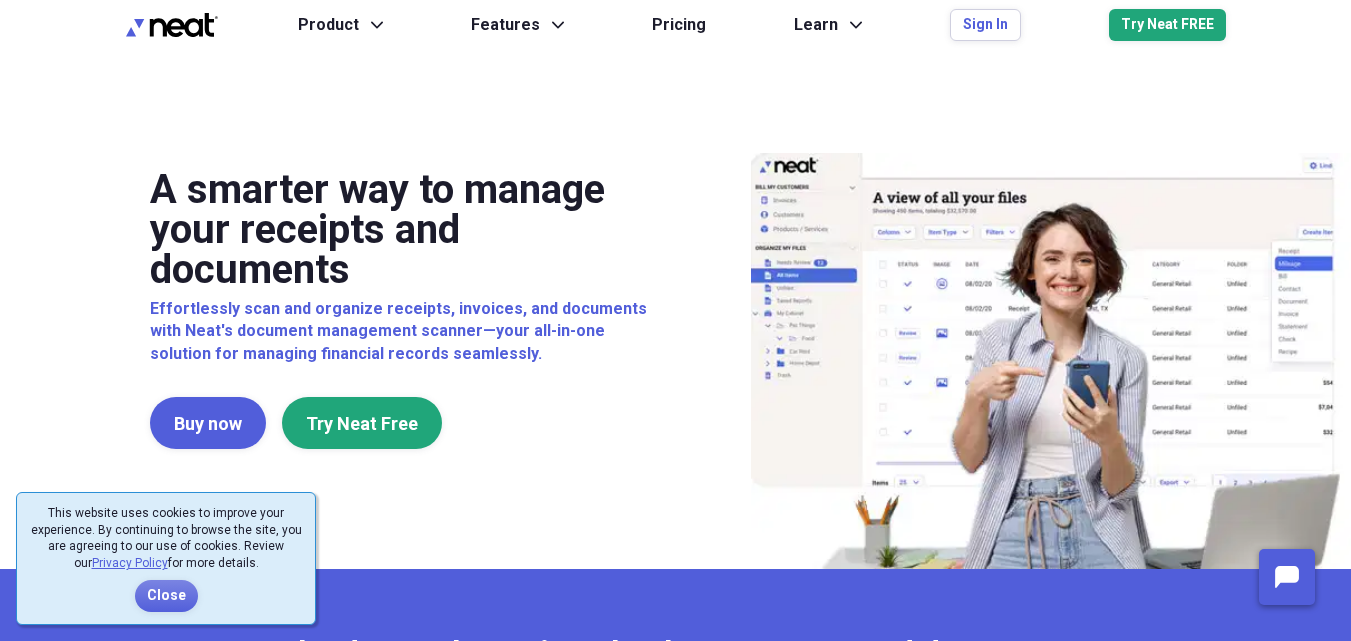 scroll, scrollTop: 0, scrollLeft: 0, axis: both 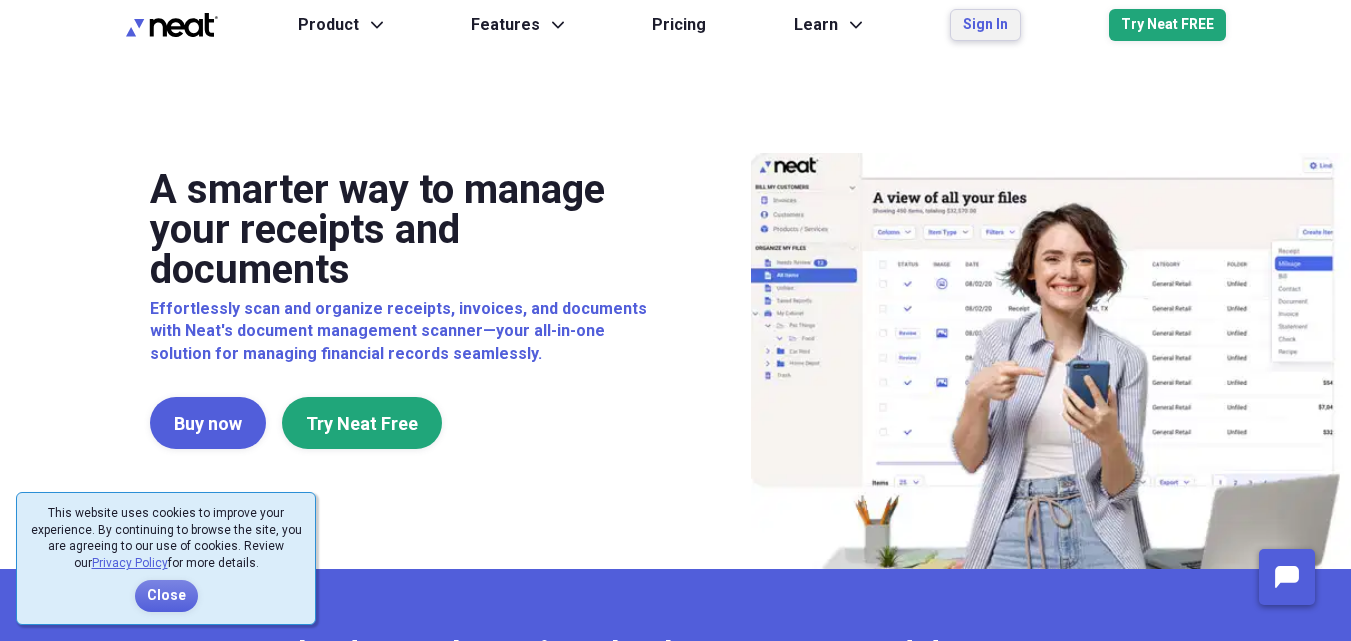 click on "Sign In" at bounding box center (985, 25) 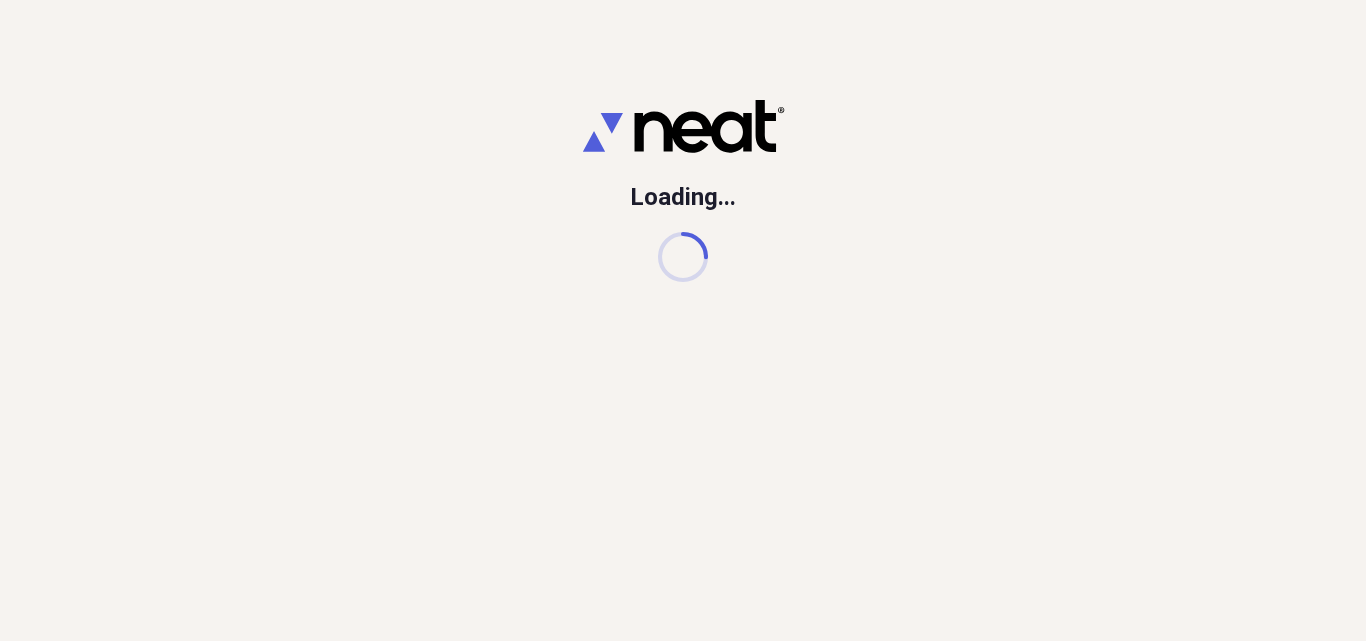 scroll, scrollTop: 0, scrollLeft: 0, axis: both 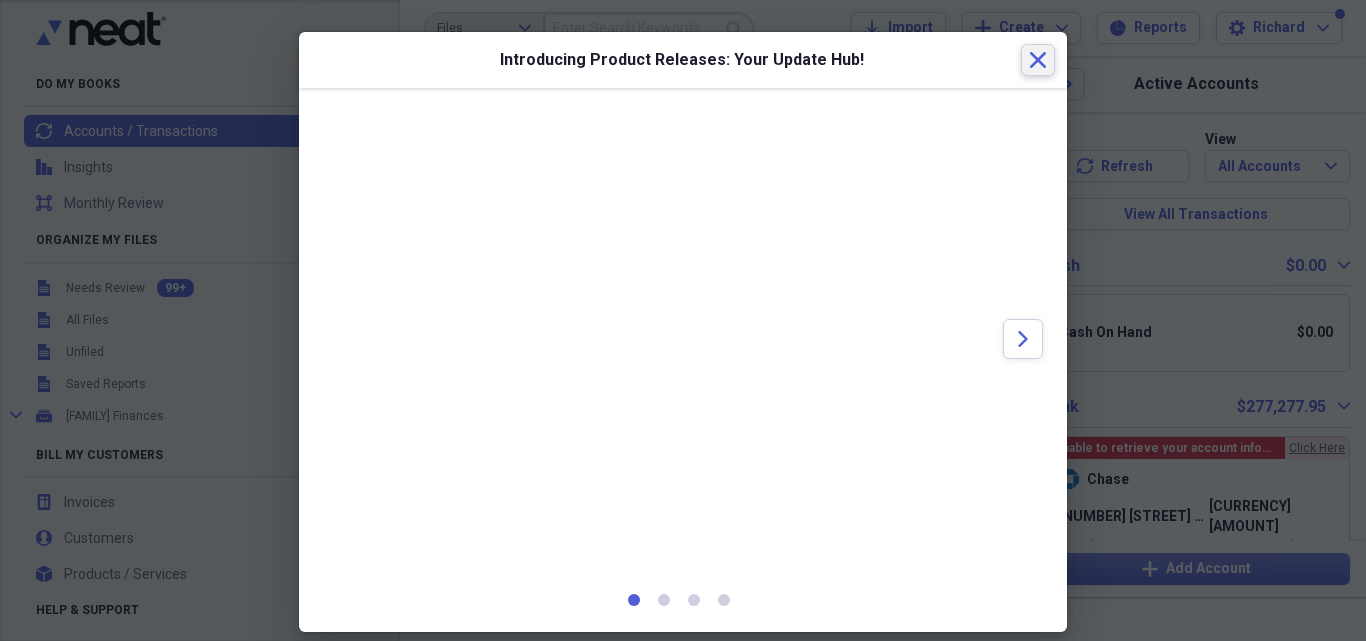 click on "Close" 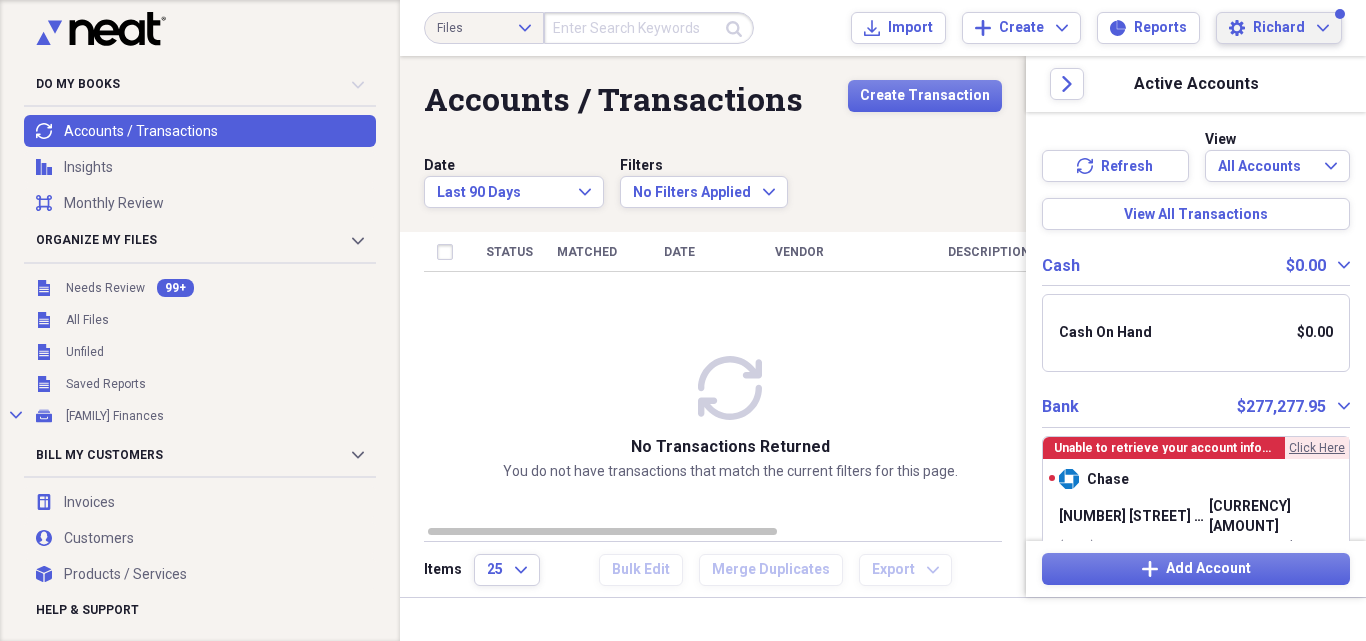 click on "Settings [FIRST] Expand" at bounding box center (1279, 28) 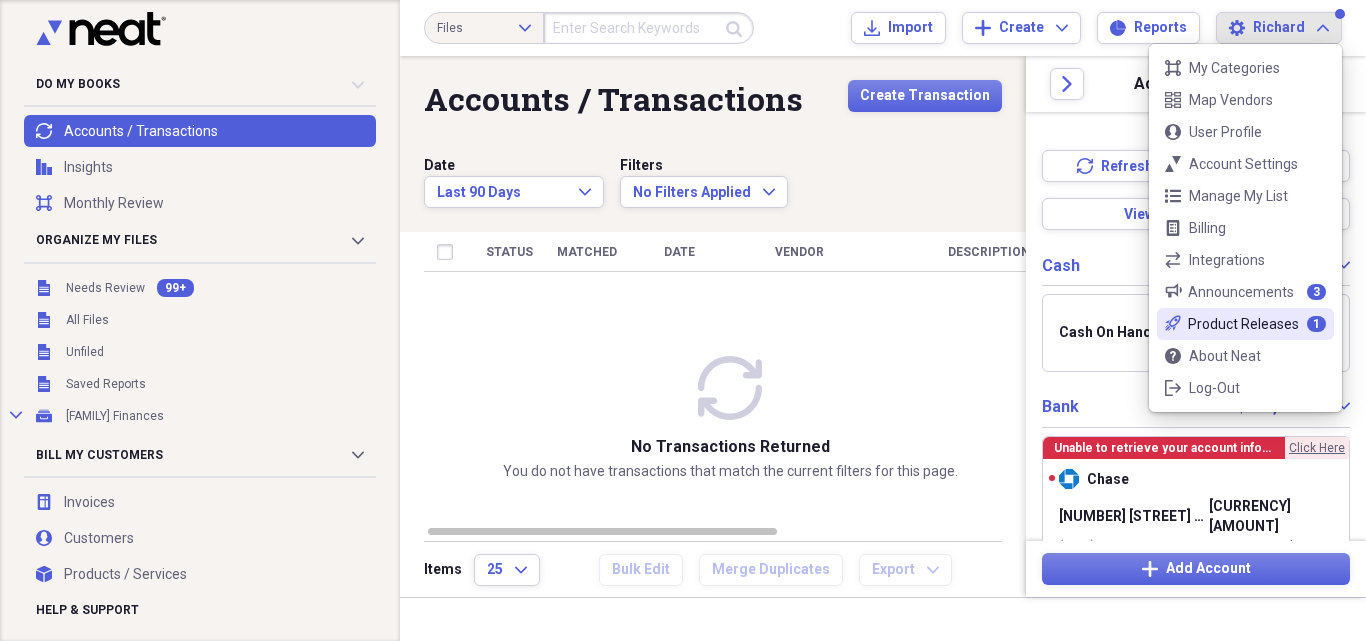 click on "rocket-launch-outline Product Releases 1" at bounding box center [1245, 324] 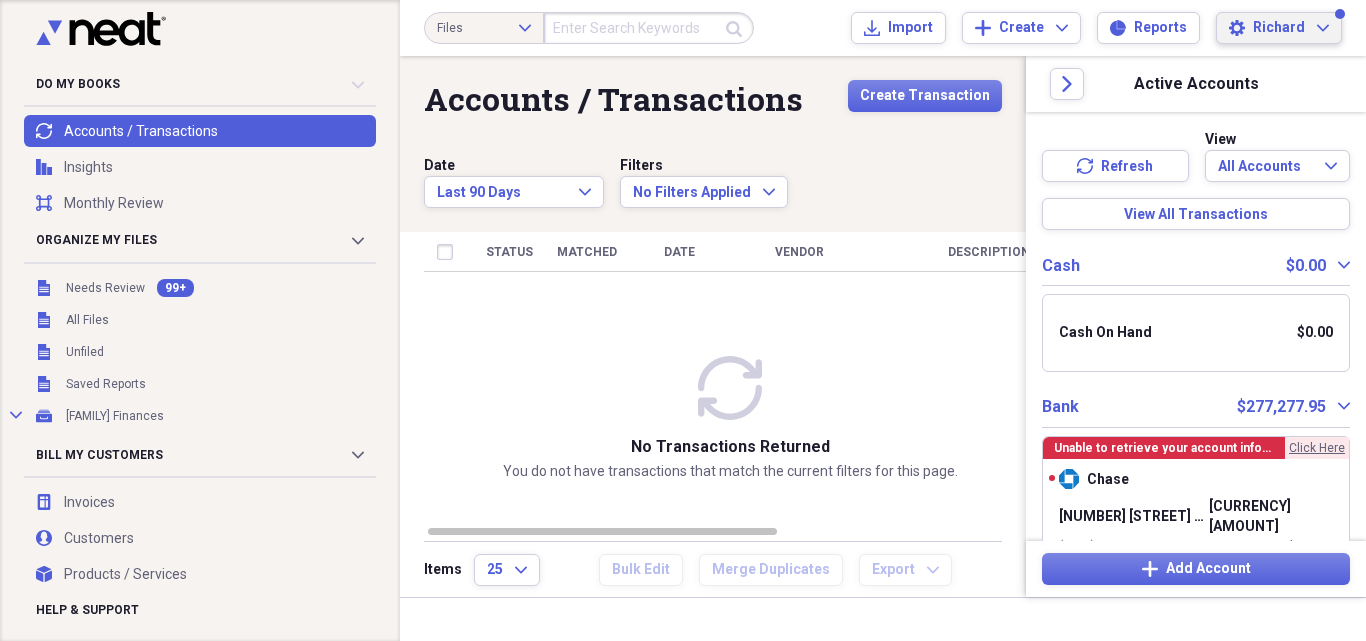 click on "Settings [FIRST] Expand" at bounding box center (1279, 28) 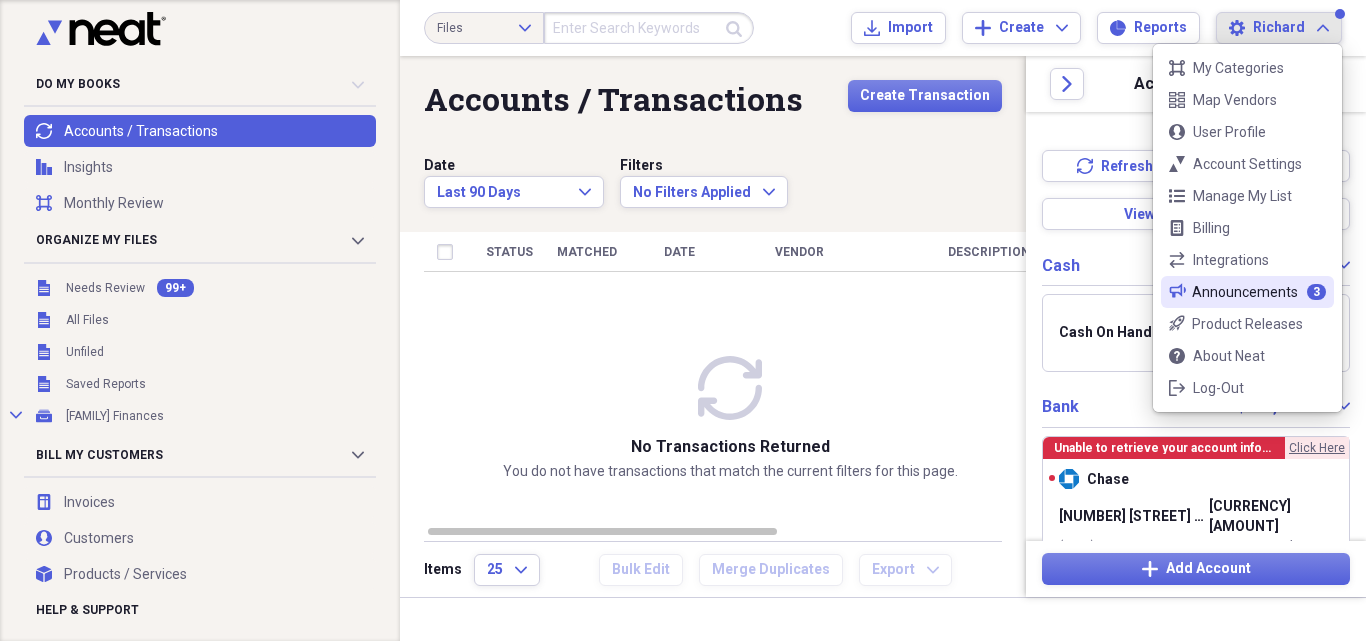 click on "bullhorn Announcements 3" at bounding box center (1247, 292) 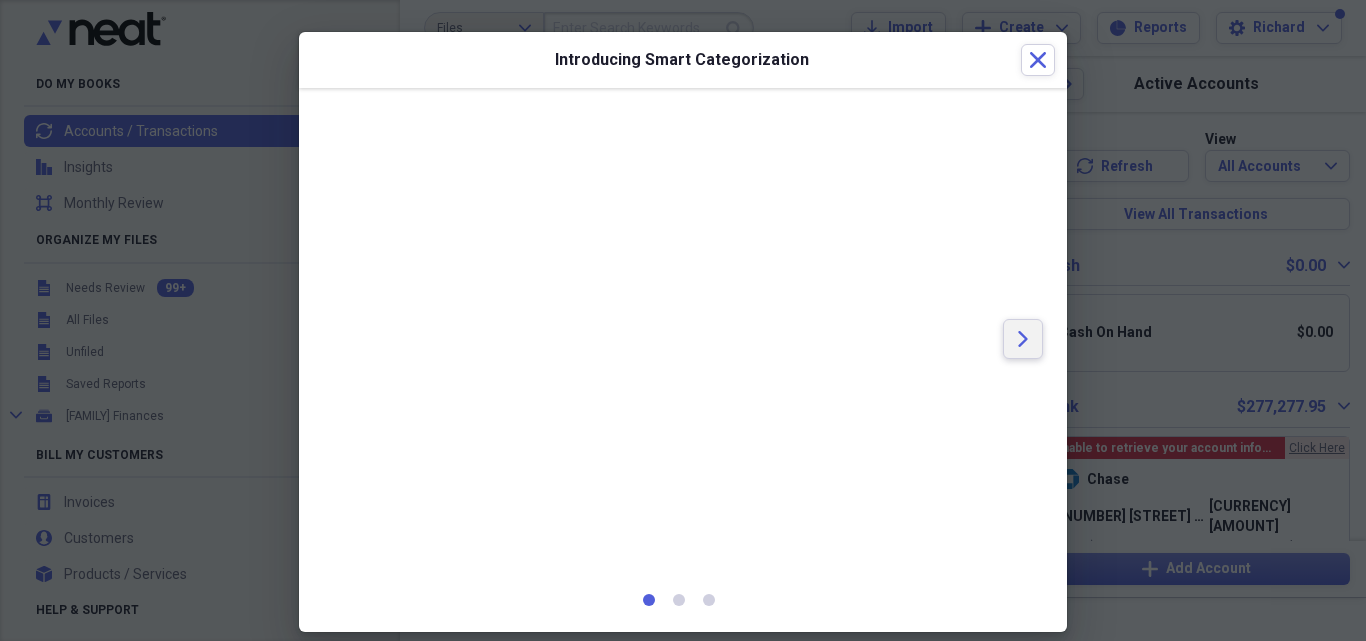 click on "Arrow" at bounding box center (1023, 339) 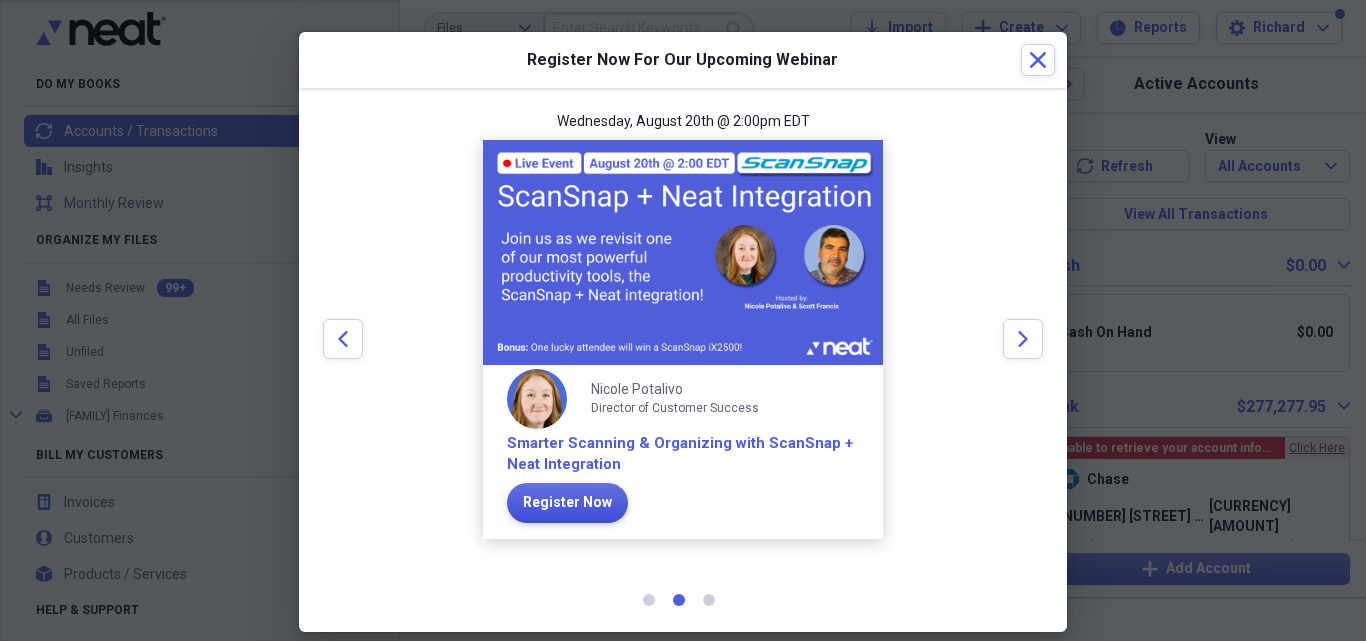 click on "Register Now" at bounding box center [567, 503] 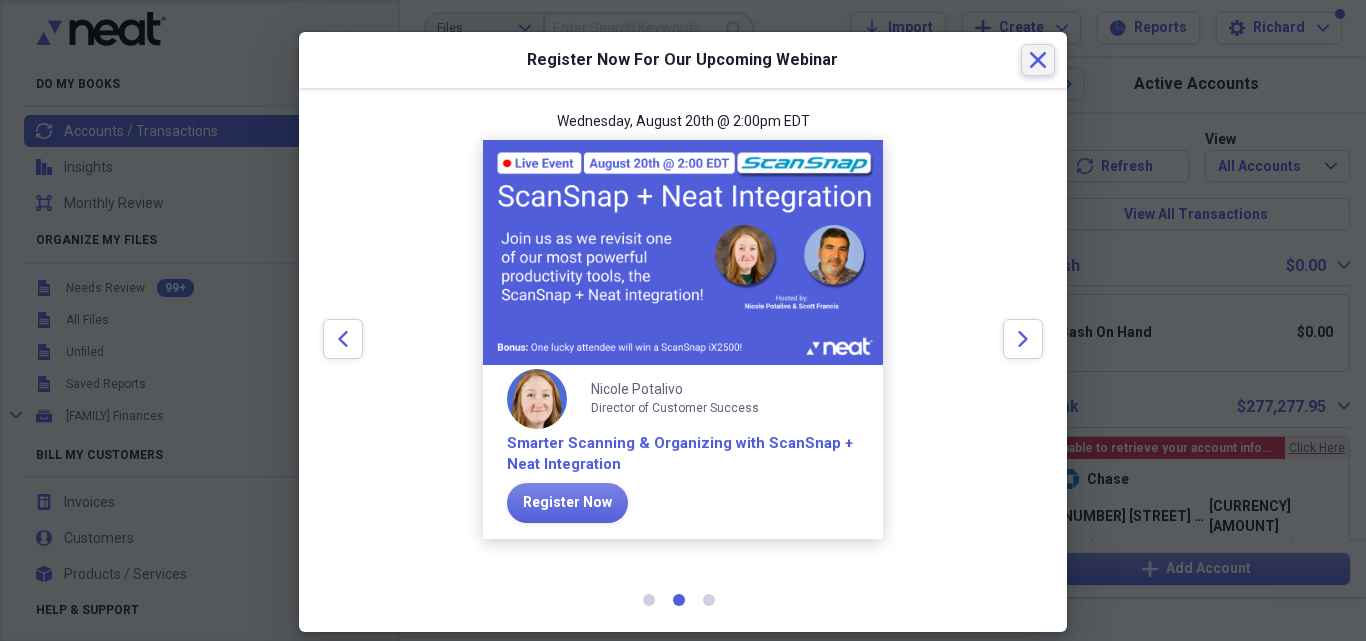 click 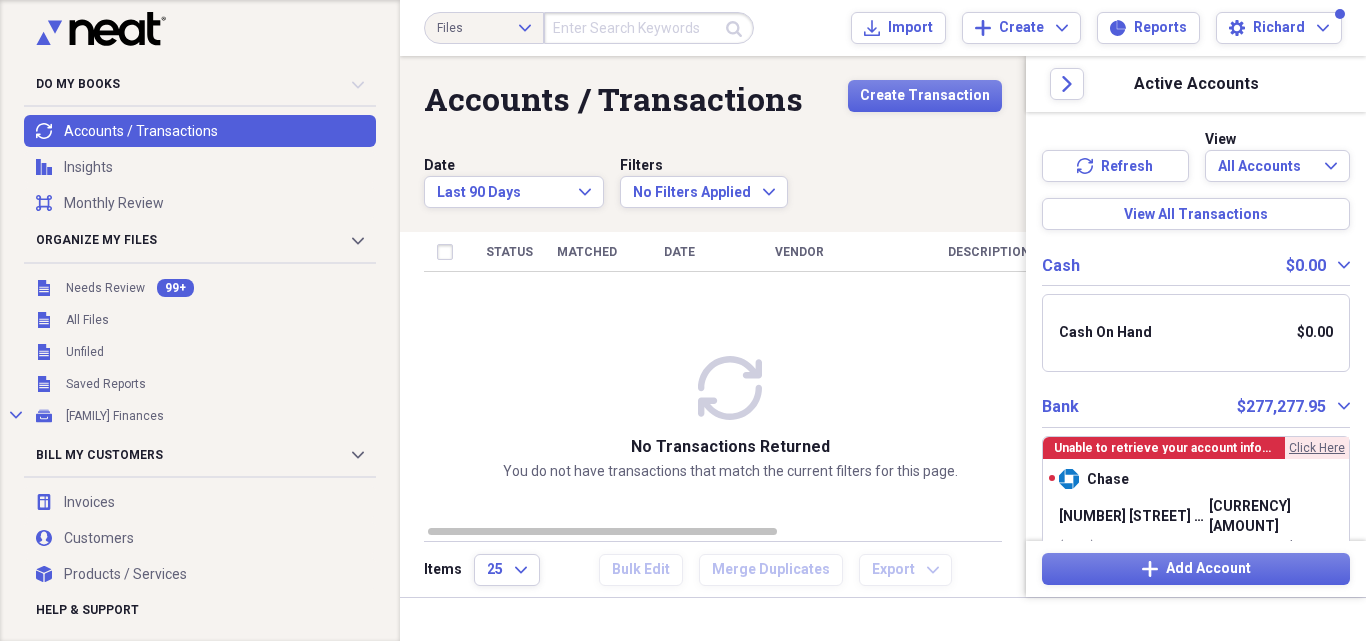 click at bounding box center [194, 32] 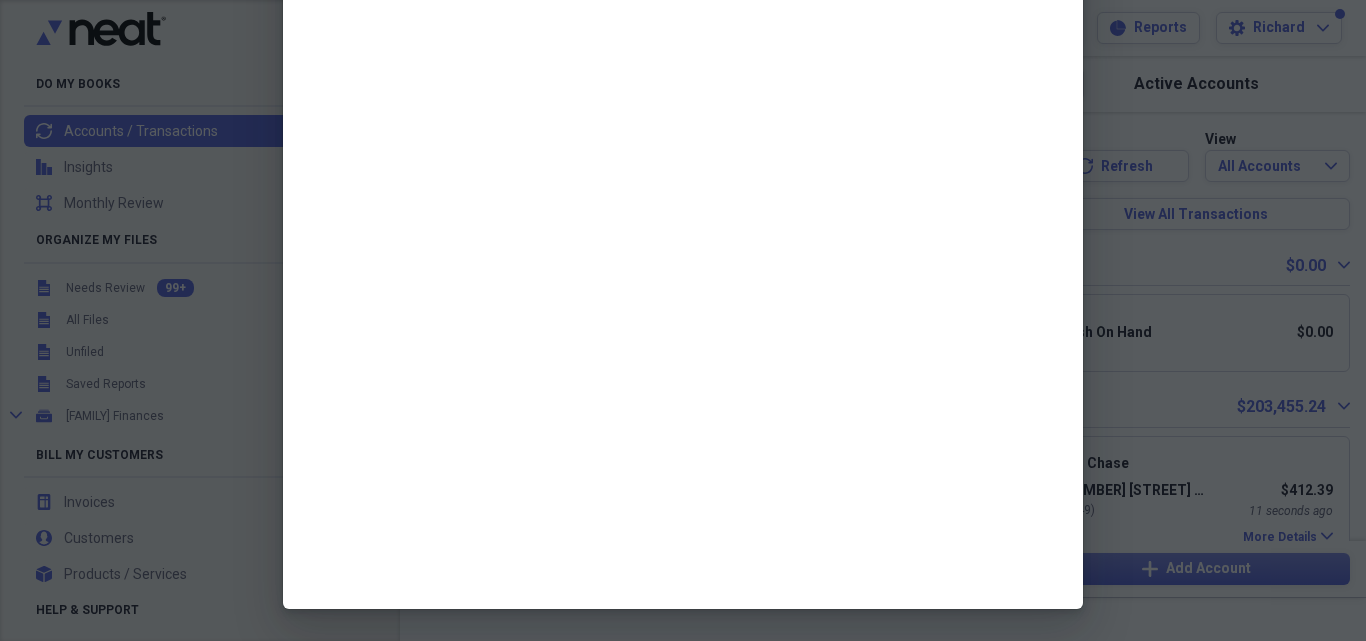 scroll, scrollTop: 0, scrollLeft: 0, axis: both 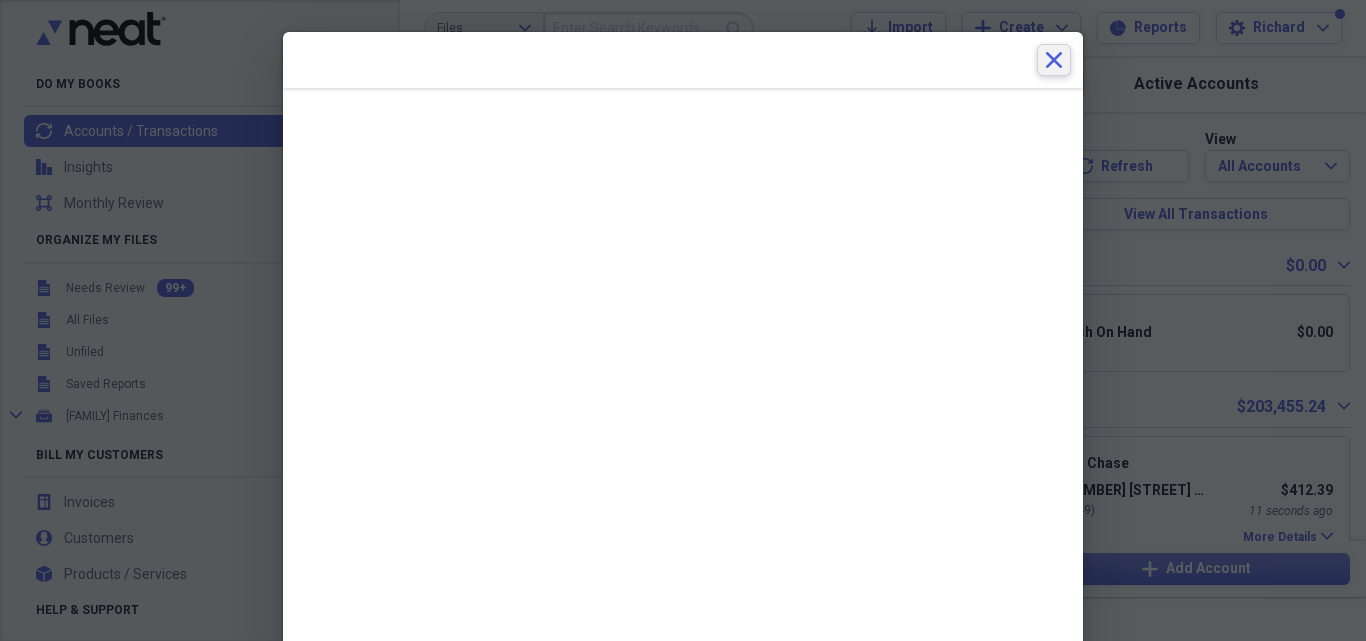 click on "Close" 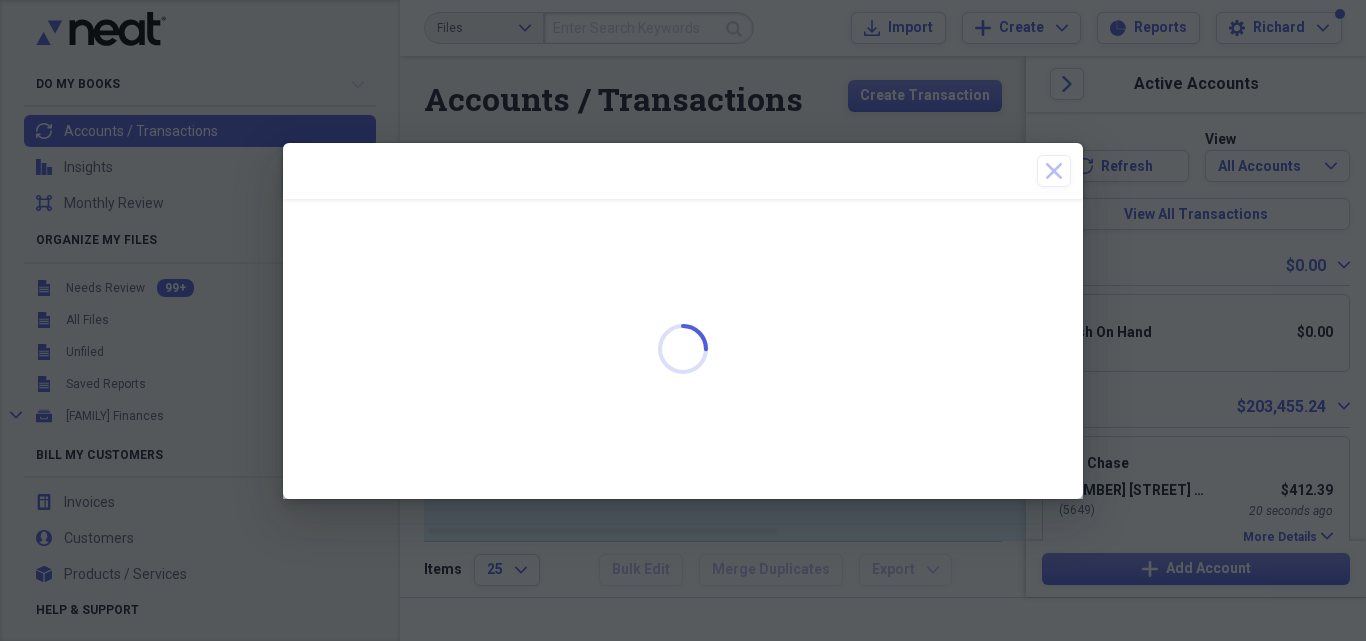 click at bounding box center [683, 320] 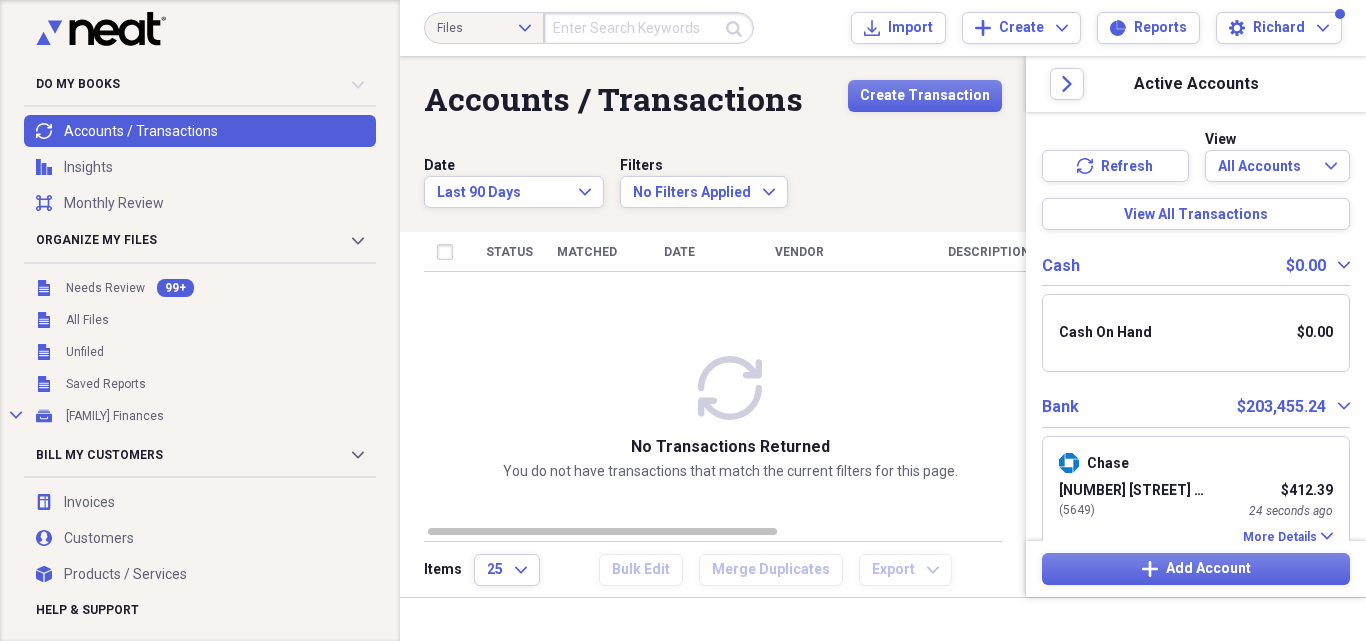 click on "Chase" at bounding box center [1196, 463] 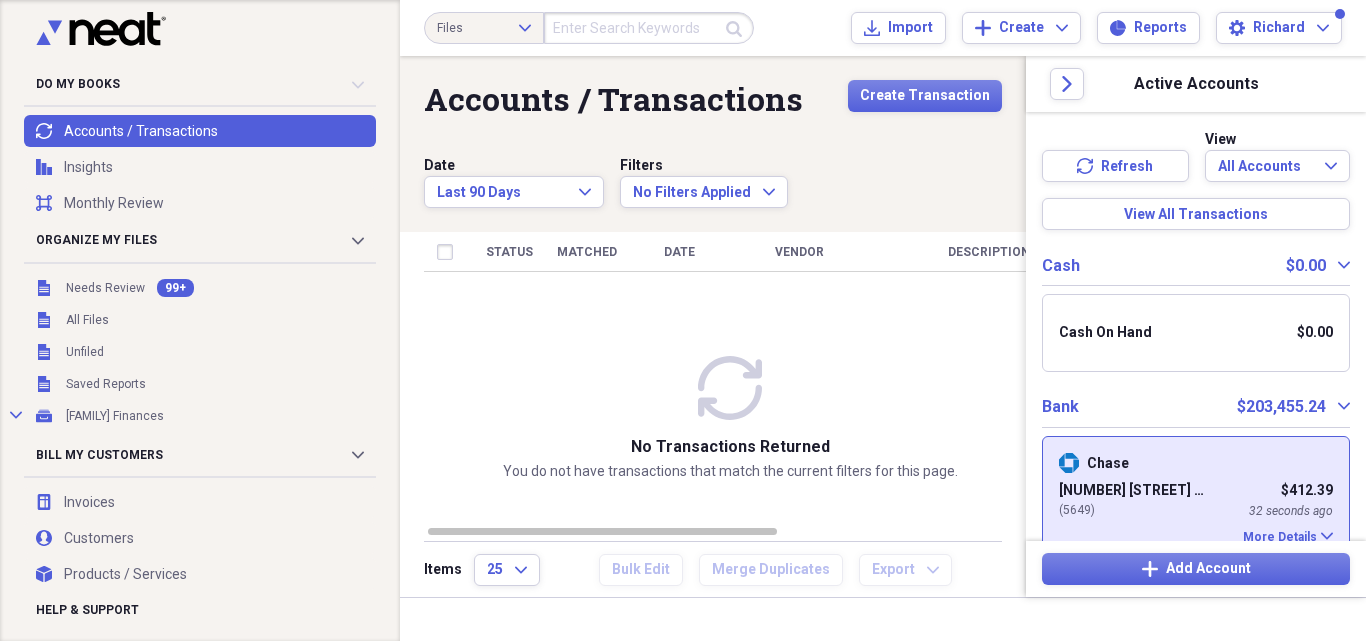 click on "Expand" 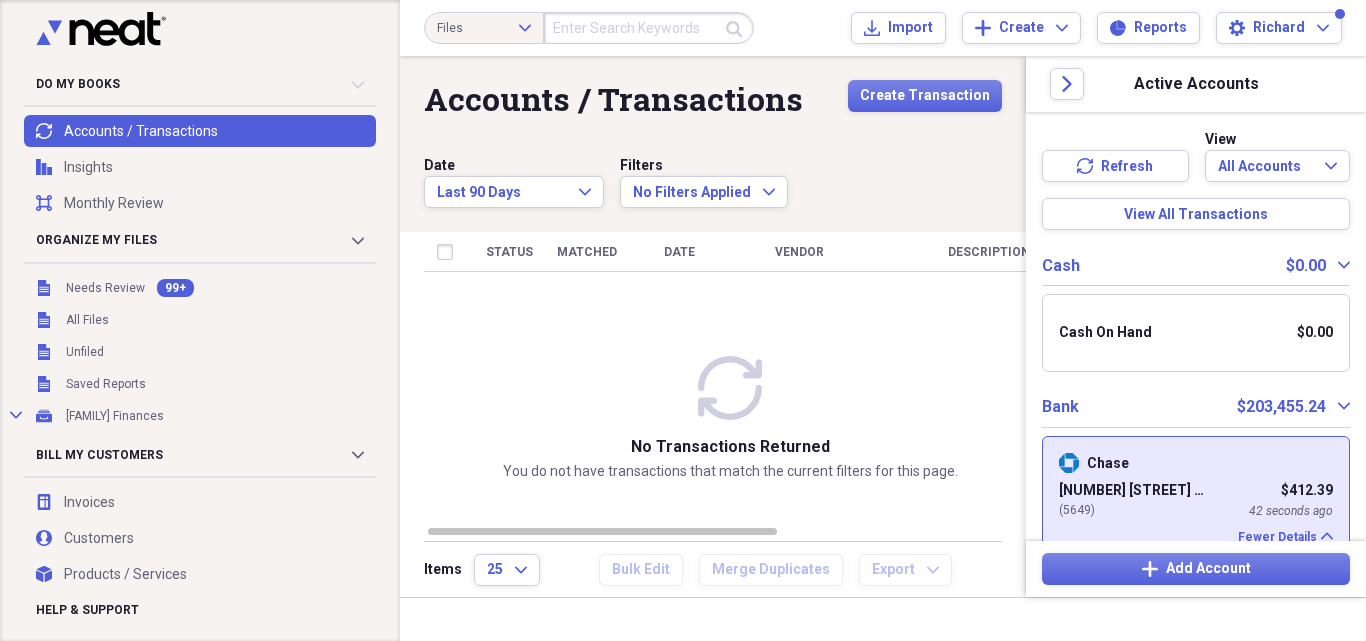 click on "Needs Review" at bounding box center (105, 288) 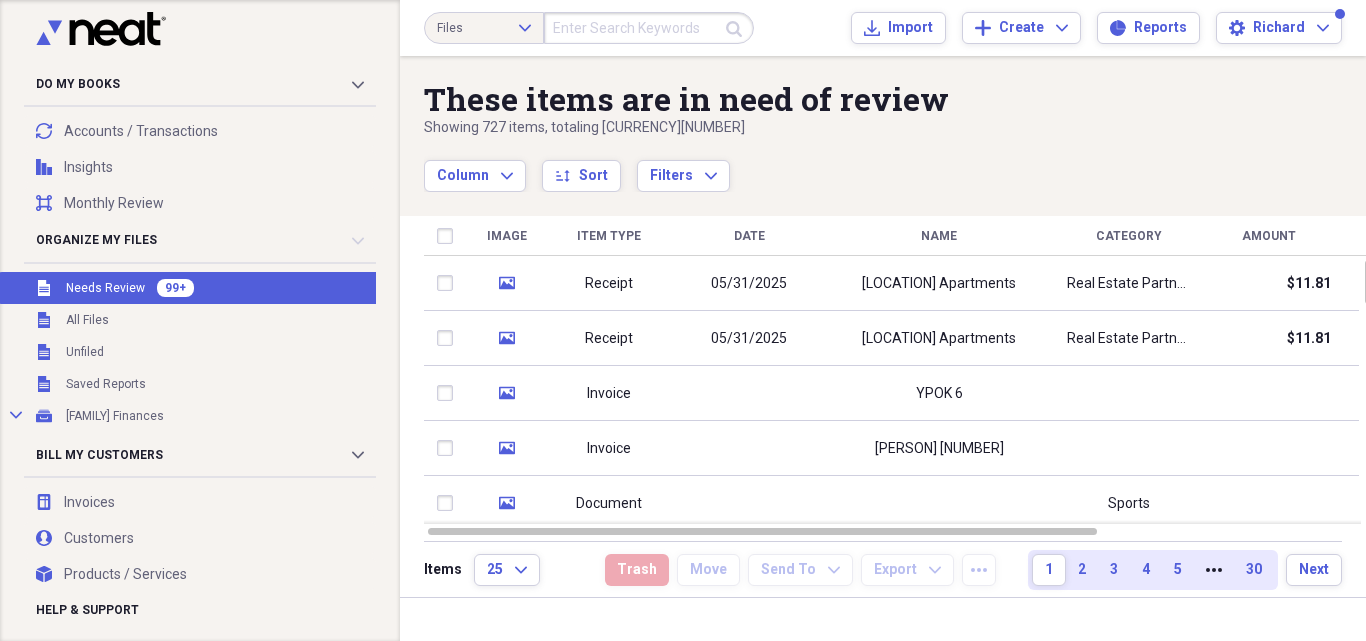 click at bounding box center (649, 28) 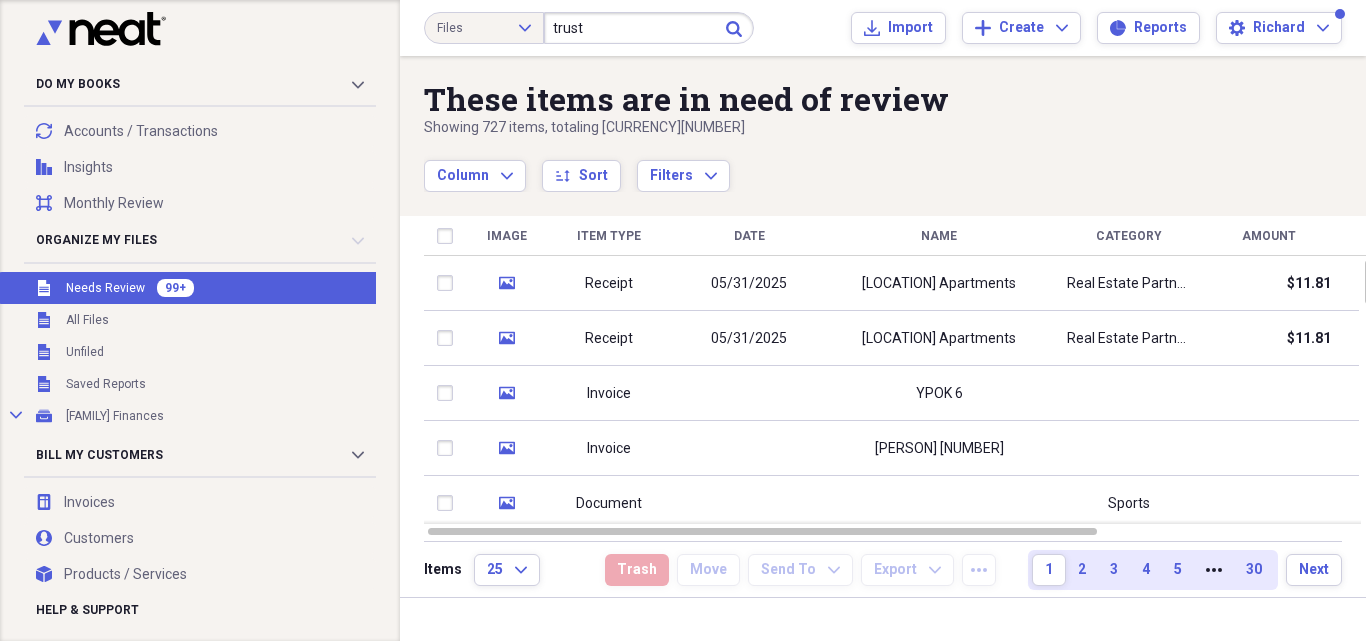 type on "trust" 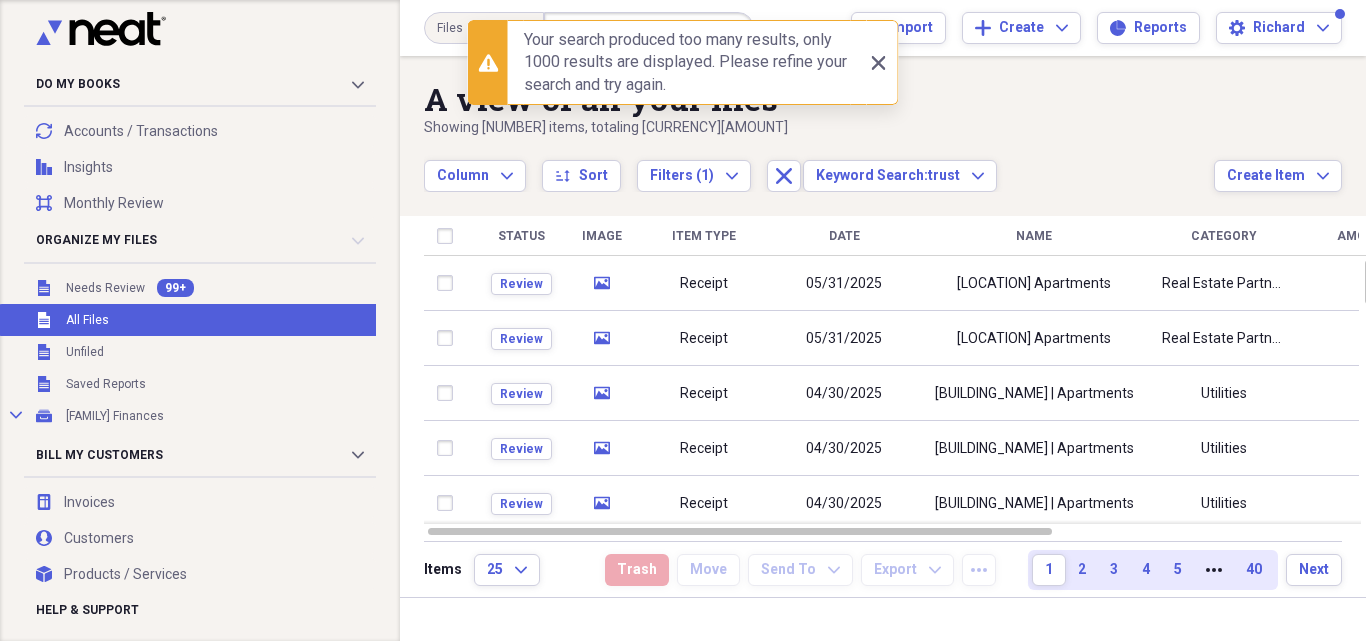 click 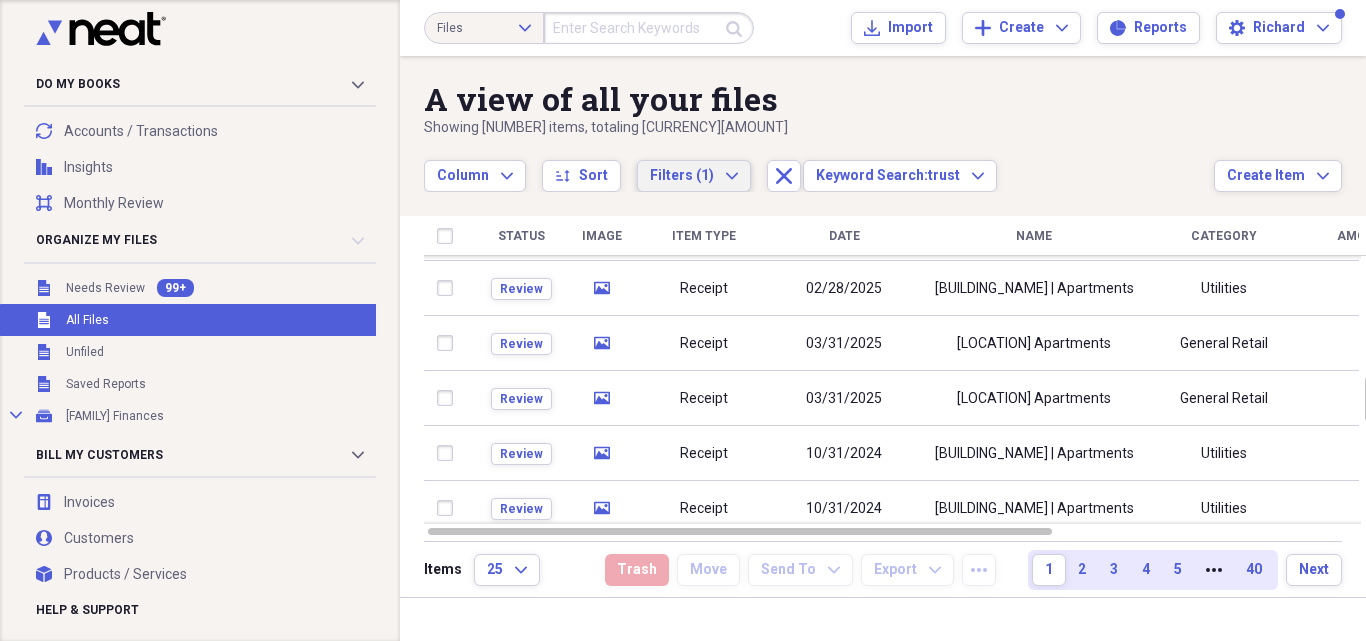 click on "Expand" 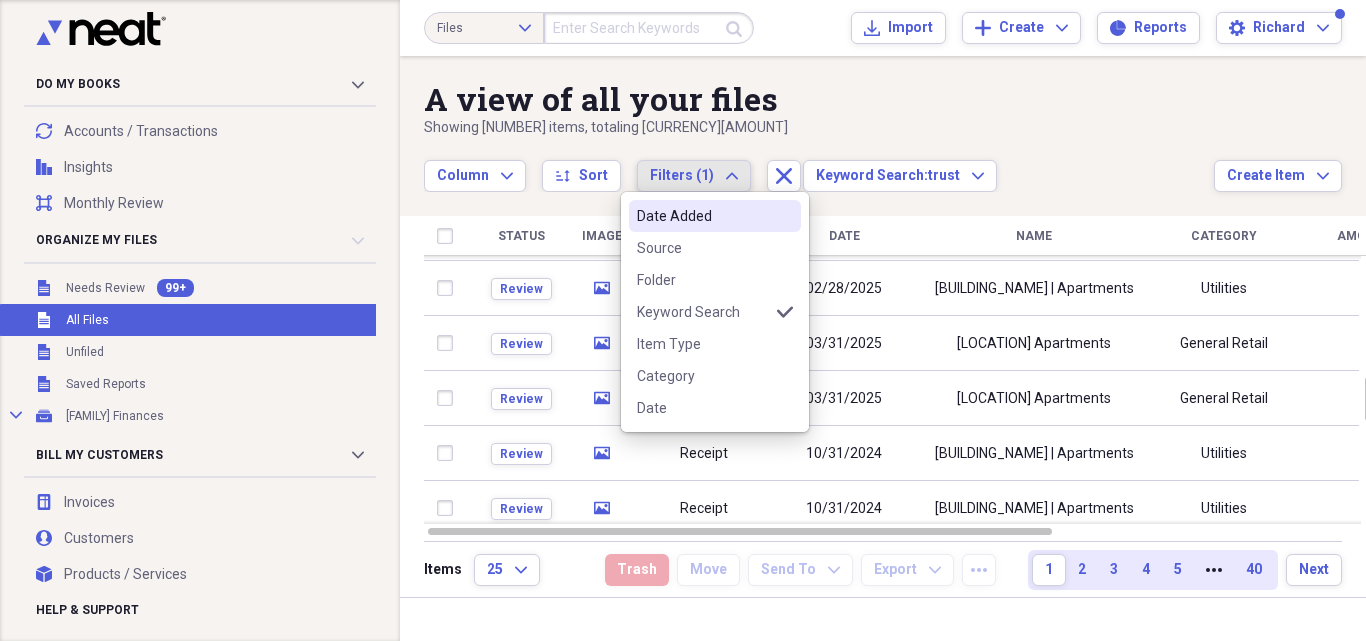 click on "Date Added" at bounding box center (703, 216) 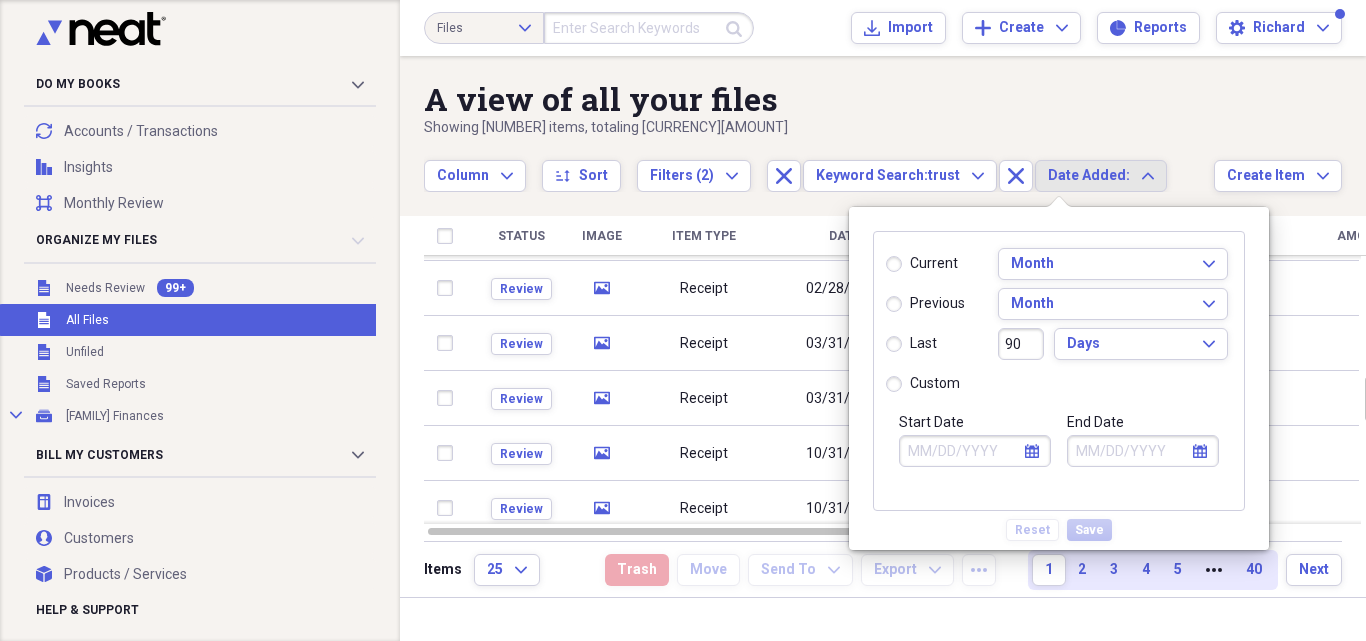 click on "Start Date" at bounding box center [975, 451] 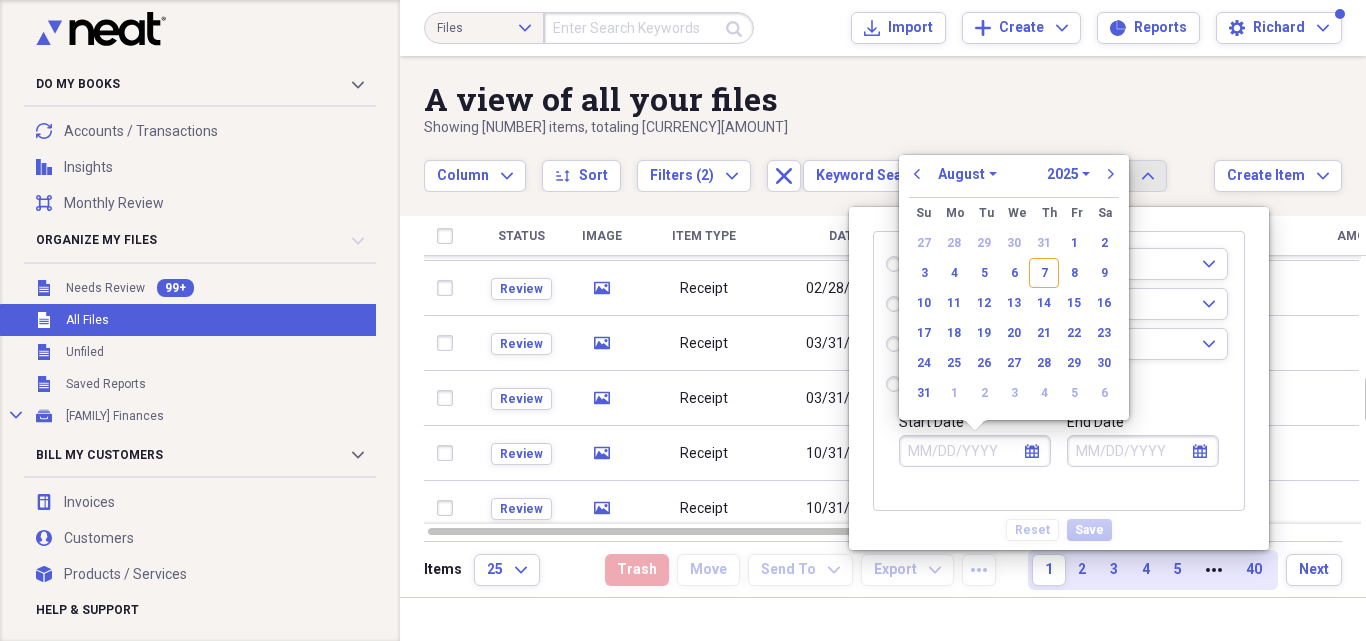 click on "1970 1971 1972 1973 1974 1975 1976 1977 1978 1979 1980 1981 1982 1983 1984 1985 1986 1987 1988 1989 1990 1991 1992 1993 1994 1995 1996 1997 1998 1999 2000 2001 2002 2003 2004 2005 2006 2007 2008 2009 2010 2011 2012 2013 2014 2015 2016 2017 2018 2019 2020 2021 2022 2023 2024 2025 2026 2027 2028 2029 2030 2031 2032 2033 2034 2035" at bounding box center [1068, 174] 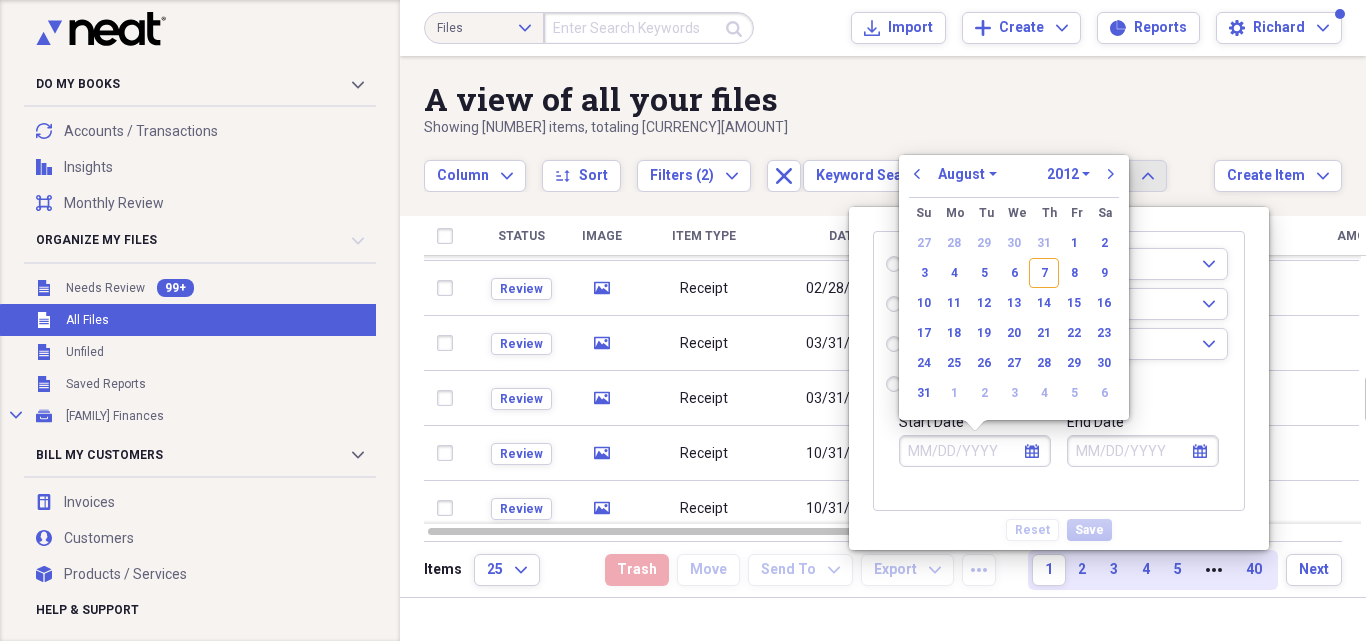 click on "1970 1971 1972 1973 1974 1975 1976 1977 1978 1979 1980 1981 1982 1983 1984 1985 1986 1987 1988 1989 1990 1991 1992 1993 1994 1995 1996 1997 1998 1999 2000 2001 2002 2003 2004 2005 2006 2007 2008 2009 2010 2011 2012 2013 2014 2015 2016 2017 2018 2019 2020 2021 2022 2023 2024 2025 2026 2027 2028 2029 2030 2031 2032 2033 2034 2035" at bounding box center (1068, 174) 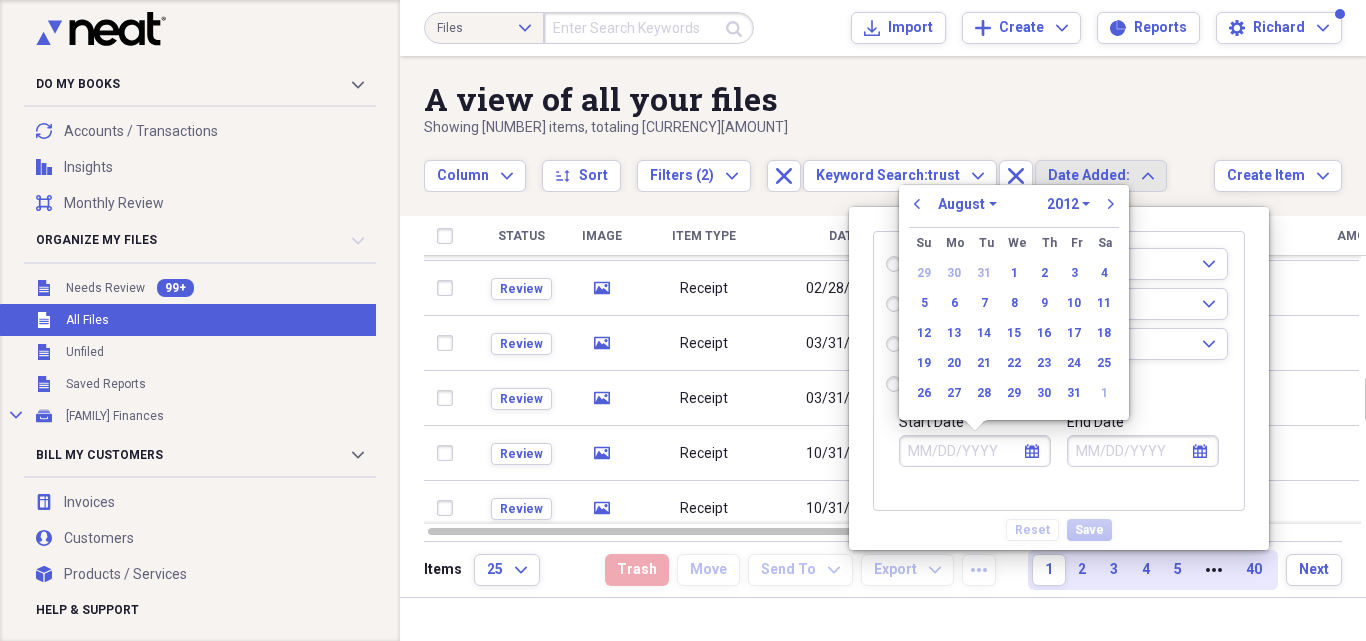 select on "7" 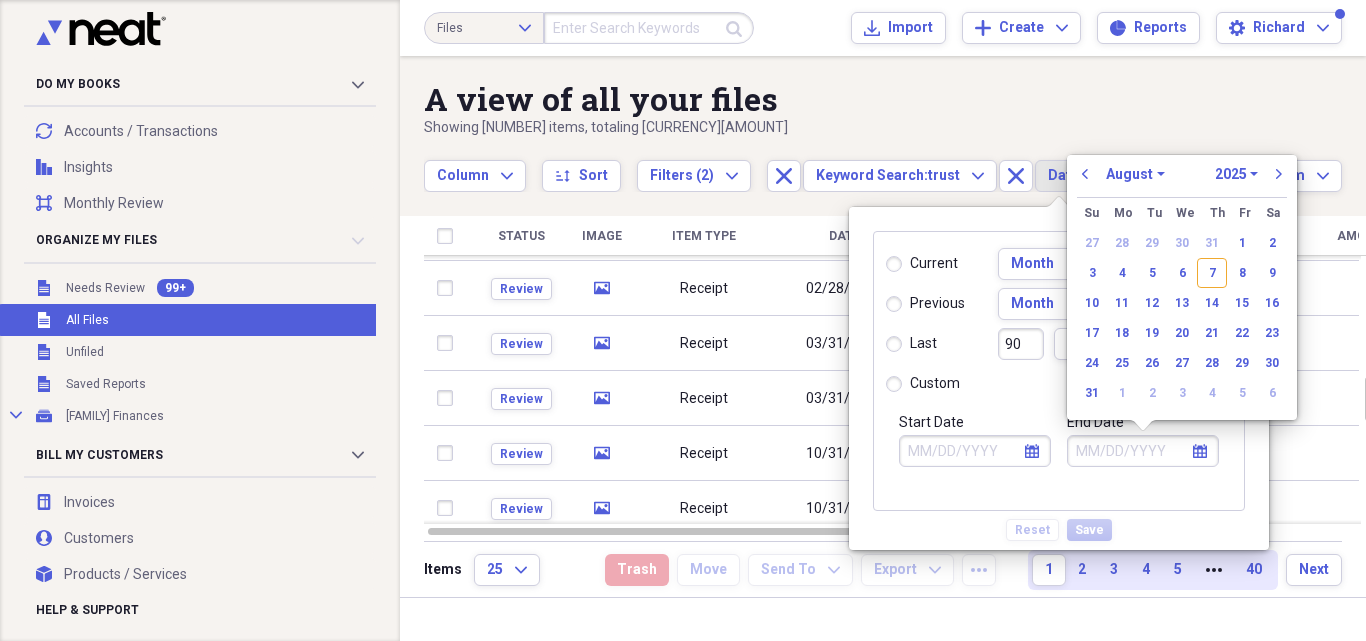 click on "End Date" at bounding box center (1143, 451) 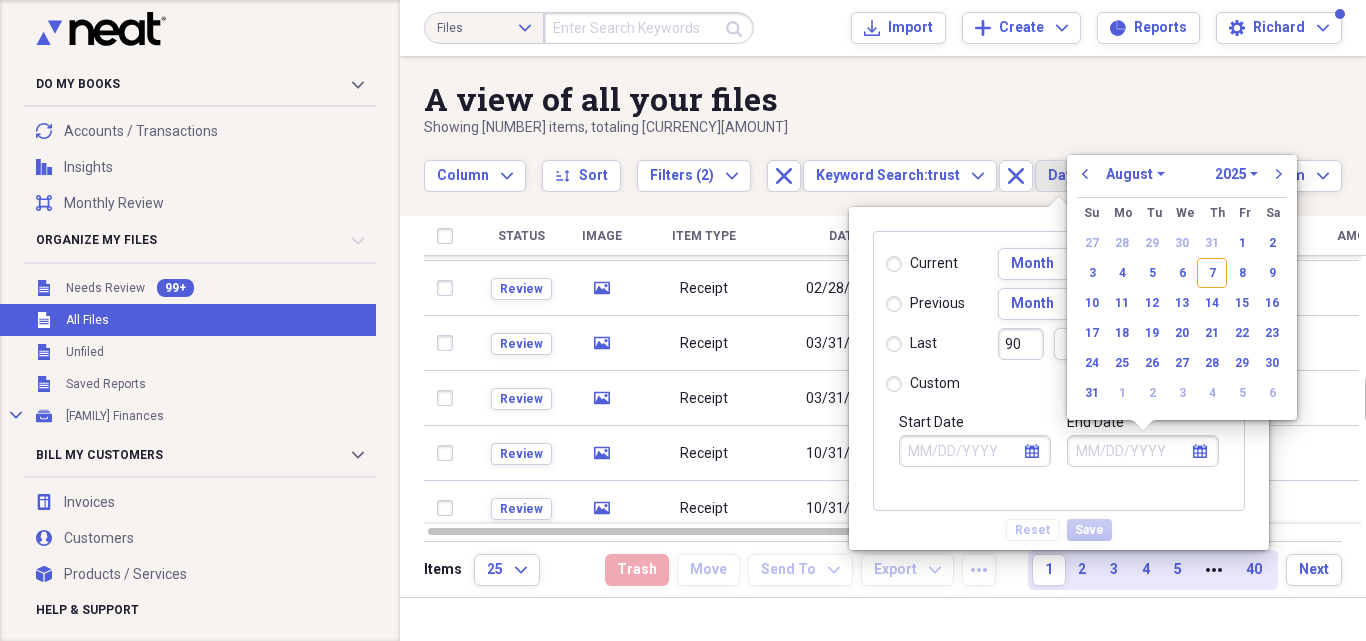 select on "2012" 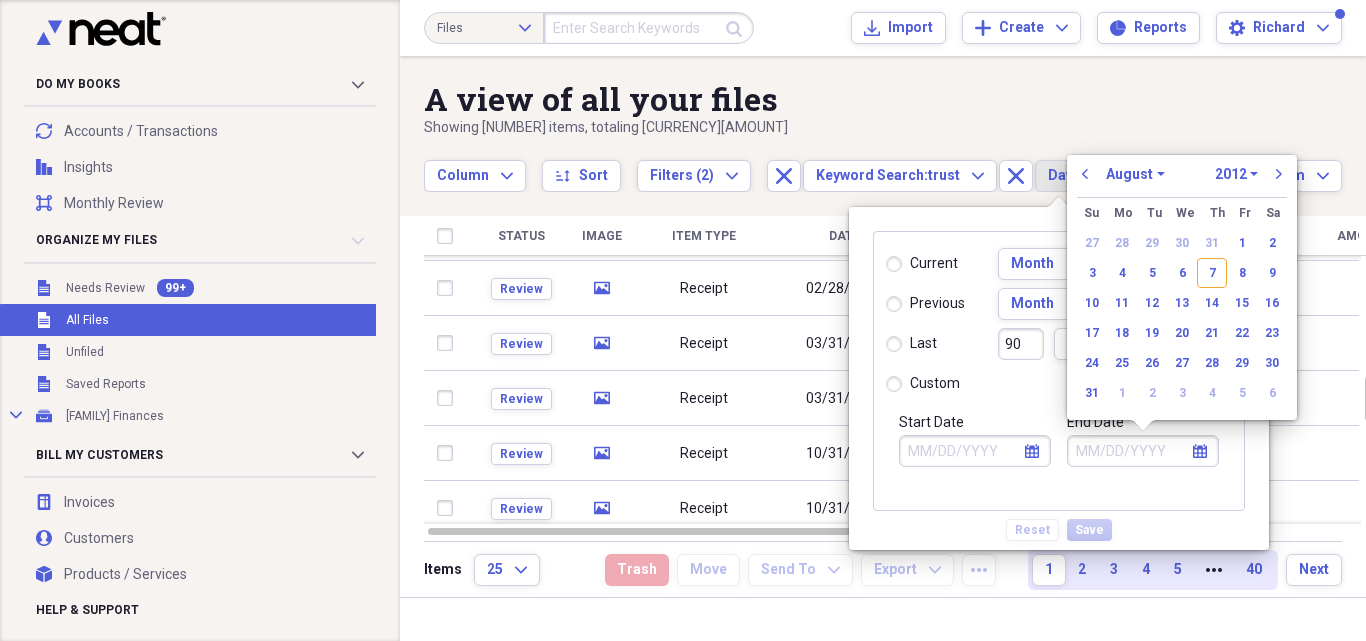 click on "1970 1971 1972 1973 1974 1975 1976 1977 1978 1979 1980 1981 1982 1983 1984 1985 1986 1987 1988 1989 1990 1991 1992 1993 1994 1995 1996 1997 1998 1999 2000 2001 2002 2003 2004 2005 2006 2007 2008 2009 2010 2011 2012 2013 2014 2015 2016 2017 2018 2019 2020 2021 2022 2023 2024 2025 2026 2027 2028 2029 2030 2031 2032 2033 2034 2035" at bounding box center (1236, 174) 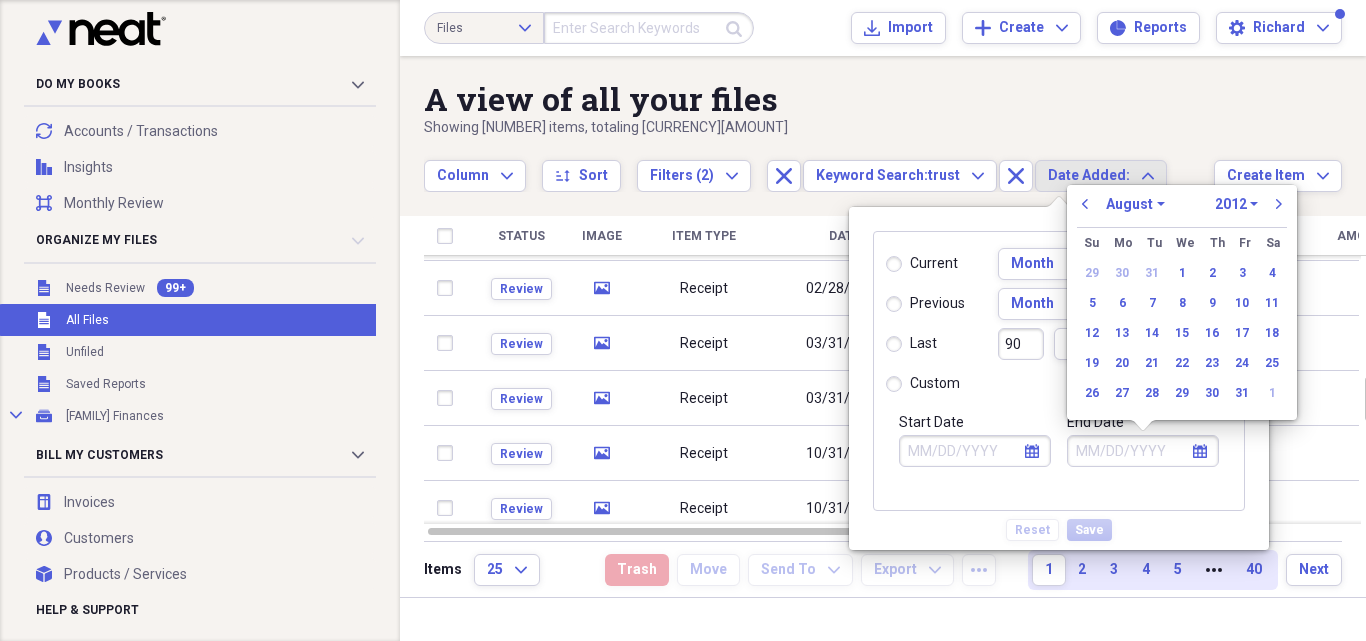click on "January February March April May June July August September October November December" at bounding box center [1135, 204] 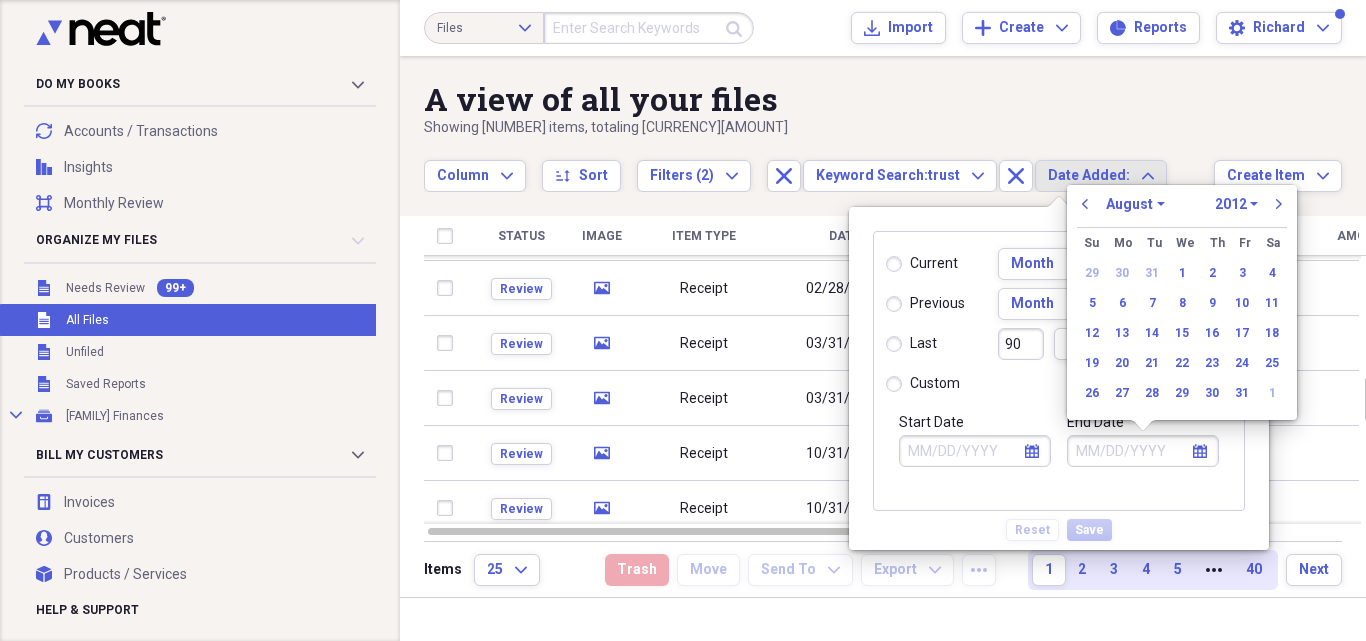 select on "11" 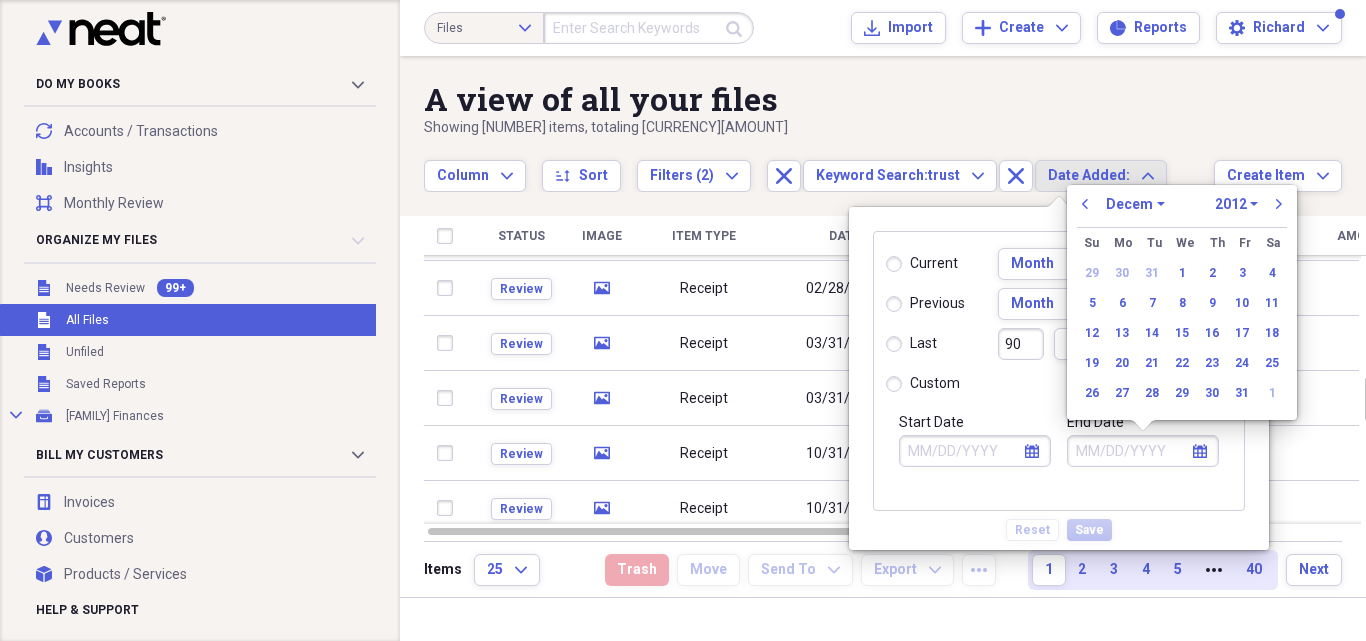 click on "January February March April May June July August September October November December" at bounding box center (1135, 204) 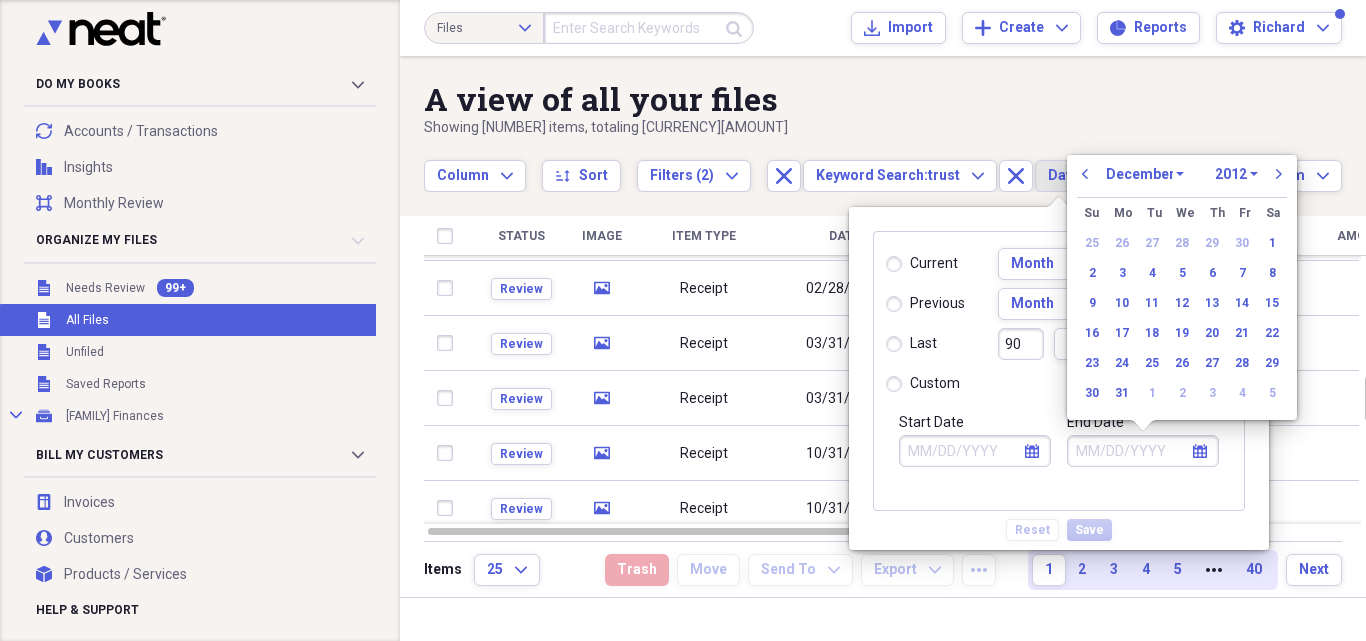 click on "31" at bounding box center (1122, 393) 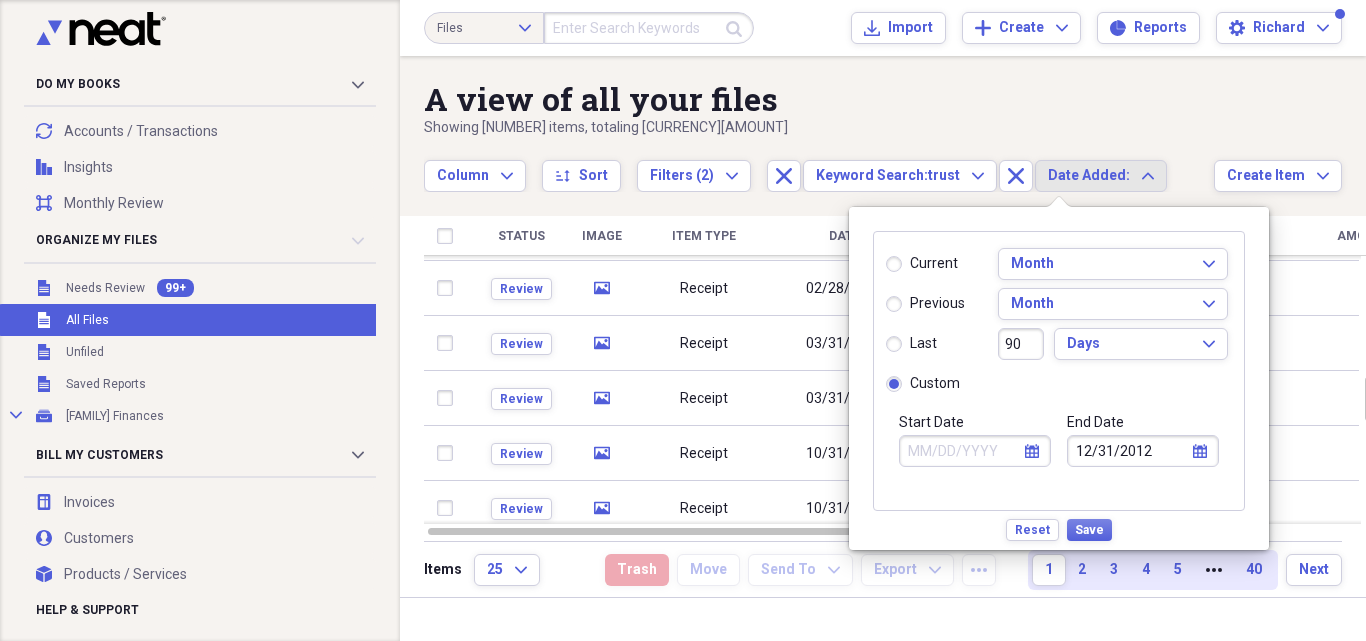select on "7" 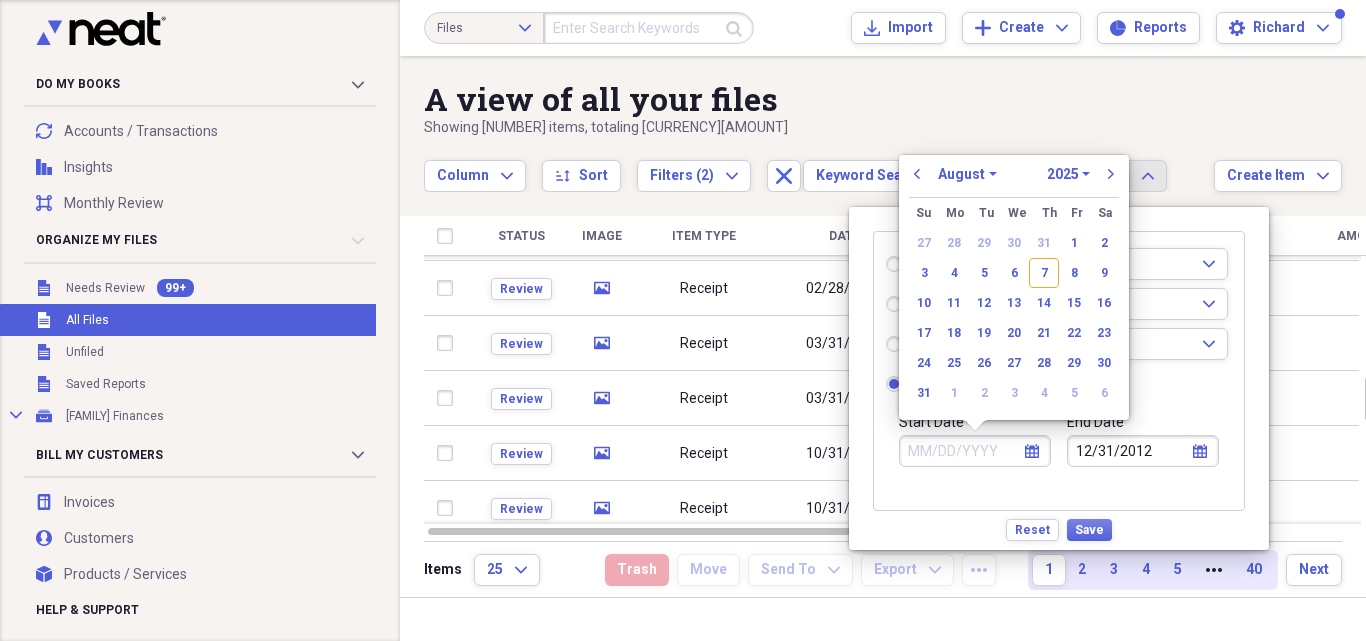 click on "Start Date" at bounding box center [975, 451] 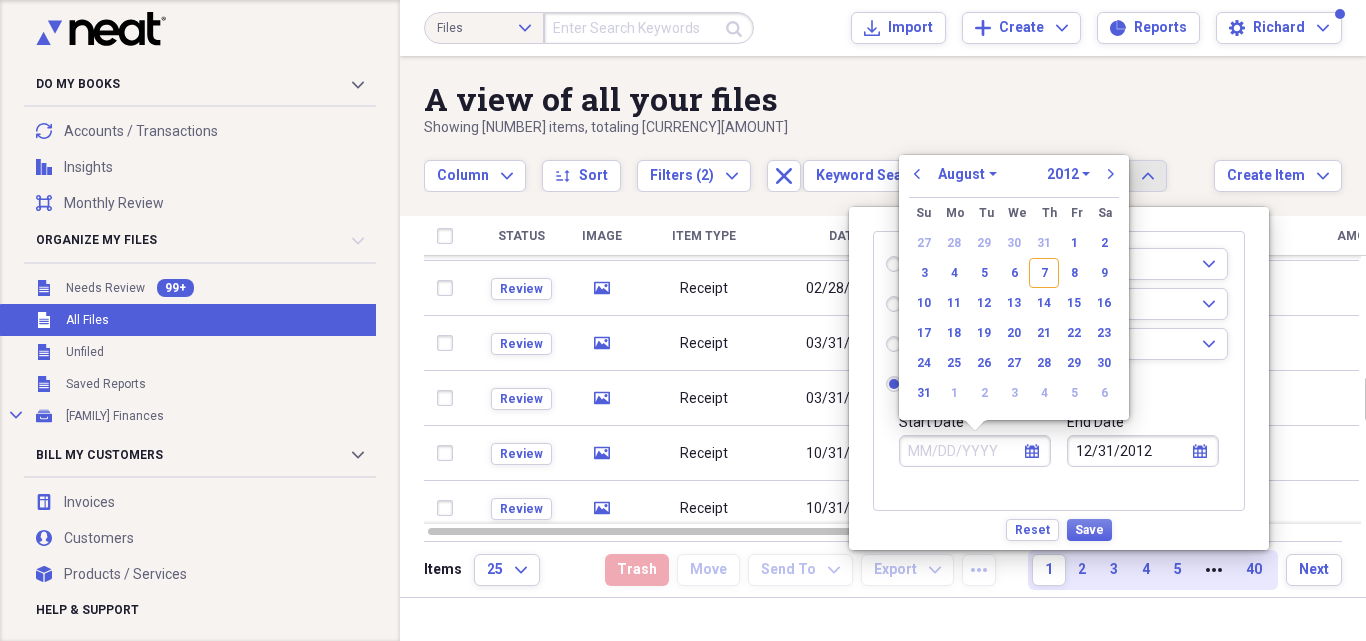 click on "1970 1971 1972 1973 1974 1975 1976 1977 1978 1979 1980 1981 1982 1983 1984 1985 1986 1987 1988 1989 1990 1991 1992 1993 1994 1995 1996 1997 1998 1999 2000 2001 2002 2003 2004 2005 2006 2007 2008 2009 2010 2011 2012 2013 2014 2015 2016 2017 2018 2019 2020 2021 2022 2023 2024 2025 2026 2027 2028 2029 2030 2031 2032 2033 2034 2035" at bounding box center (1068, 174) 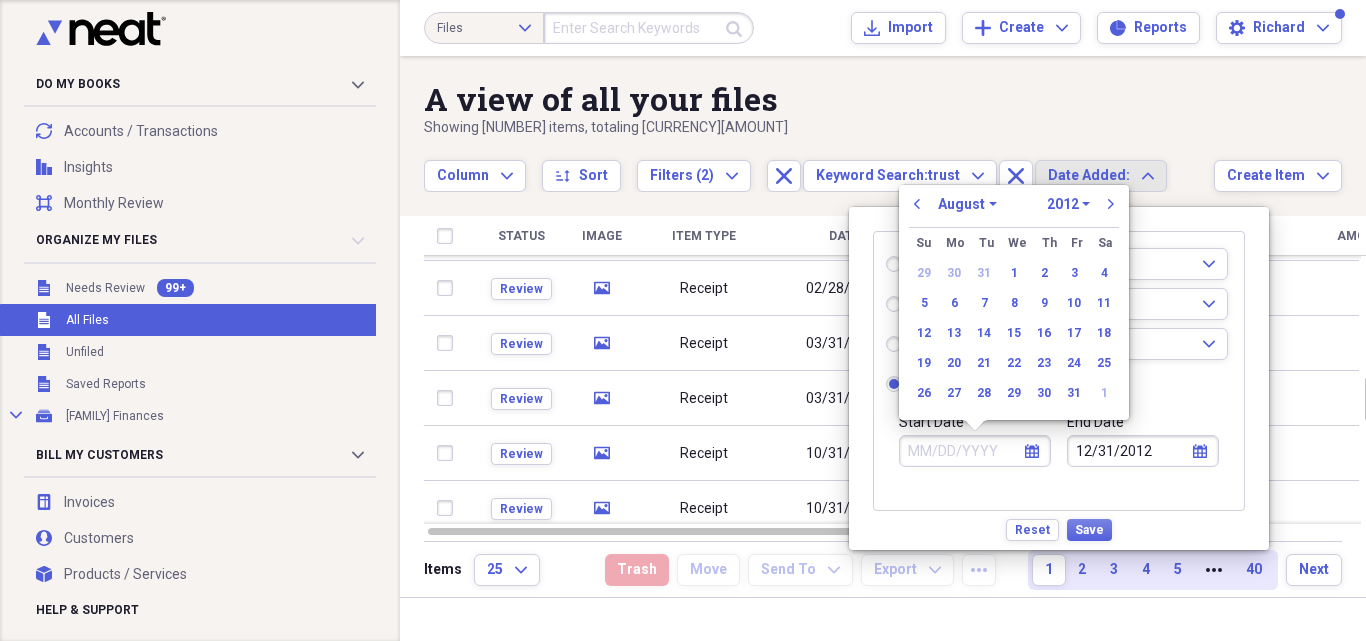 click on "previous" at bounding box center [917, 204] 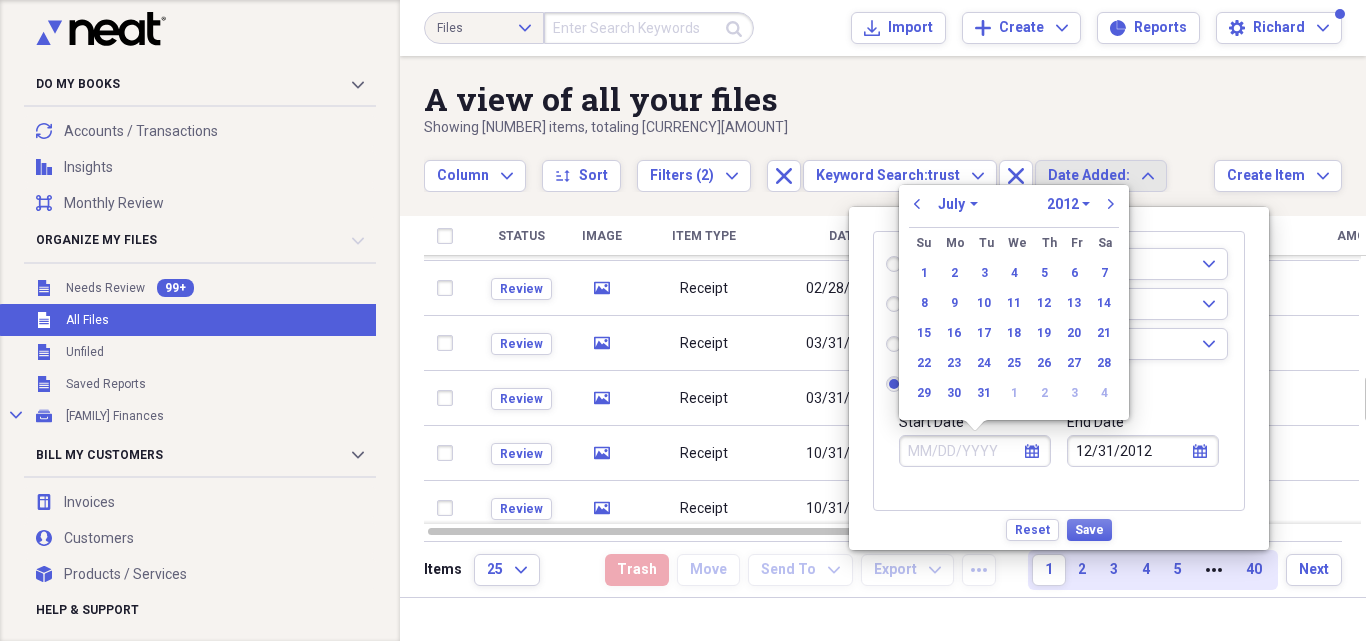 click on "previous" at bounding box center (917, 204) 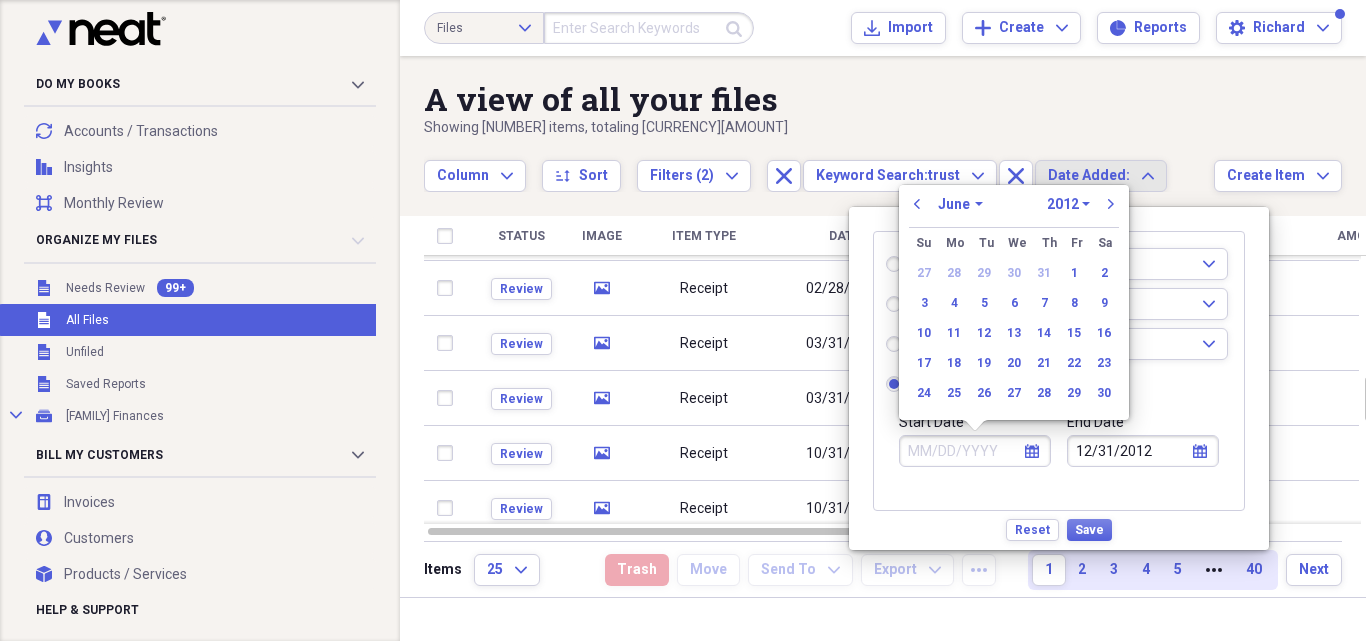 click on "previous" at bounding box center (917, 204) 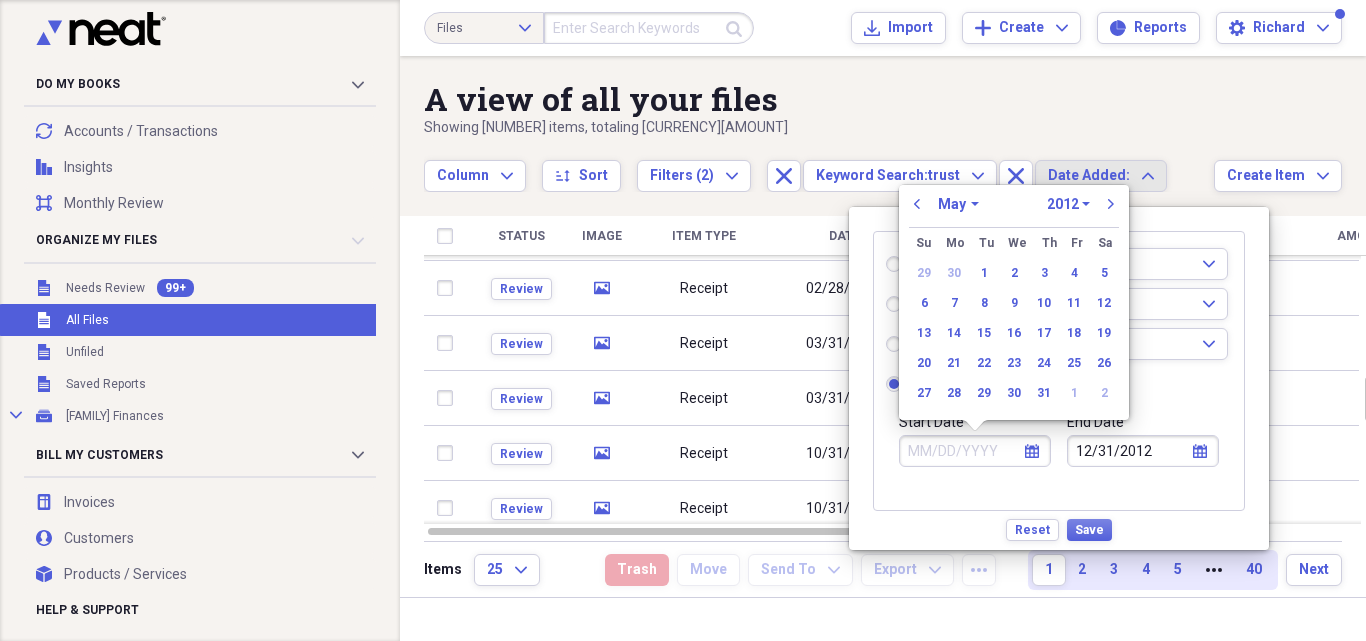 click on "previous" at bounding box center [917, 204] 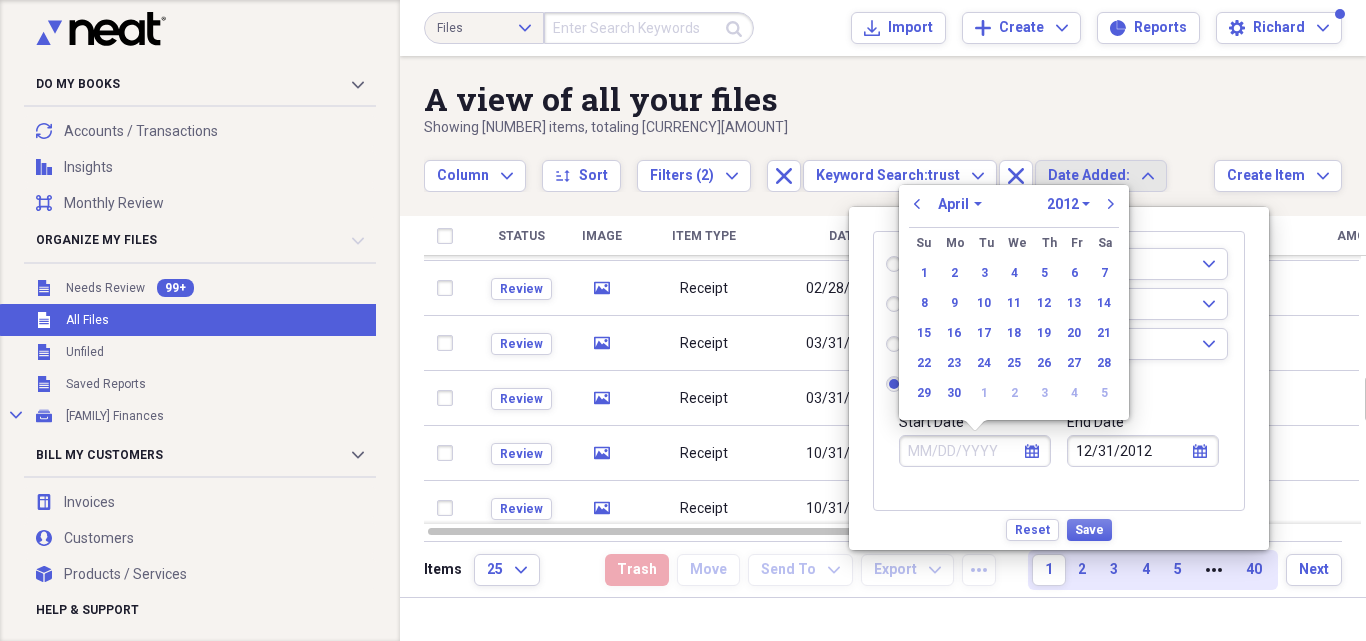 click on "previous" at bounding box center (917, 204) 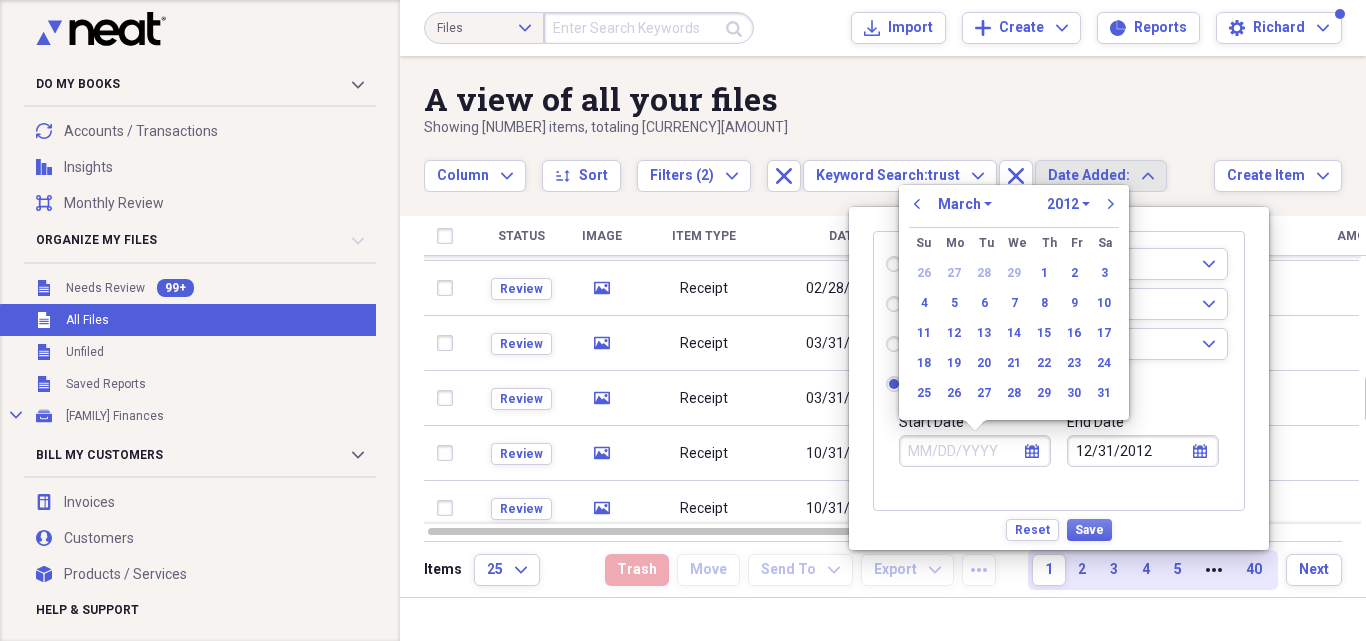 click on "previous" at bounding box center (917, 204) 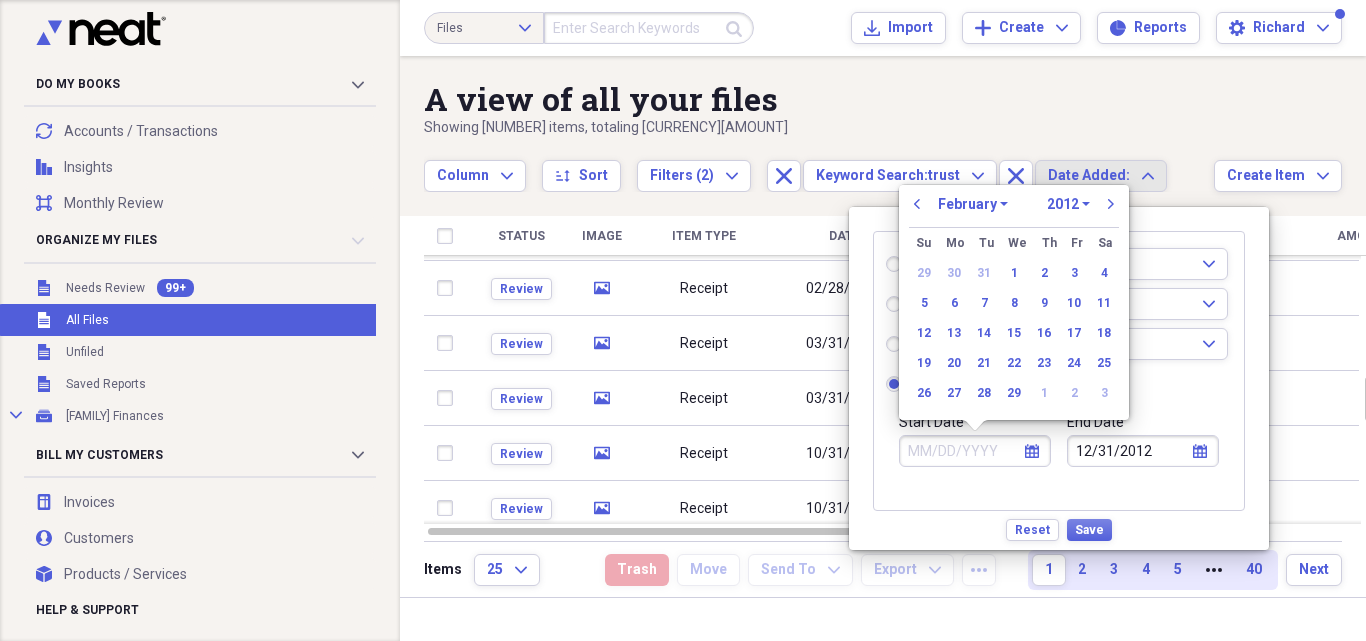 click on "previous" at bounding box center [917, 204] 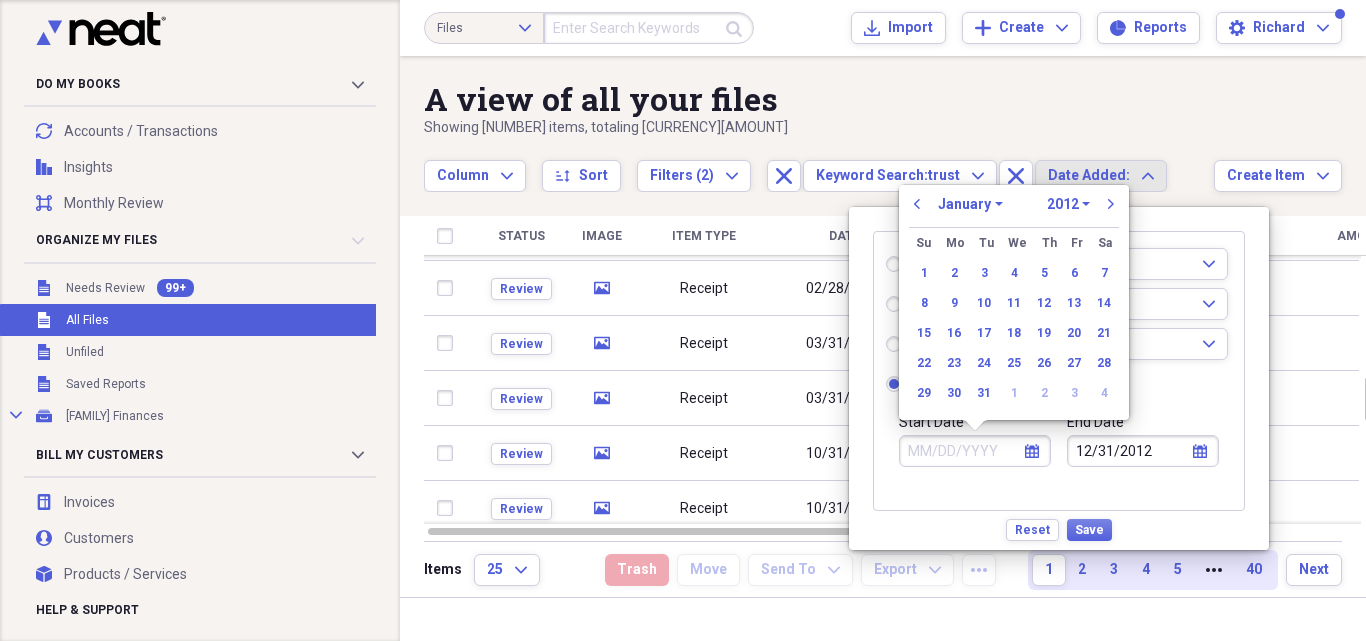 click on "1" at bounding box center (924, 273) 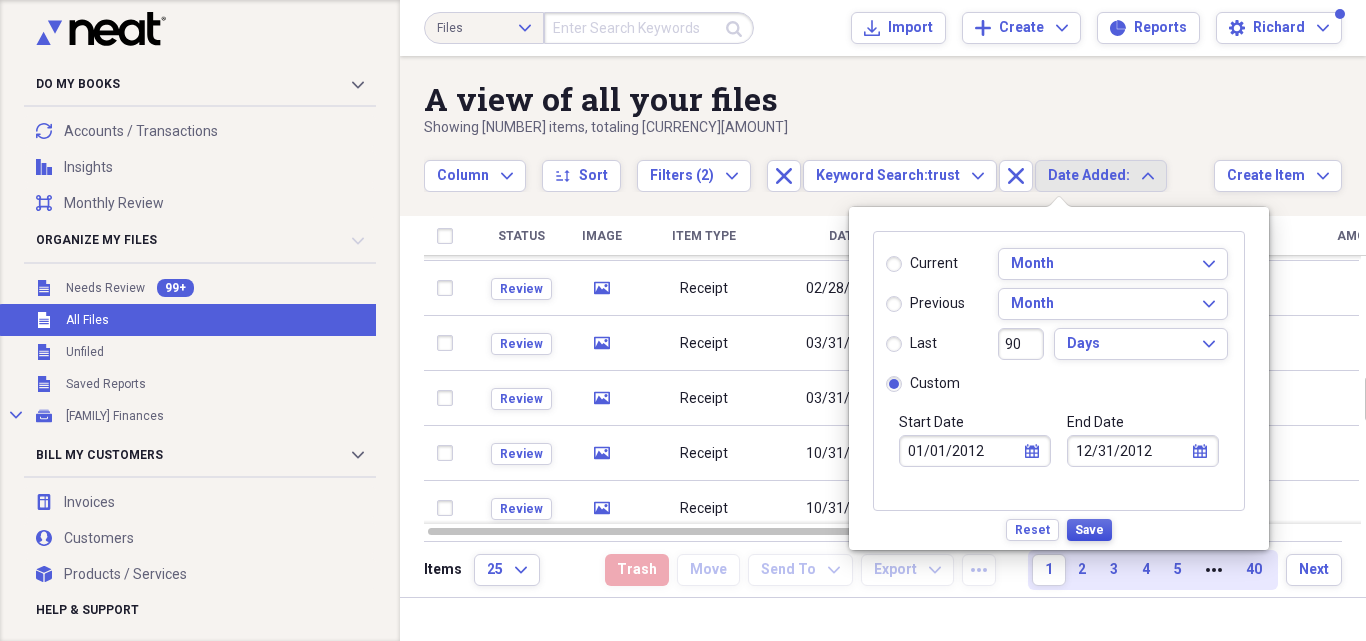 click on "Save" at bounding box center [1089, 530] 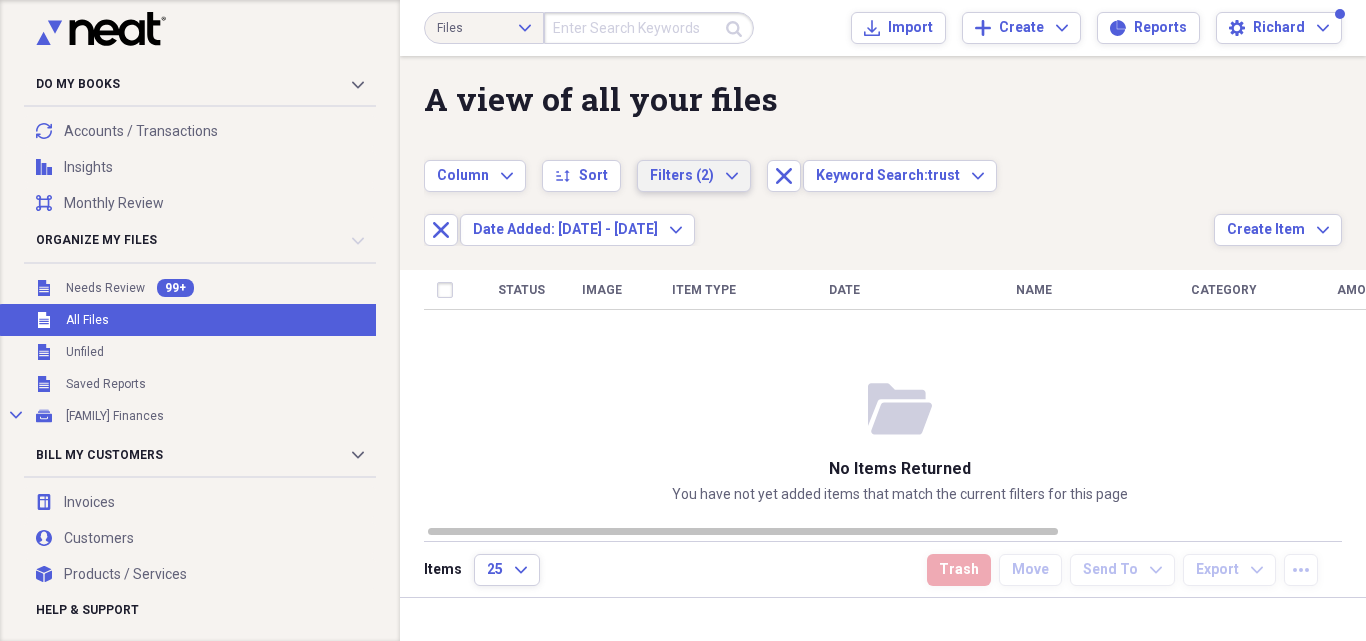 click on "Expand" 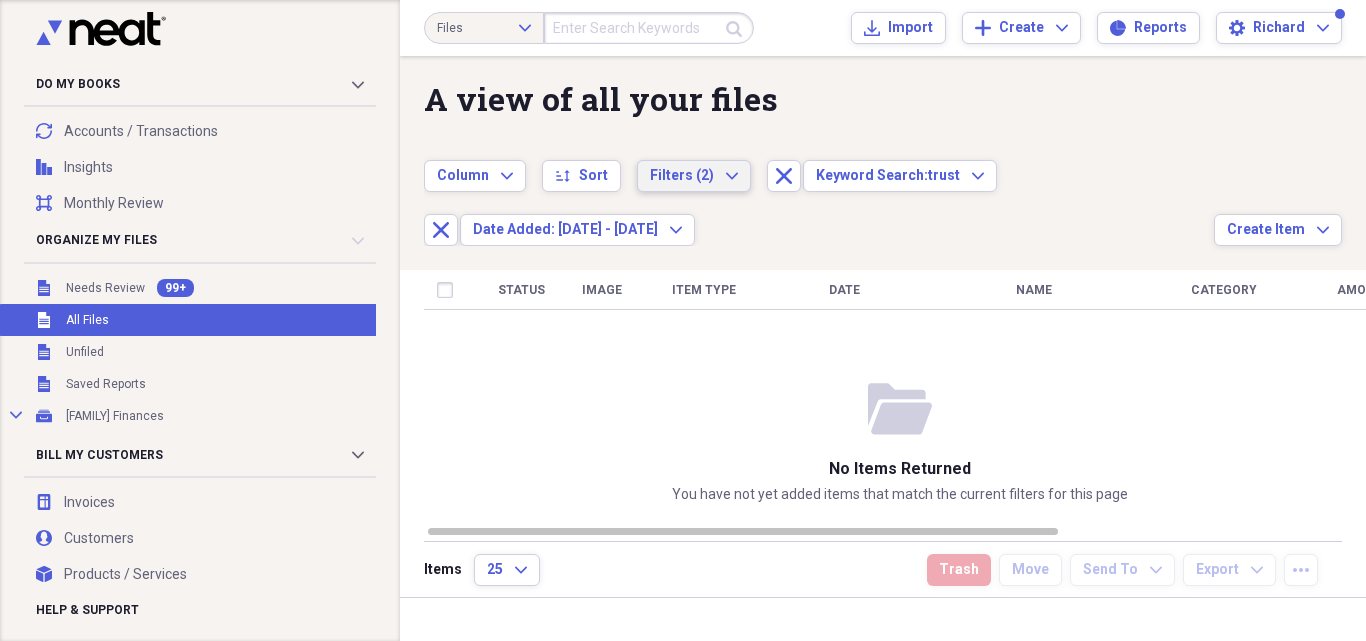 click on "Expand" 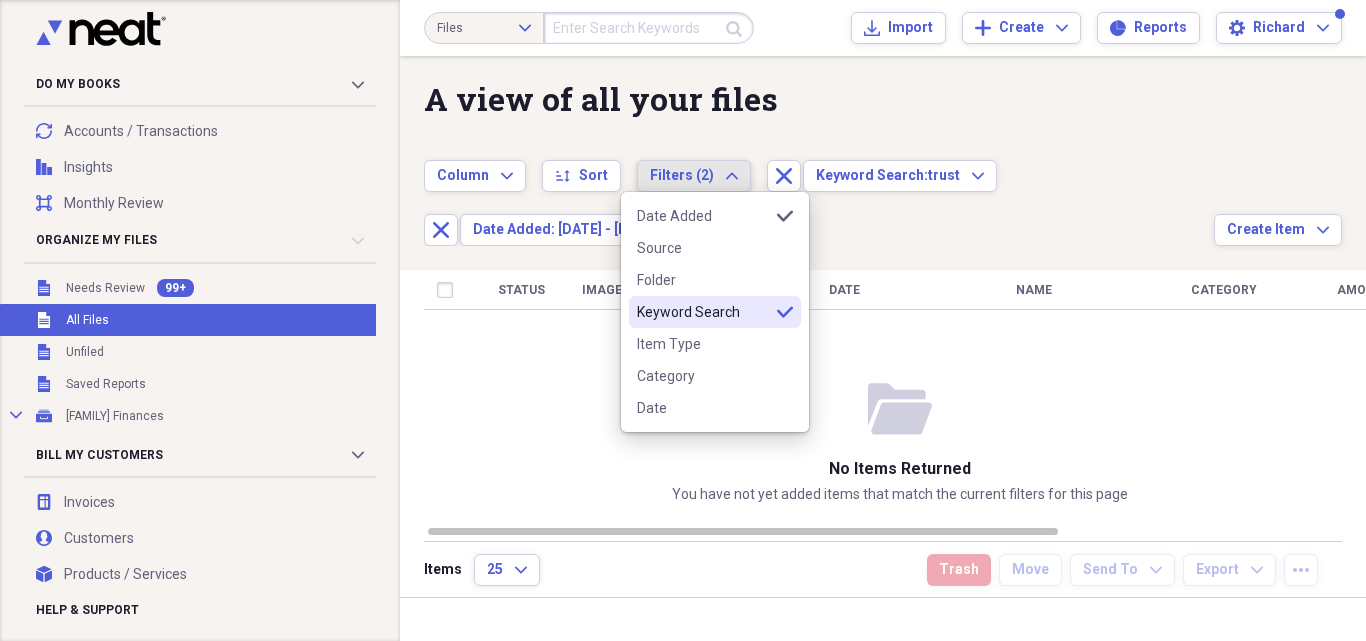 click on "selected" 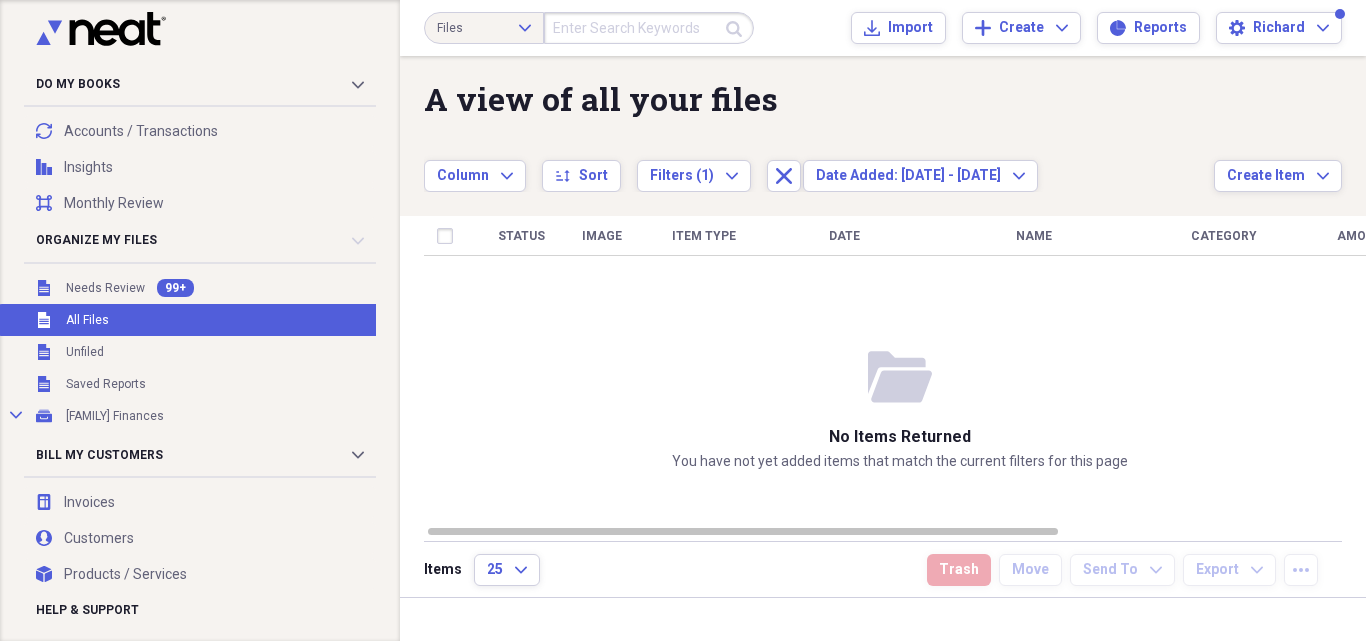 click on "Collapse" 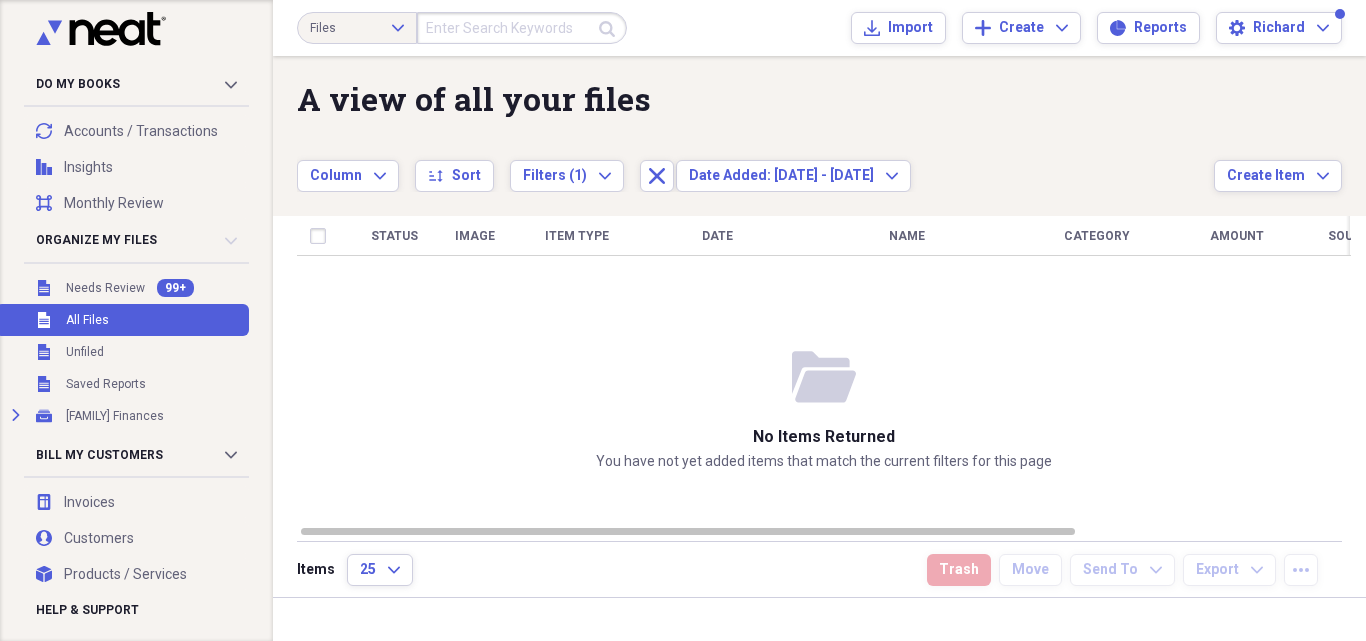 click on "Expand My Cabinet [LAST] Family Finances Add Folder" at bounding box center (122, 416) 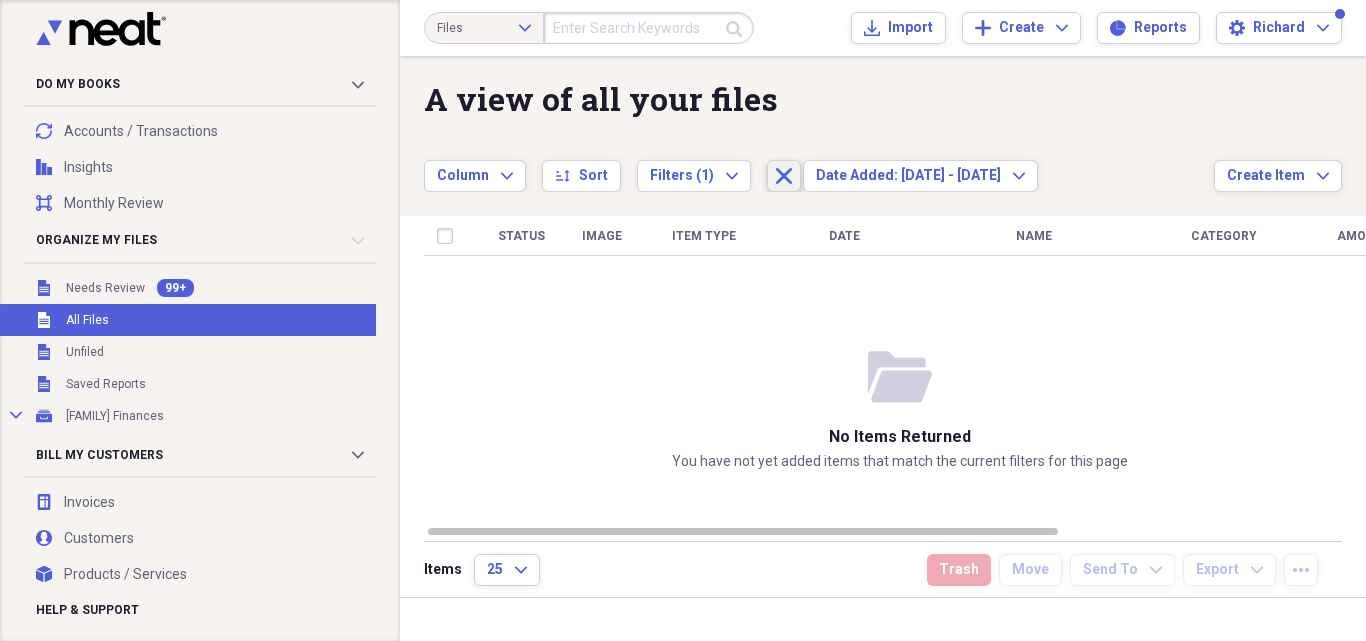 click on "Close" 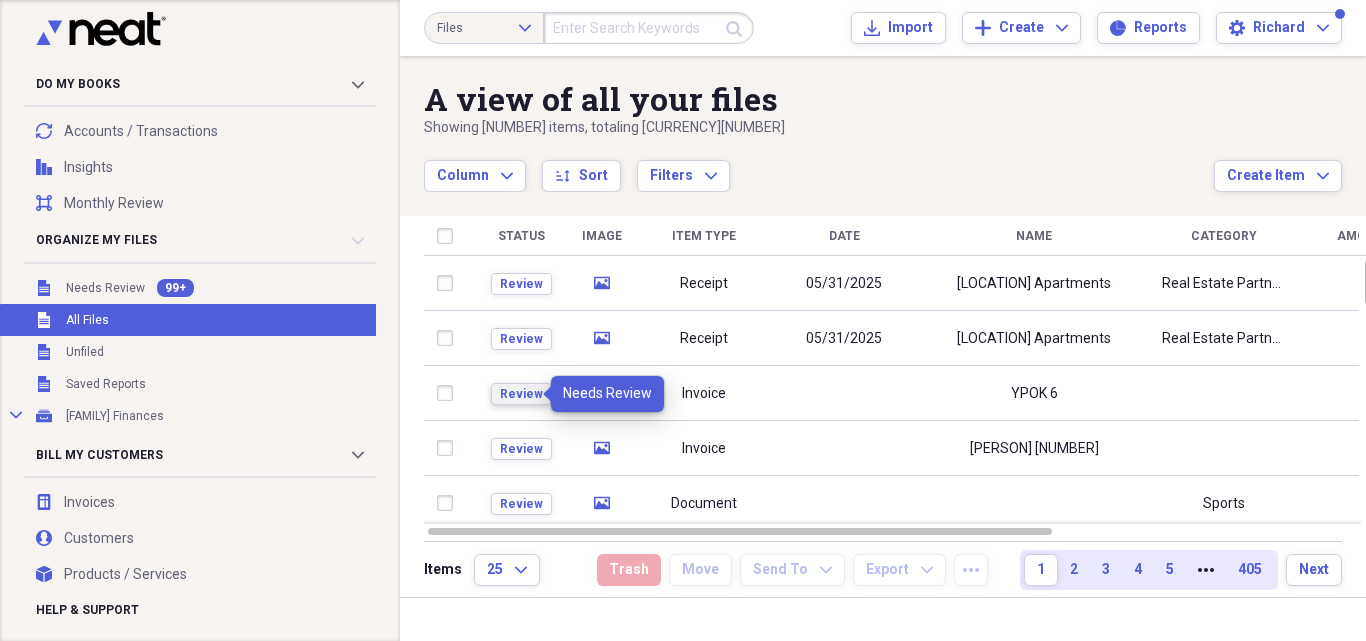 click on "Review" at bounding box center [521, 394] 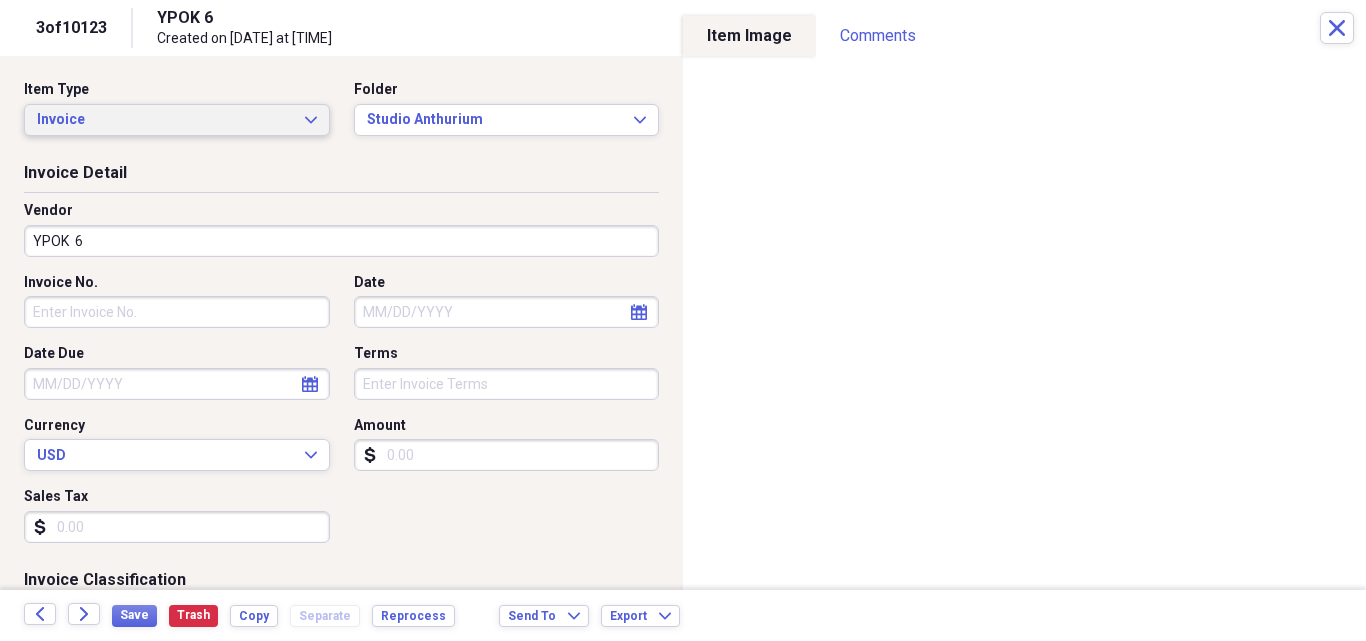 click on "Expand" 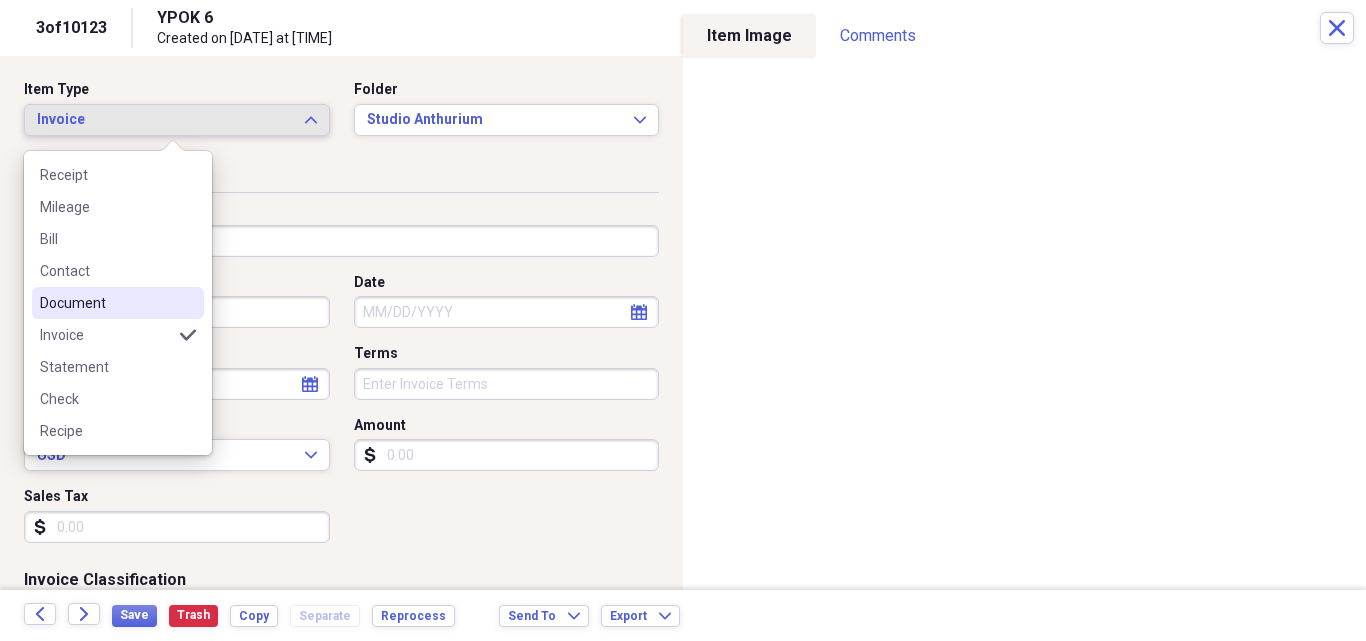 click on "Document" at bounding box center (106, 303) 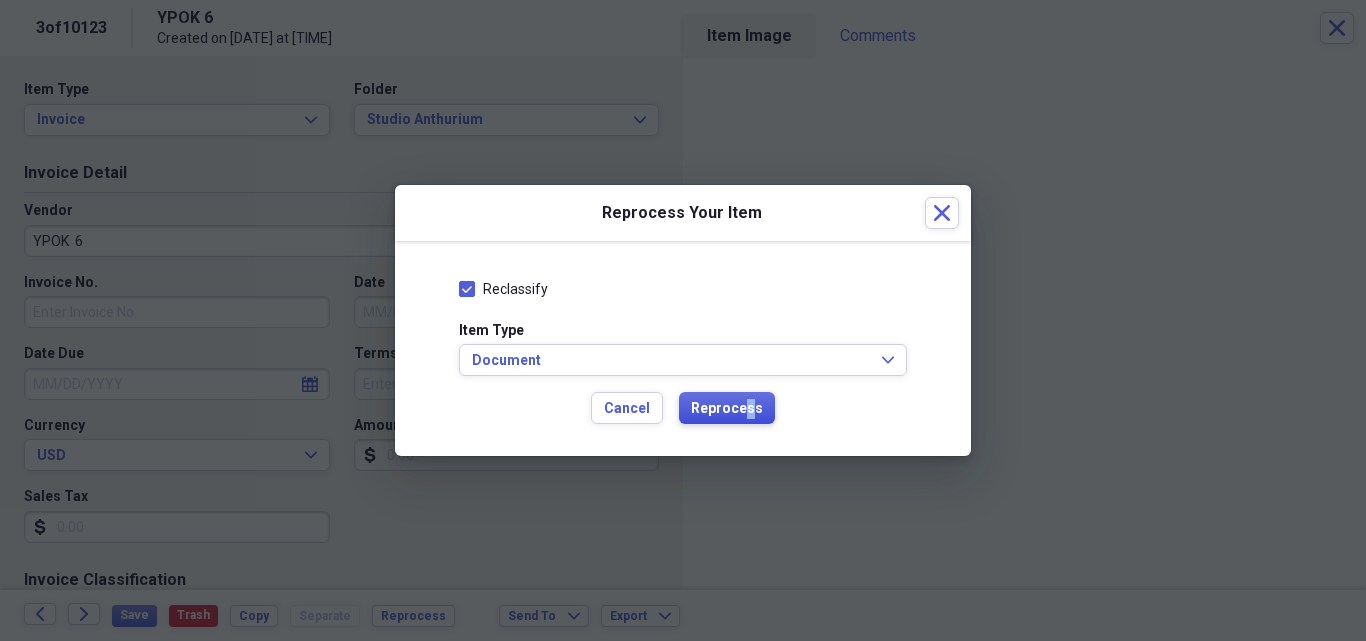 click on "Reprocess" at bounding box center [727, 409] 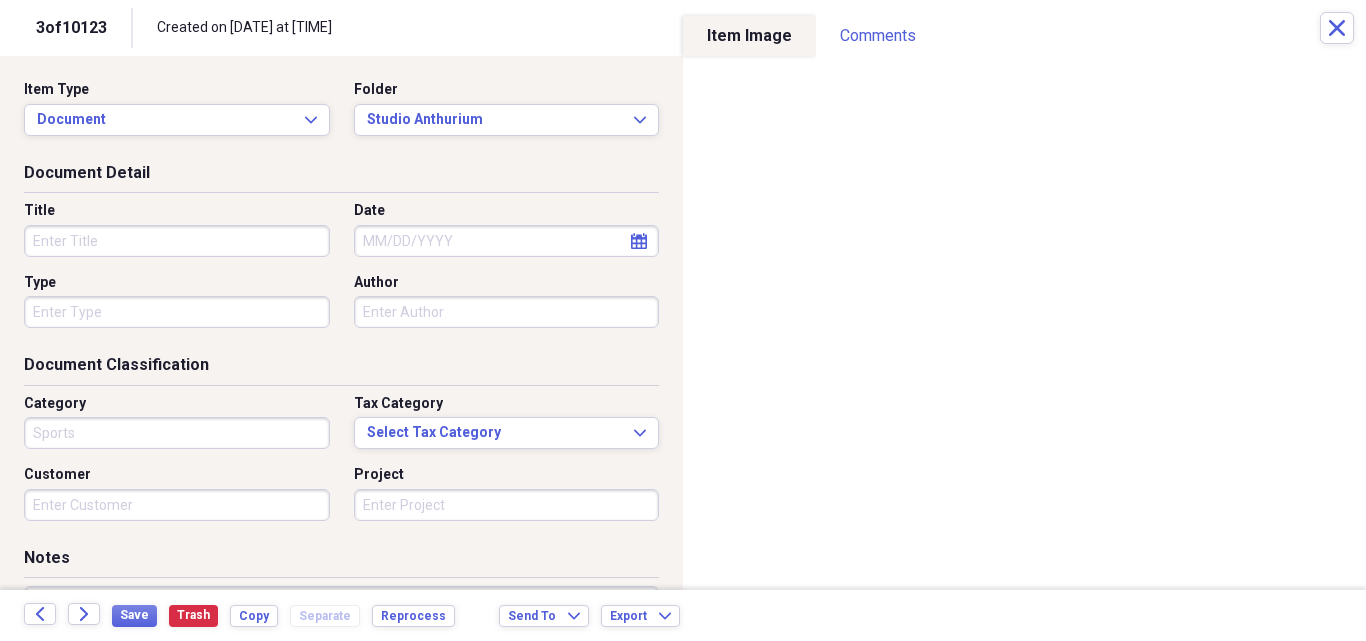type on "Sports" 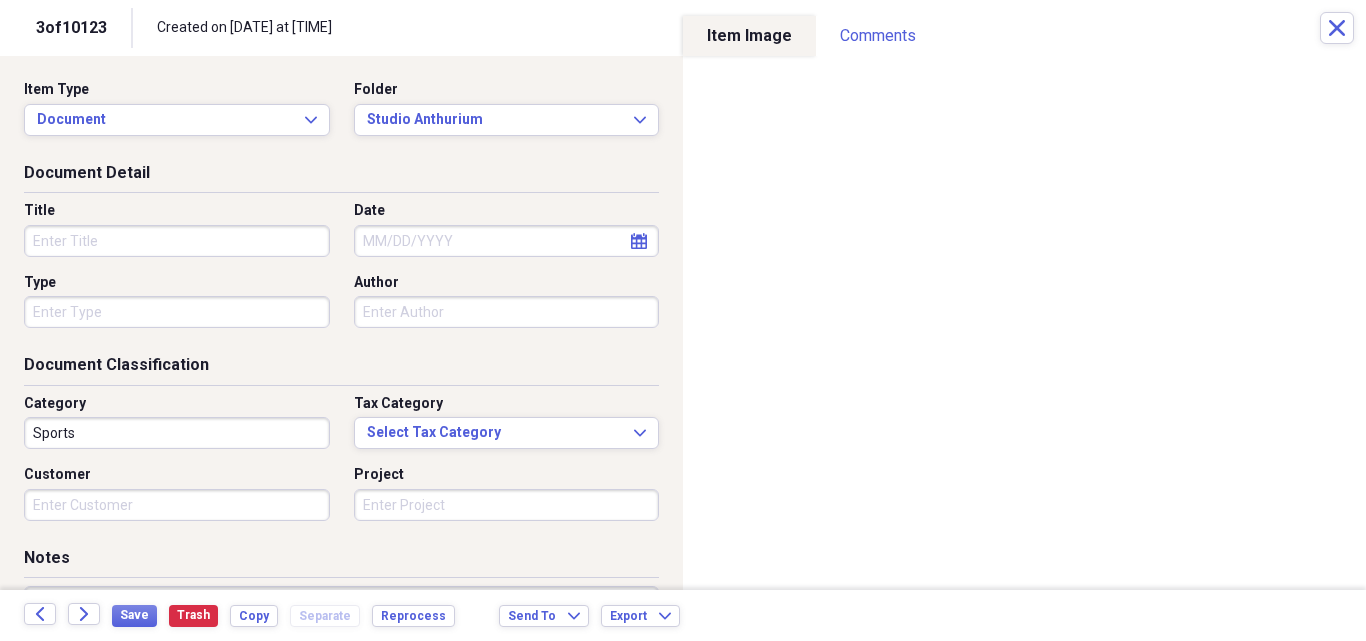 click on "Title" at bounding box center (177, 241) 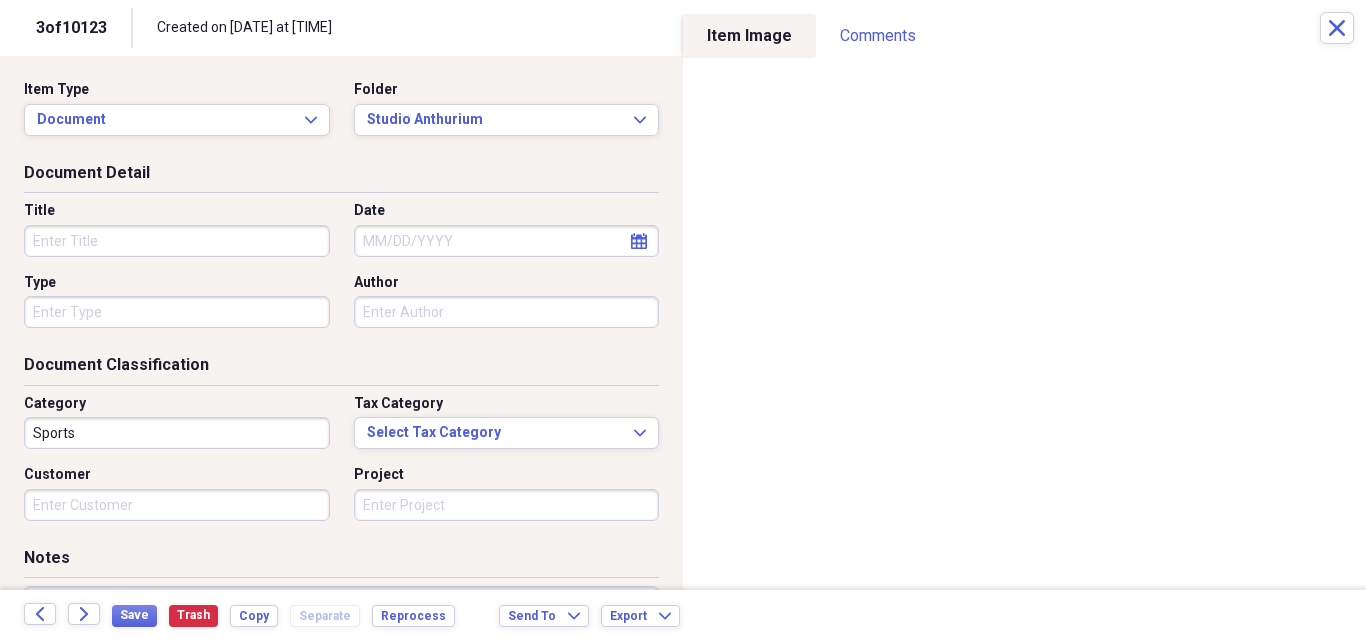 paste on "Урок 6" 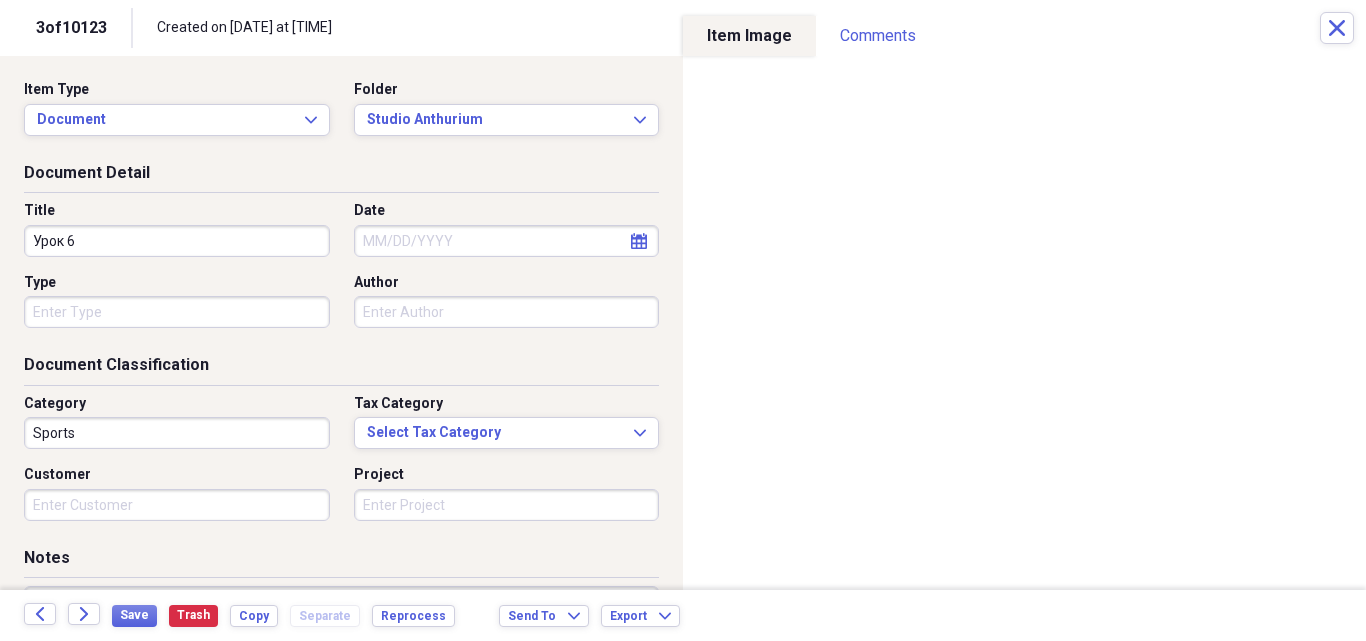 type on "Урок 6" 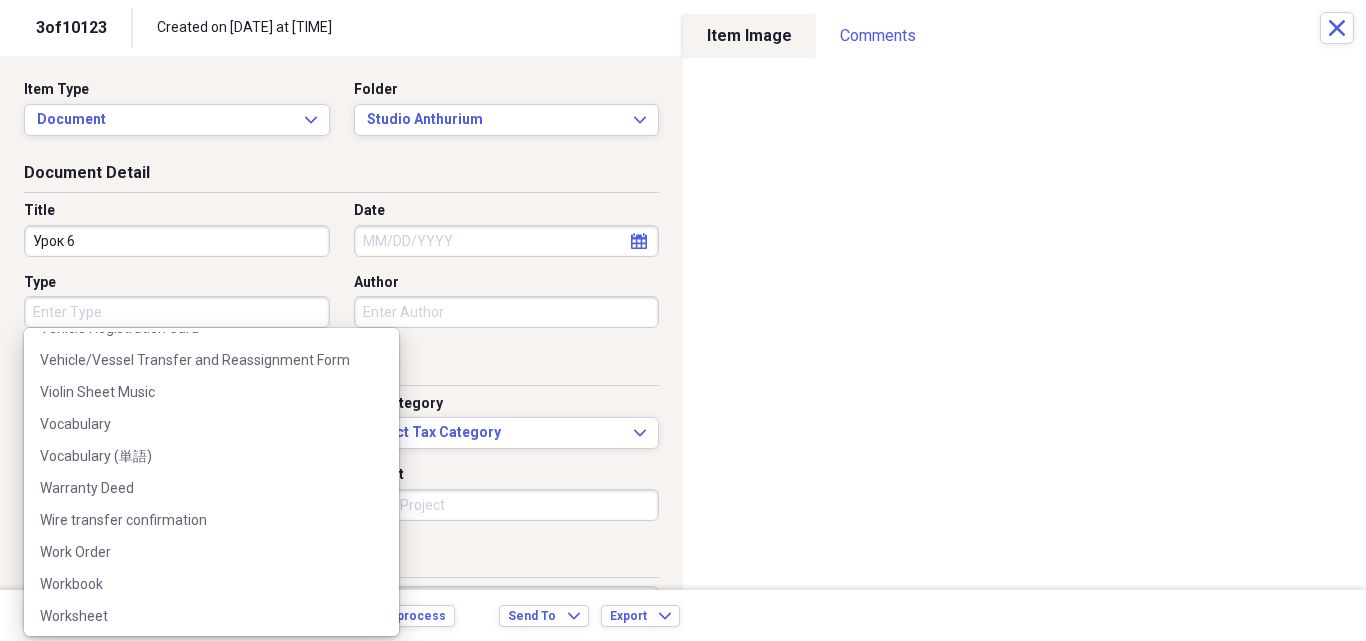 scroll, scrollTop: 9404, scrollLeft: 0, axis: vertical 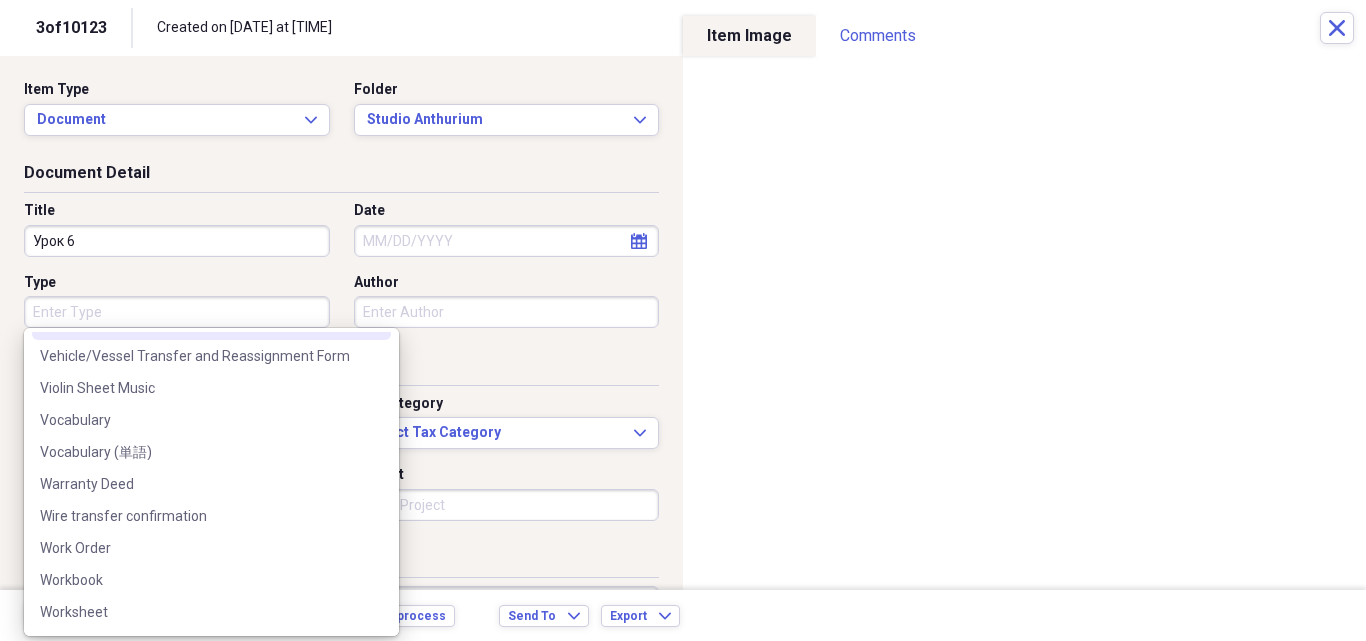 click on "Type" at bounding box center (177, 312) 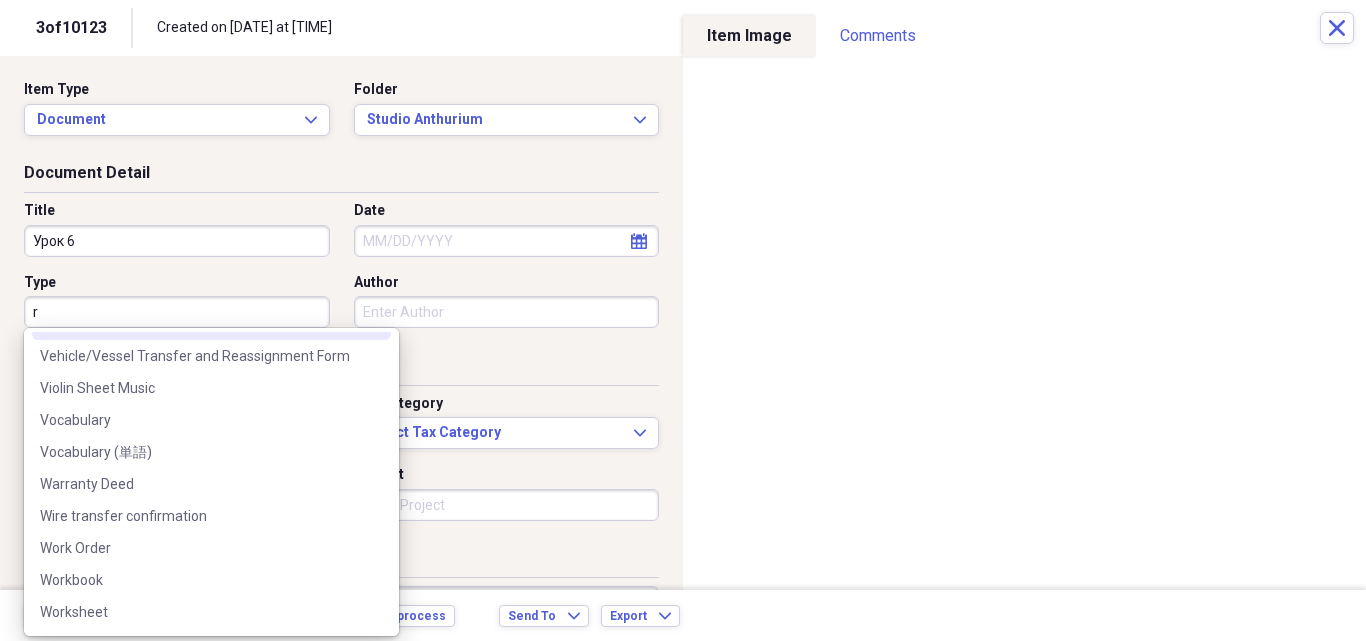 scroll, scrollTop: 0, scrollLeft: 0, axis: both 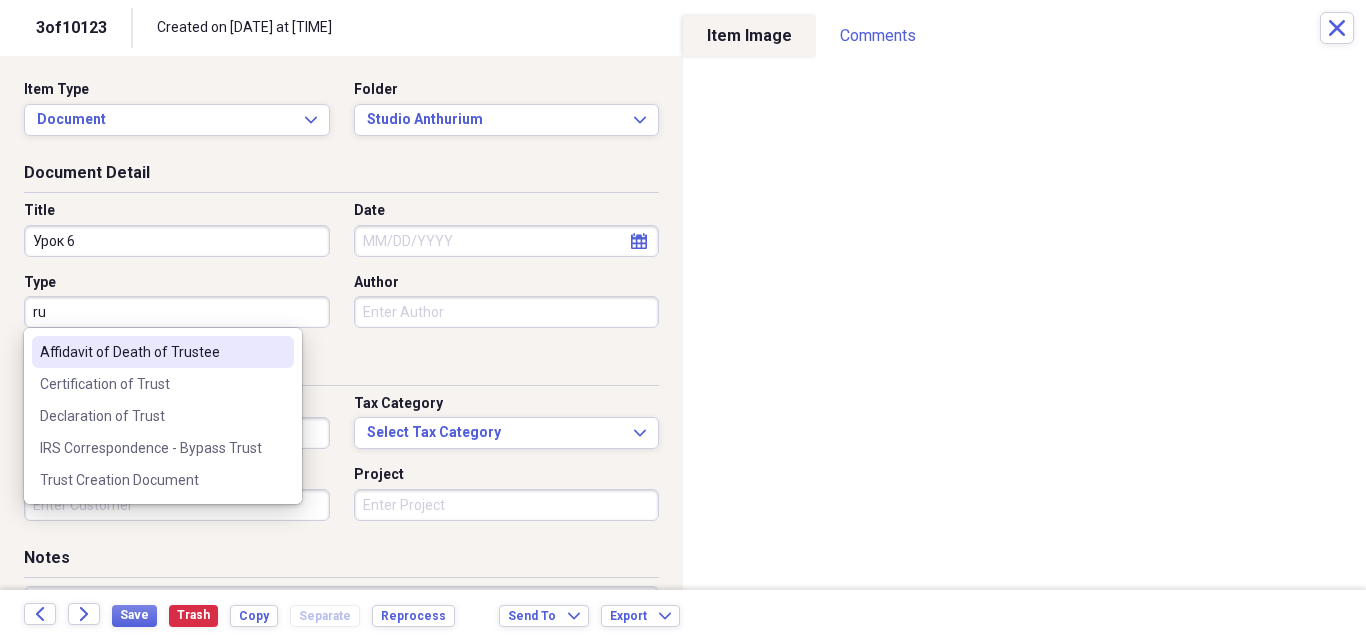 type on "r" 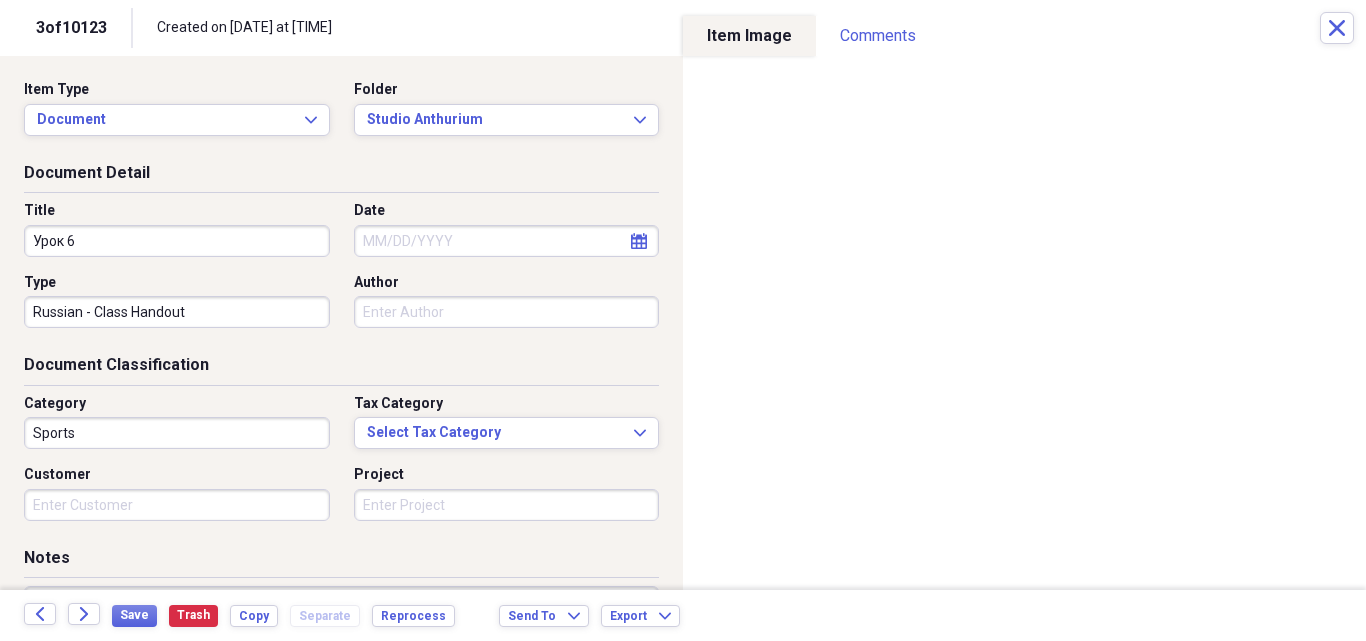 type on "Russian - Class Handout" 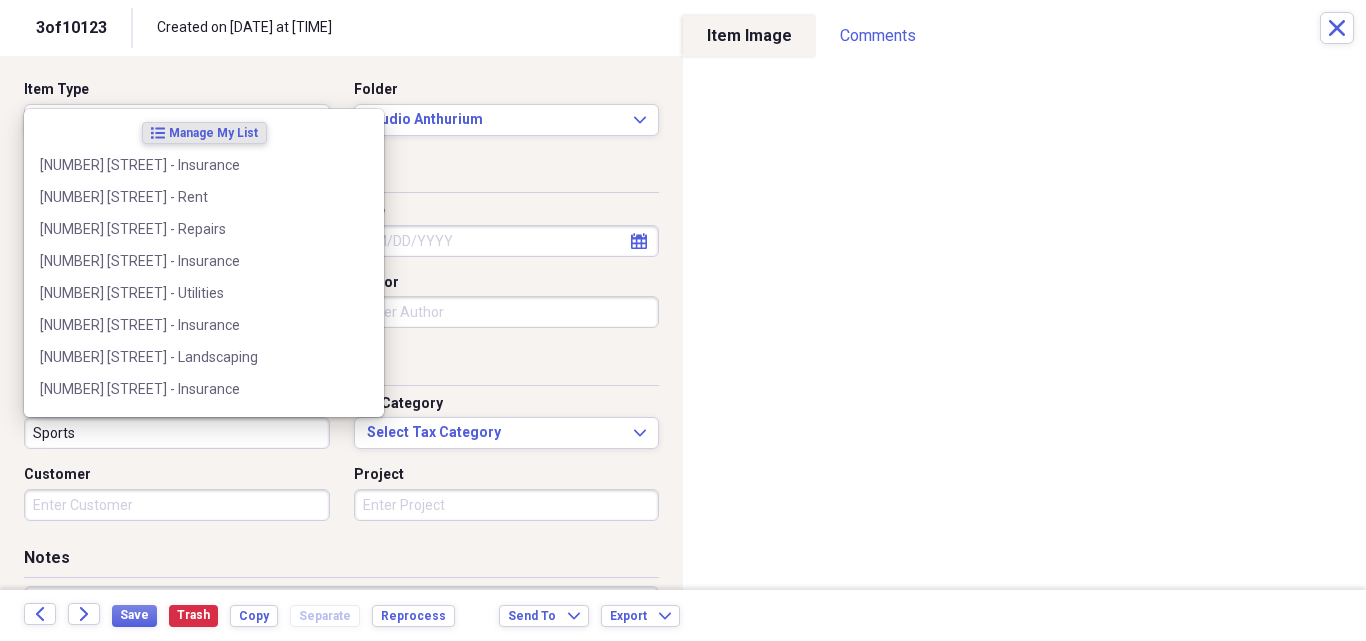 click on "Sports" at bounding box center (177, 433) 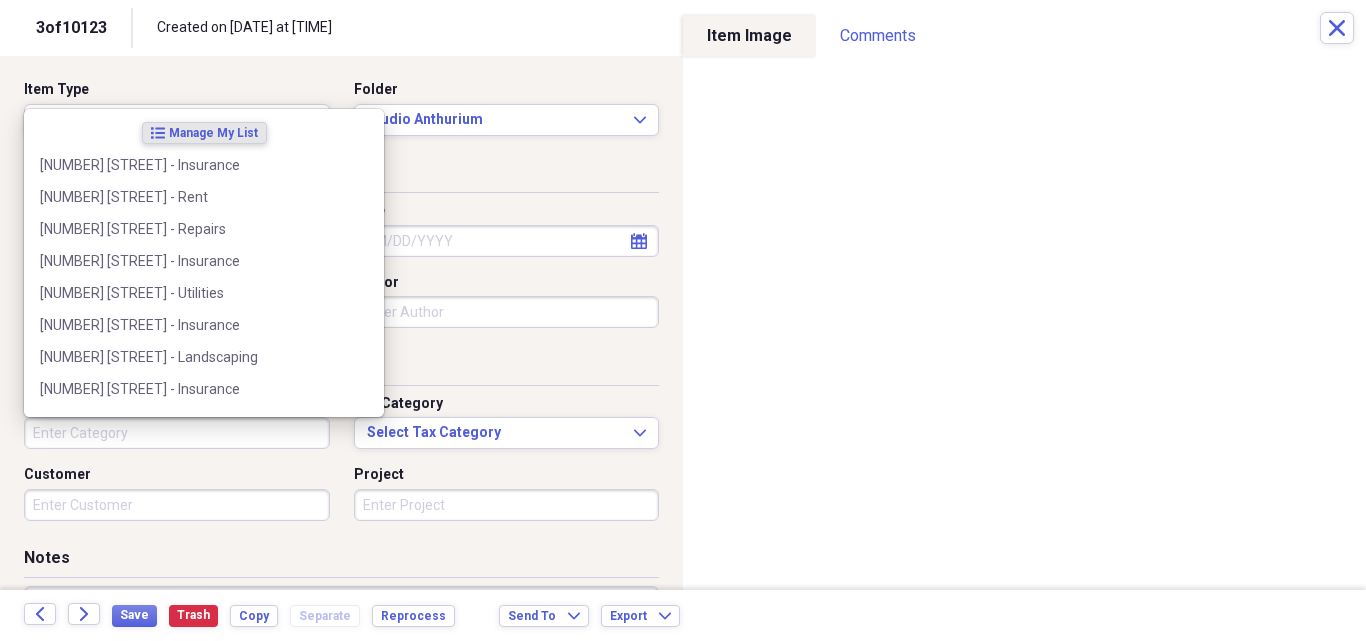 type 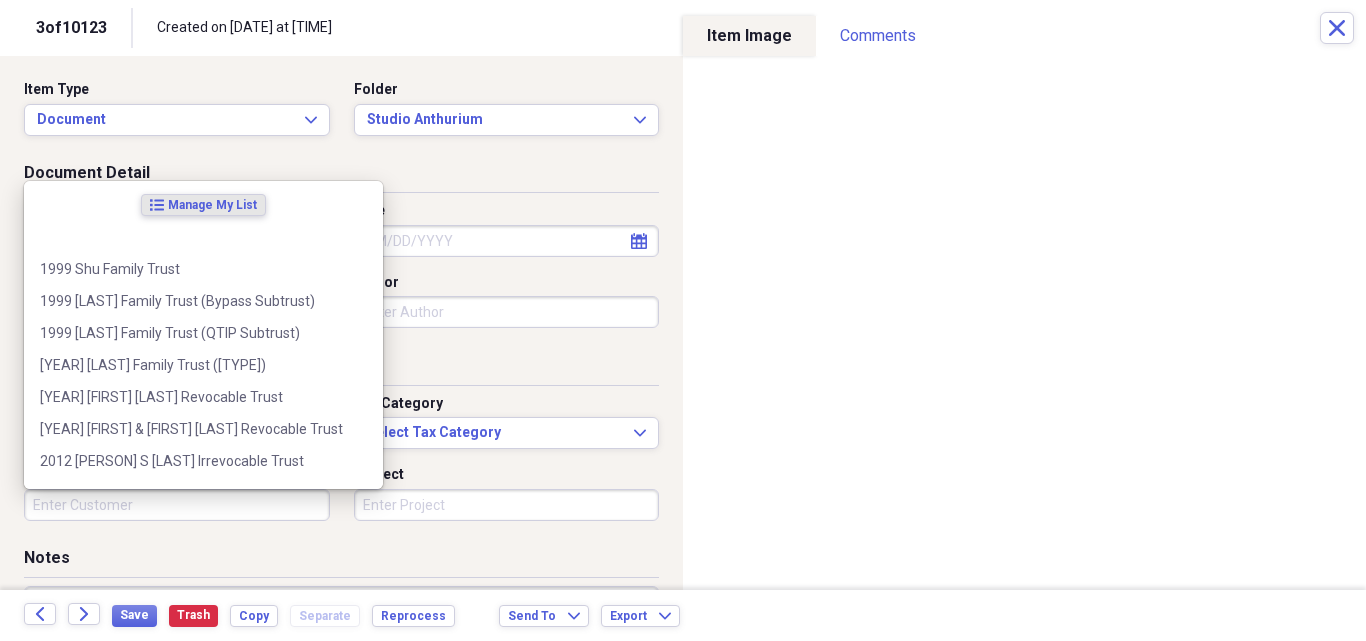 click on "Customer" at bounding box center [177, 505] 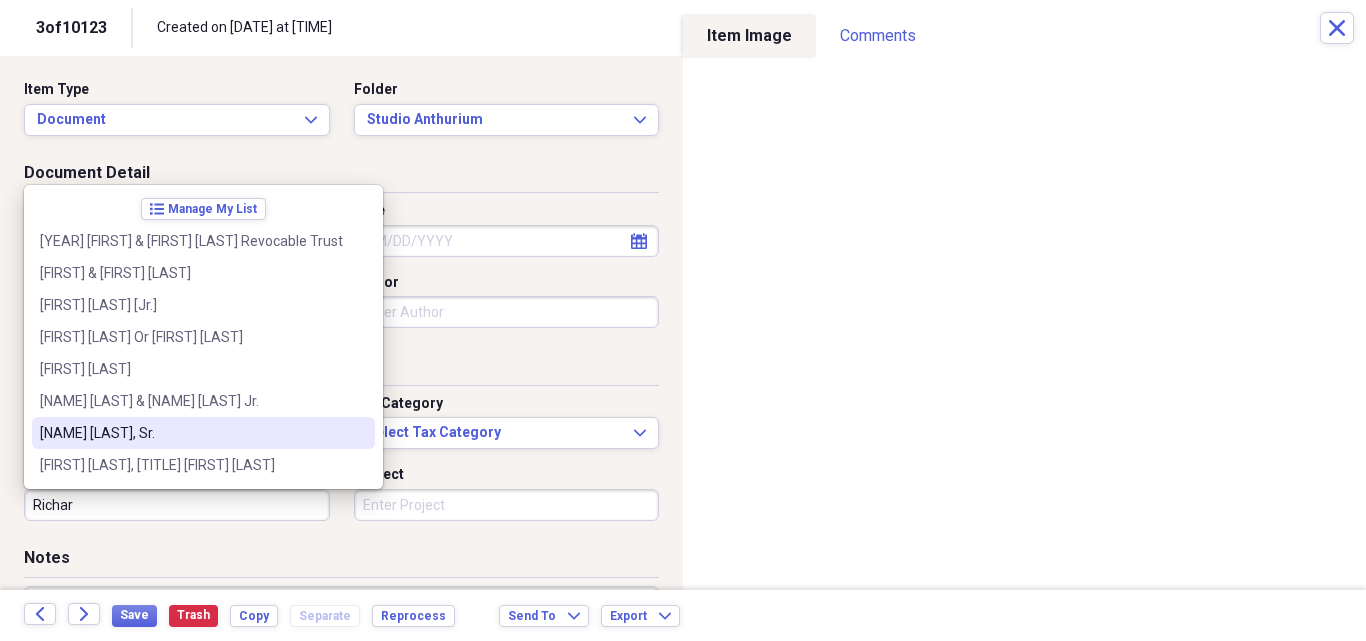 click on "[NAME] [LAST], Sr." at bounding box center (191, 433) 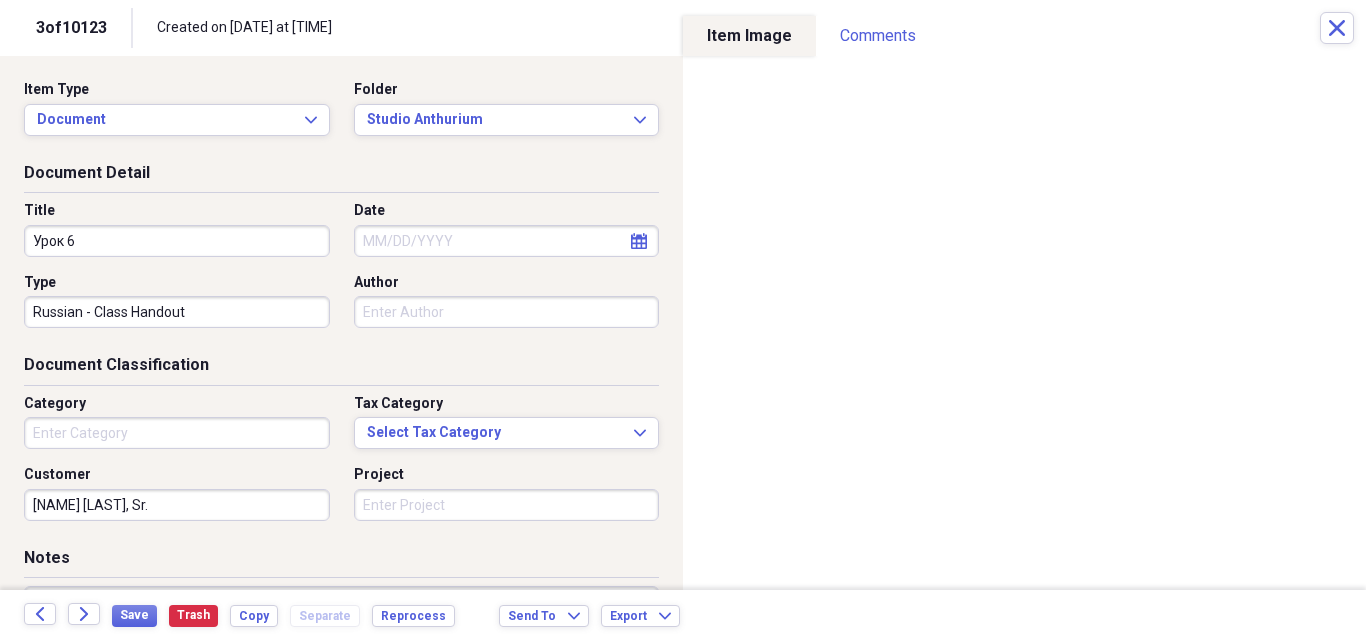 click on "Project" at bounding box center [507, 505] 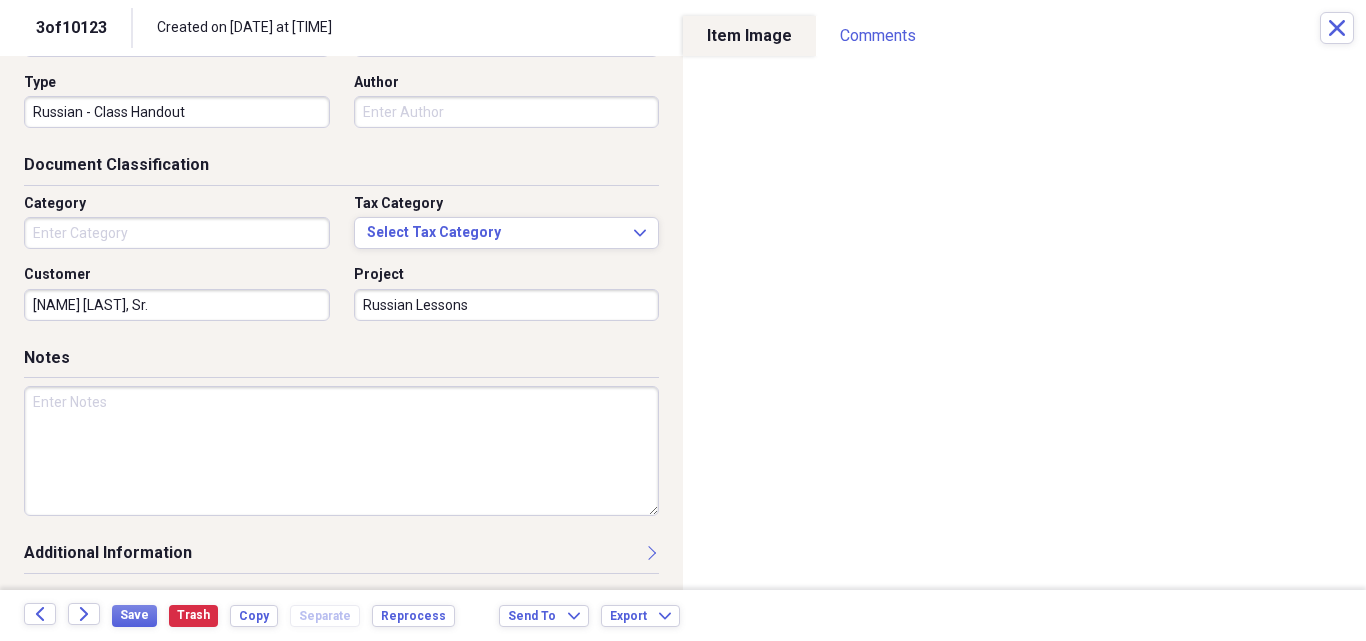 scroll, scrollTop: 202, scrollLeft: 0, axis: vertical 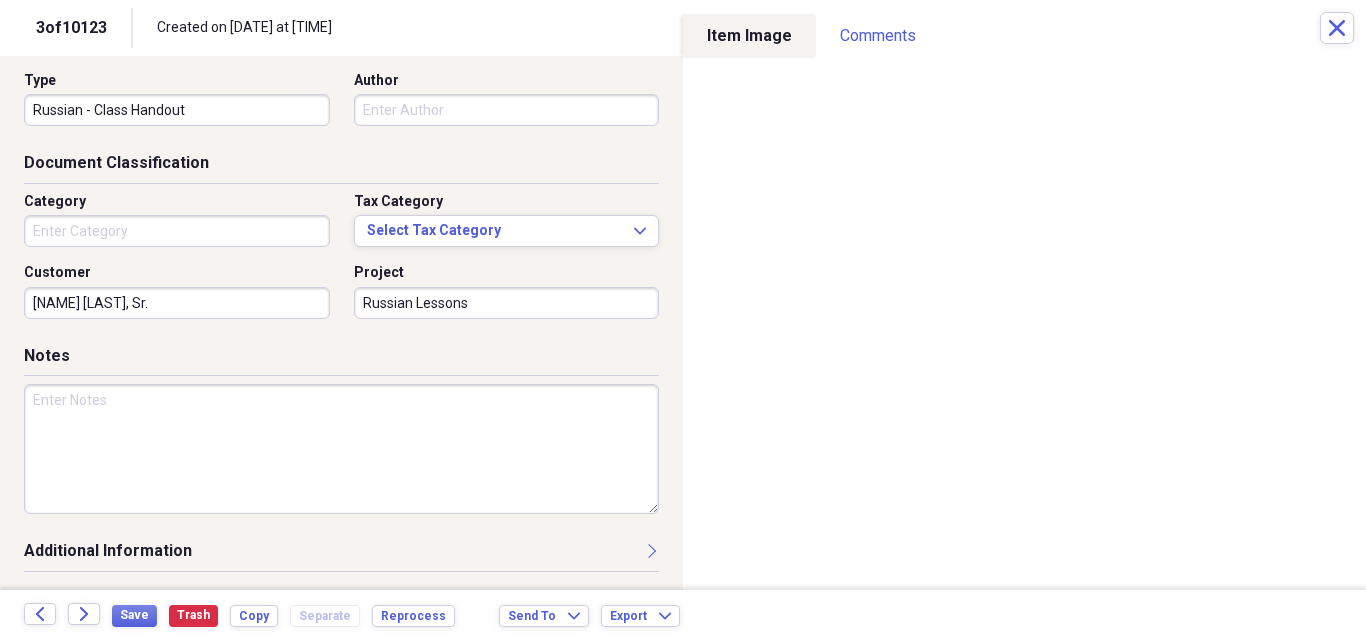 type on "Russian Lessons" 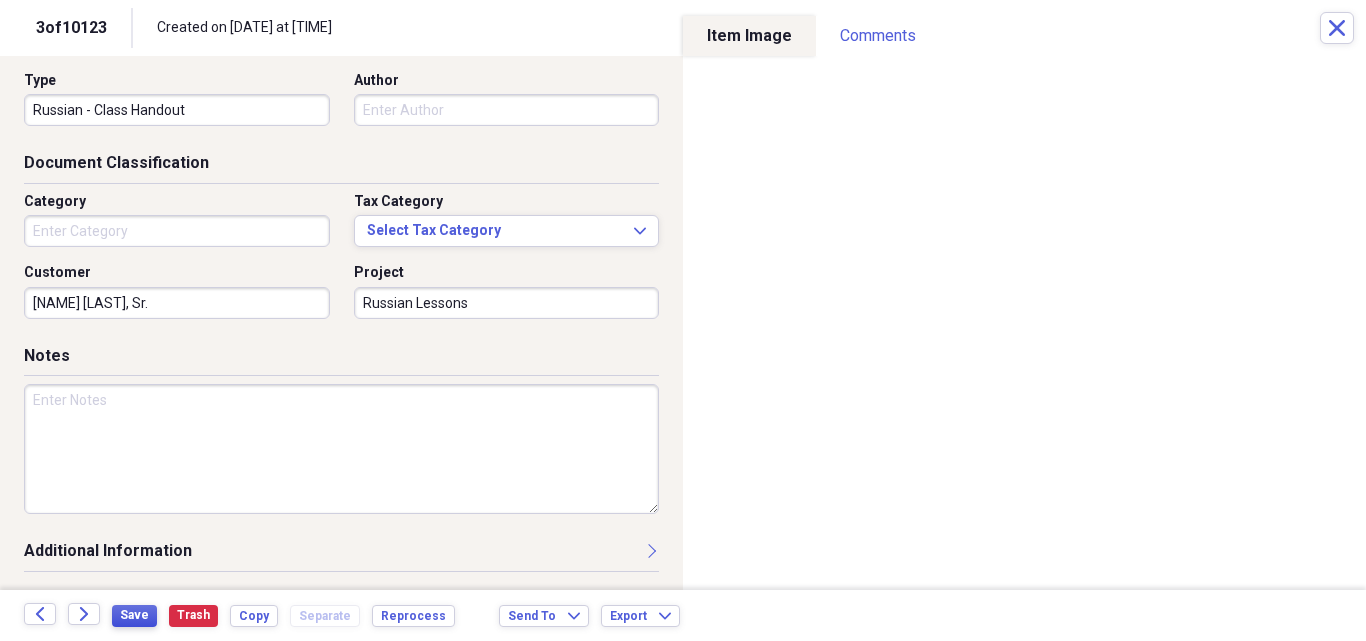 click on "Save" at bounding box center (134, 615) 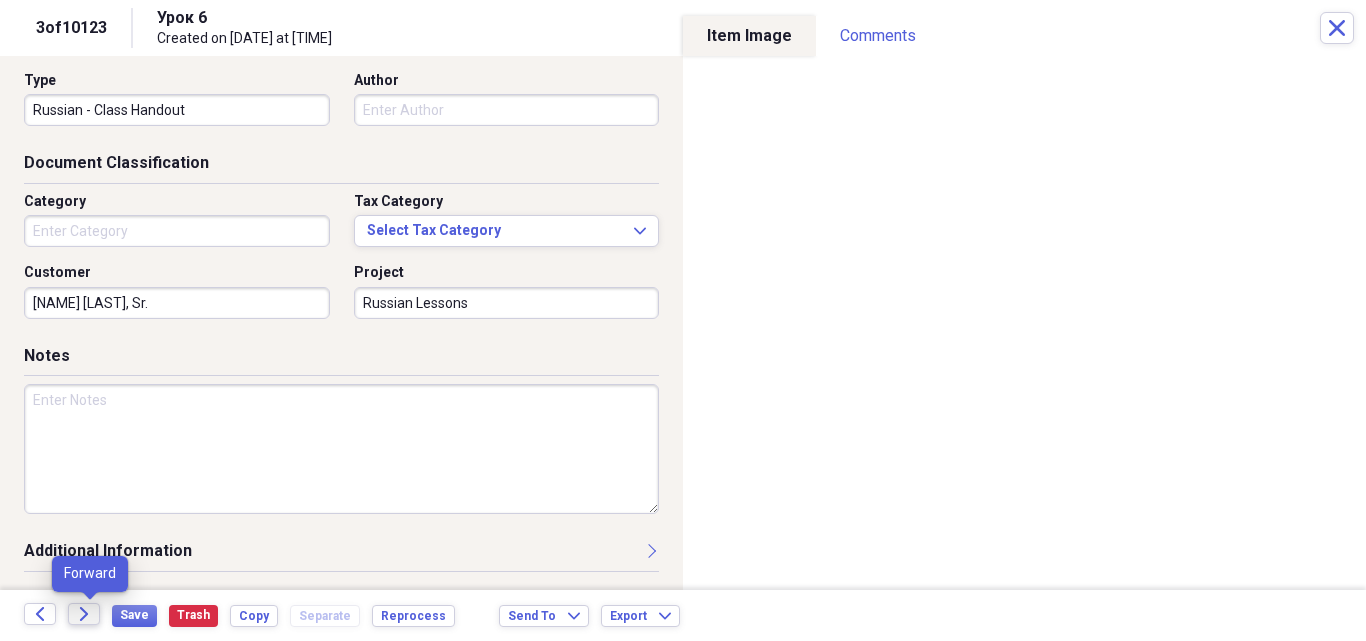 click on "Forward" at bounding box center (84, 614) 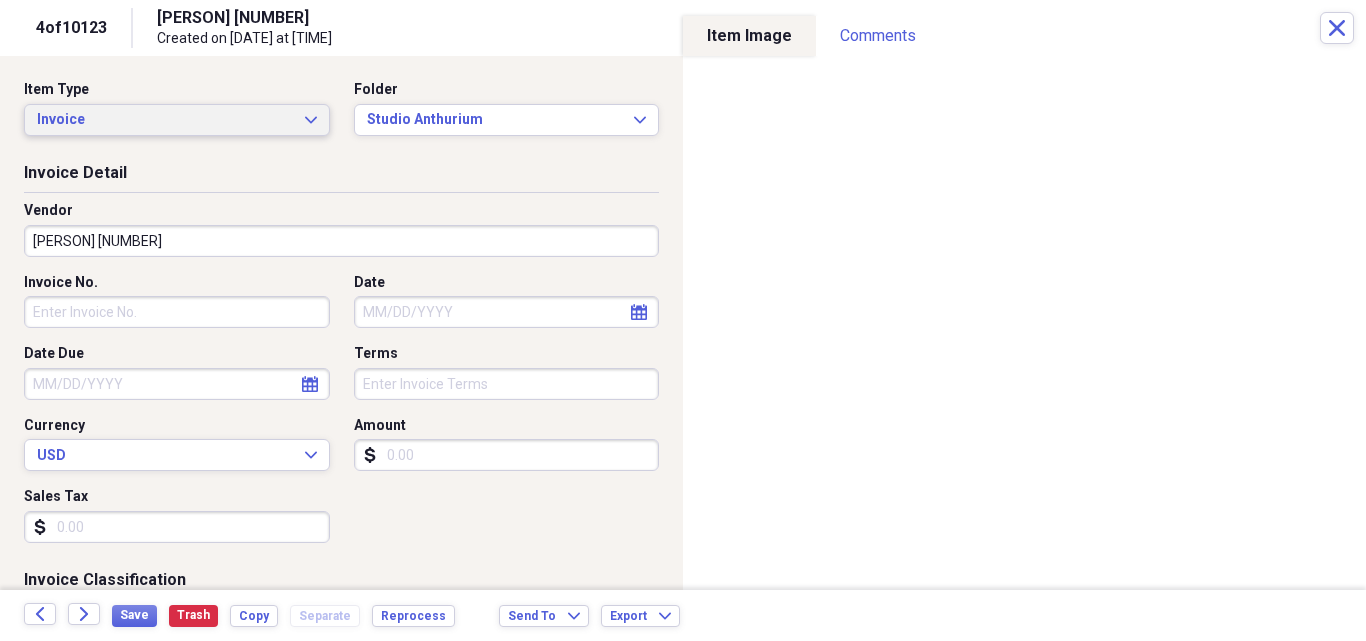 click on "Invoice" at bounding box center (165, 120) 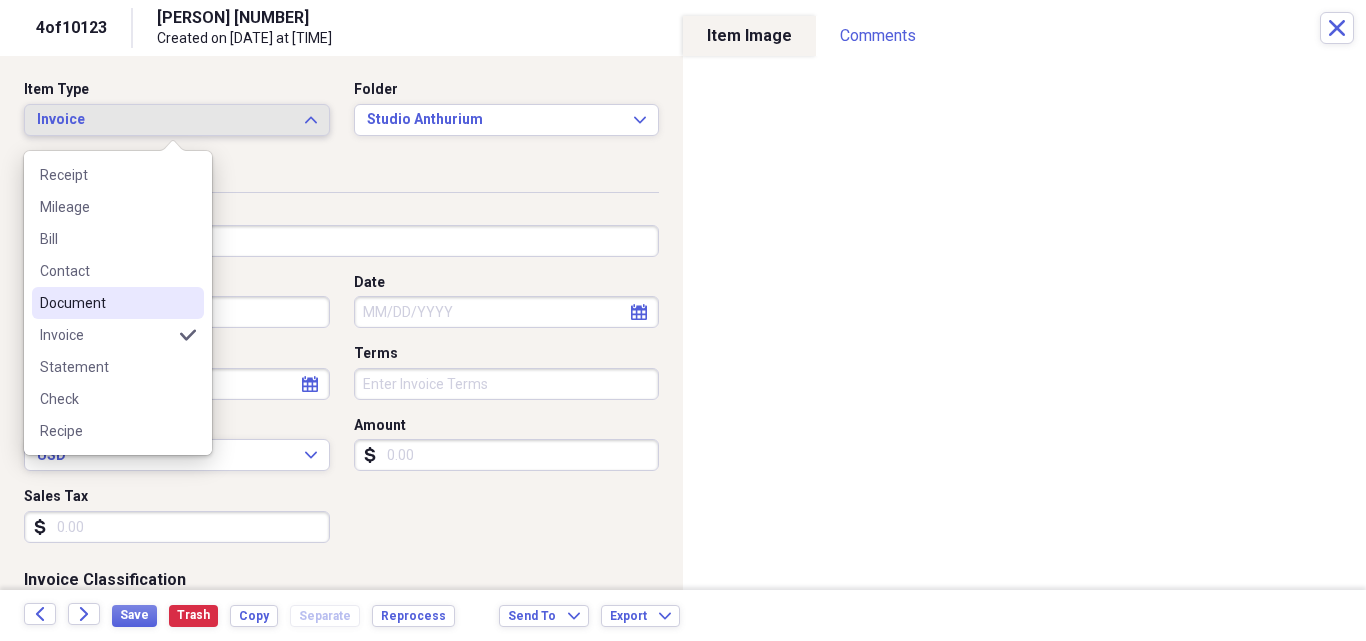 click on "Document" at bounding box center (106, 303) 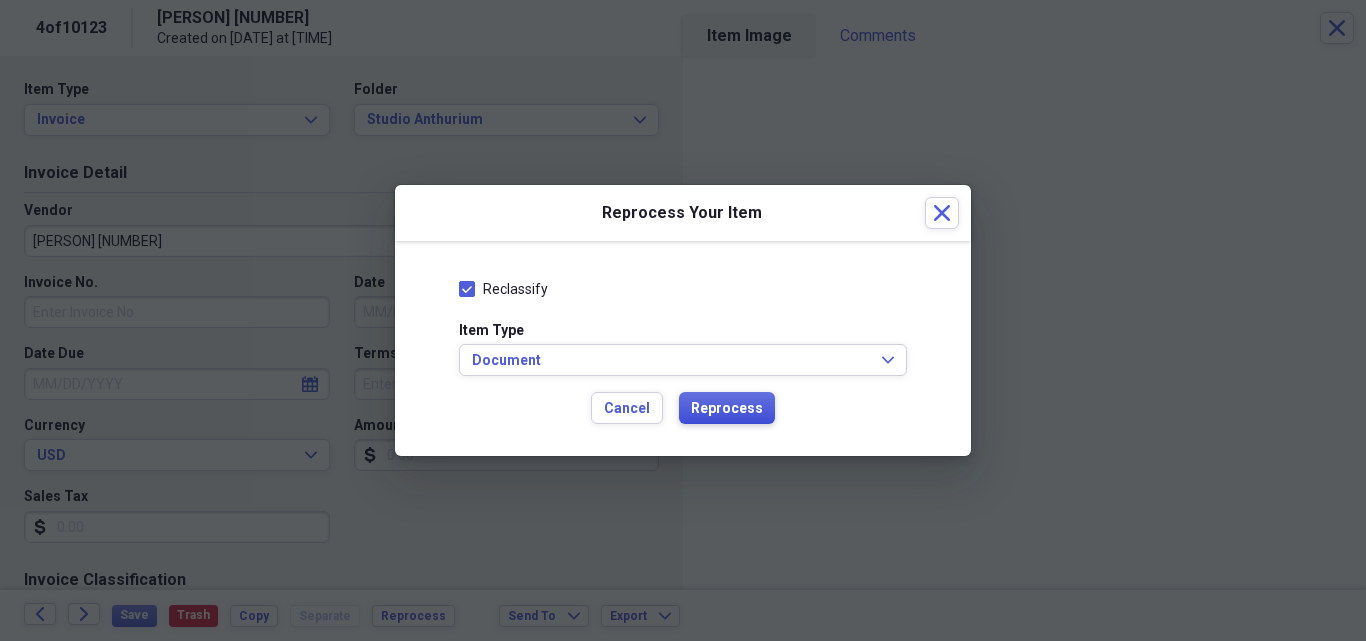 click on "Reprocess" at bounding box center (727, 409) 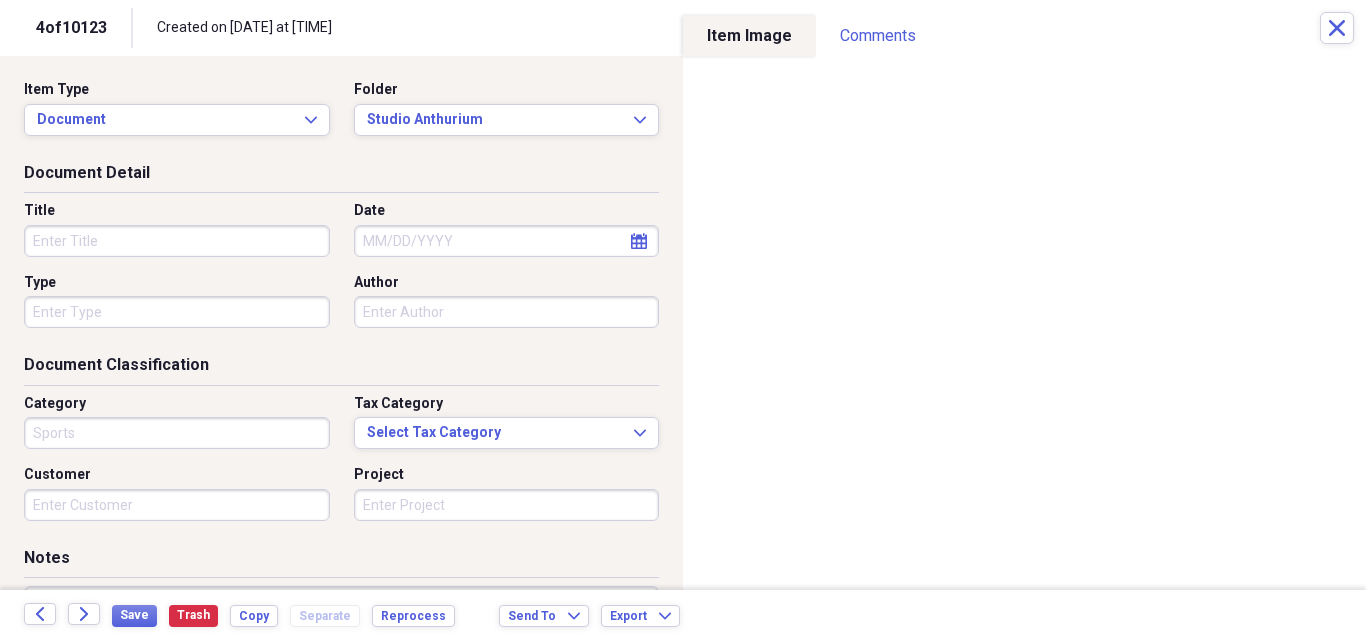 type on "Sports" 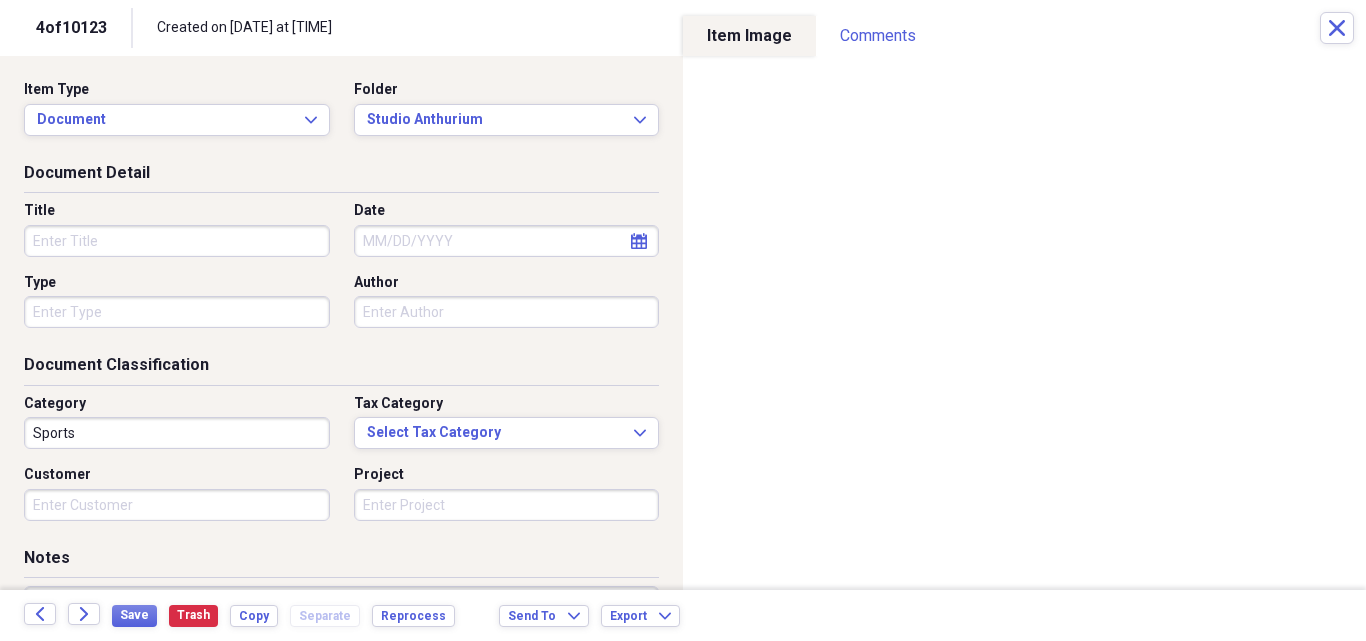 click on "Title" at bounding box center (177, 241) 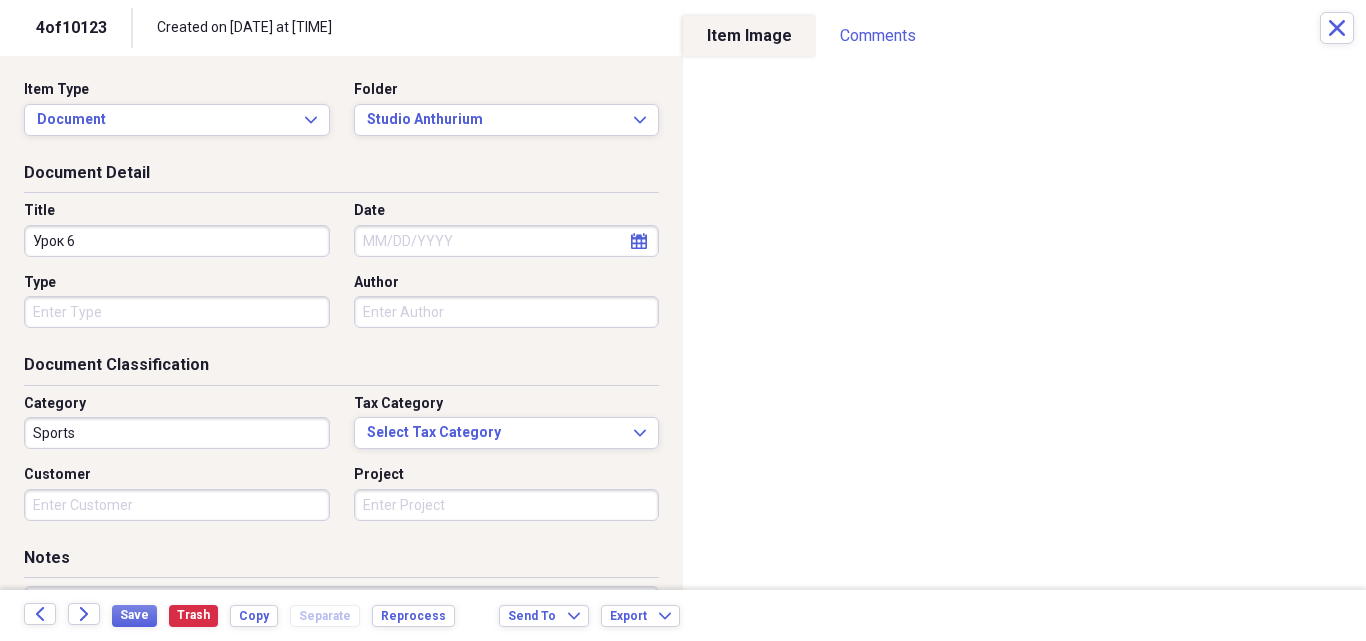 click on "Урок 6" at bounding box center (177, 241) 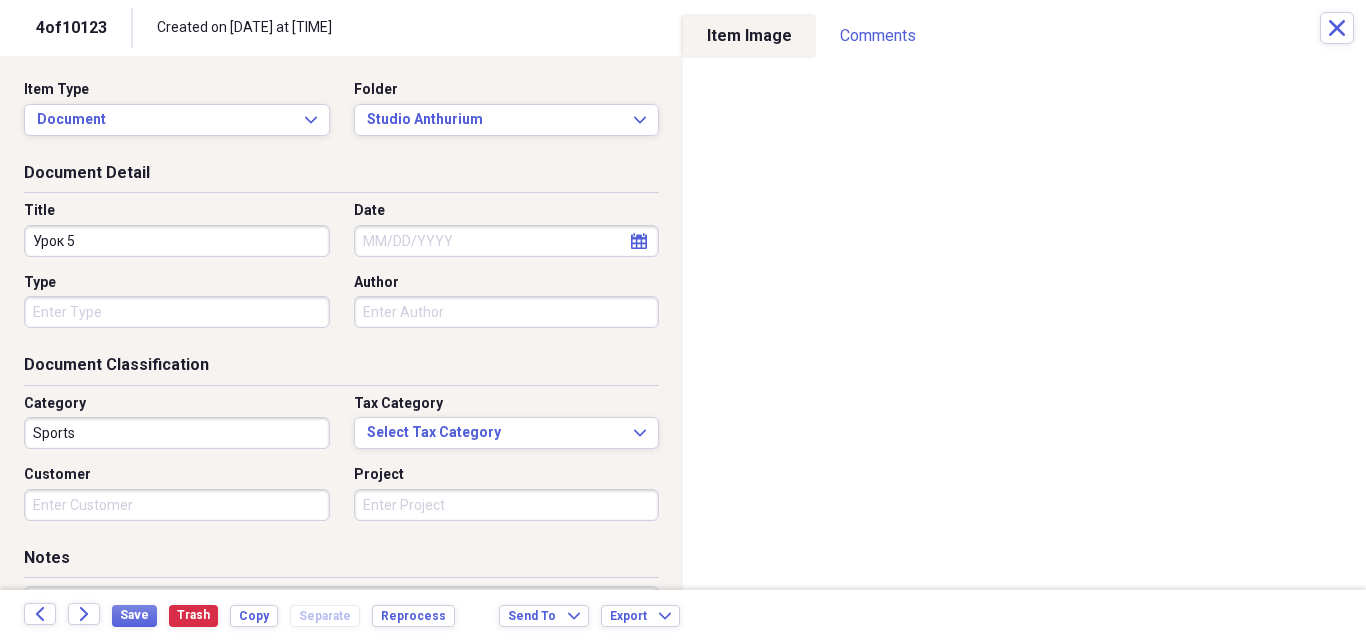 type on "Урок 5" 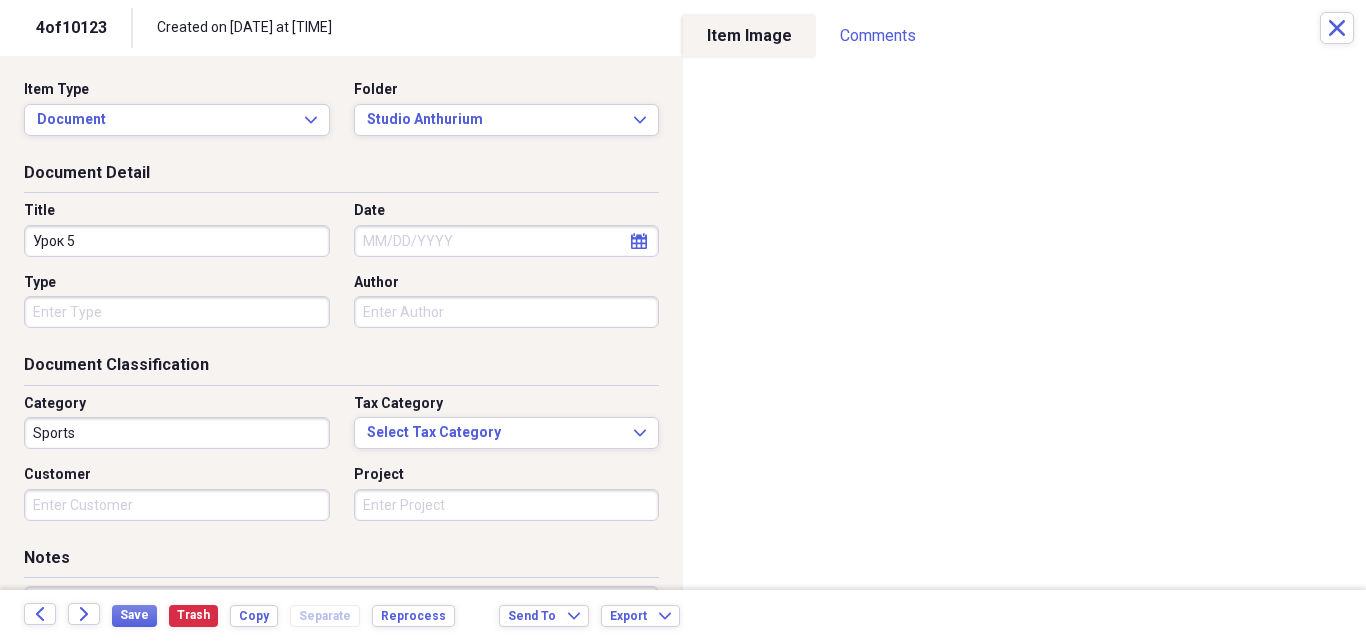 click on "Customer" at bounding box center (177, 505) 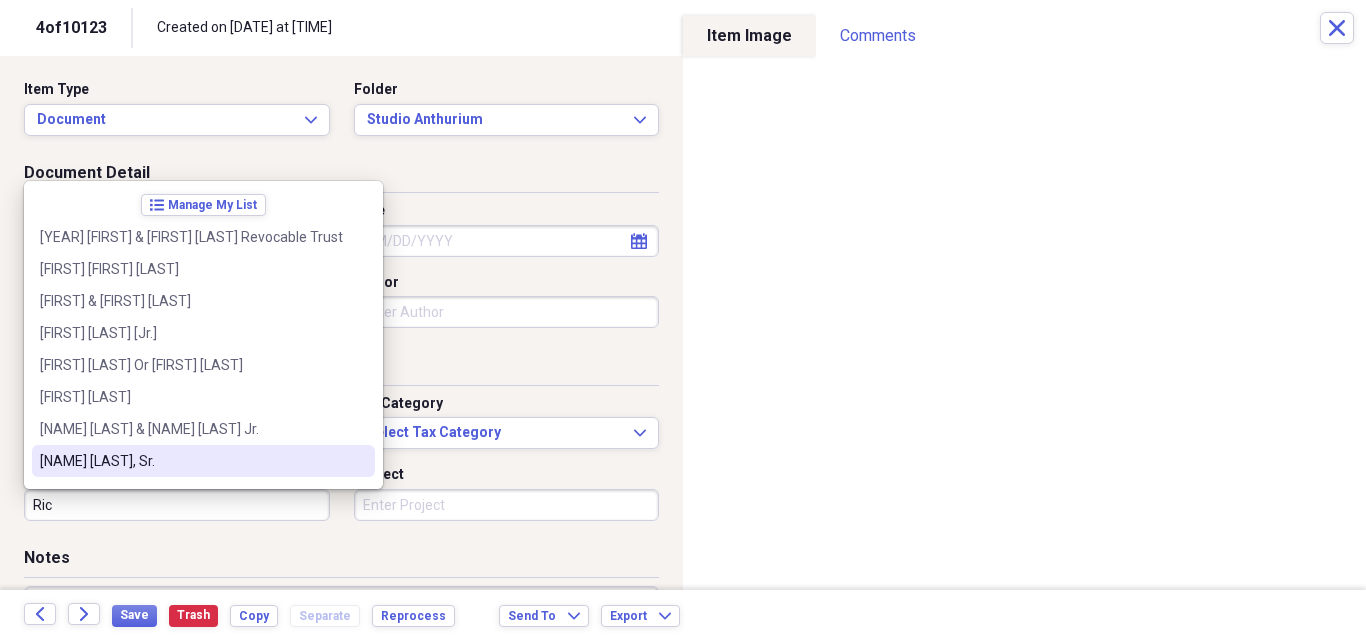 click on "[NAME] [LAST], Sr." at bounding box center [191, 461] 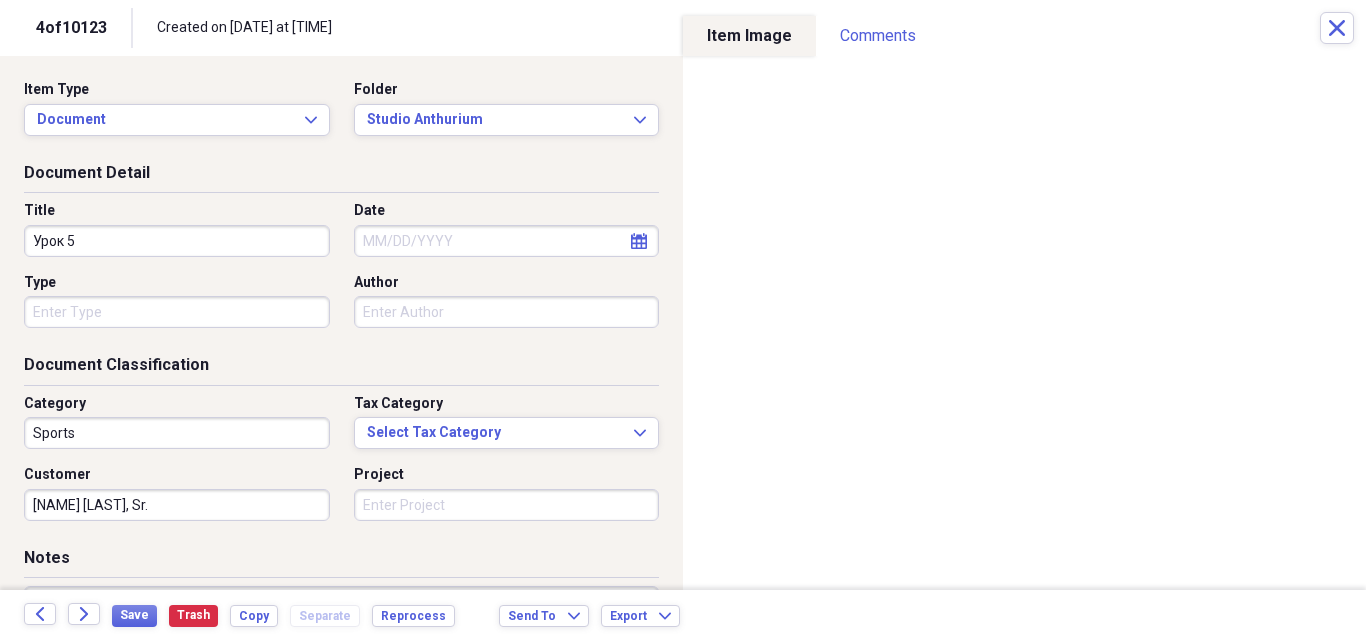 click on "Project" at bounding box center [507, 505] 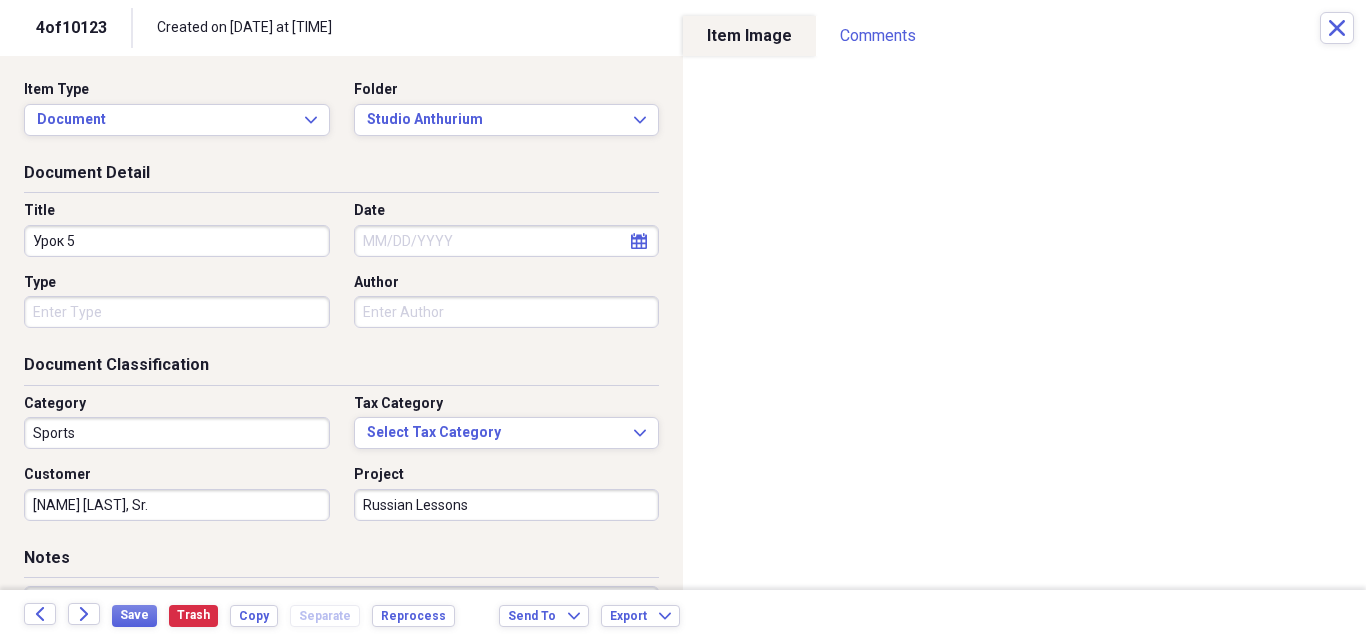 type on "Russian Lessons" 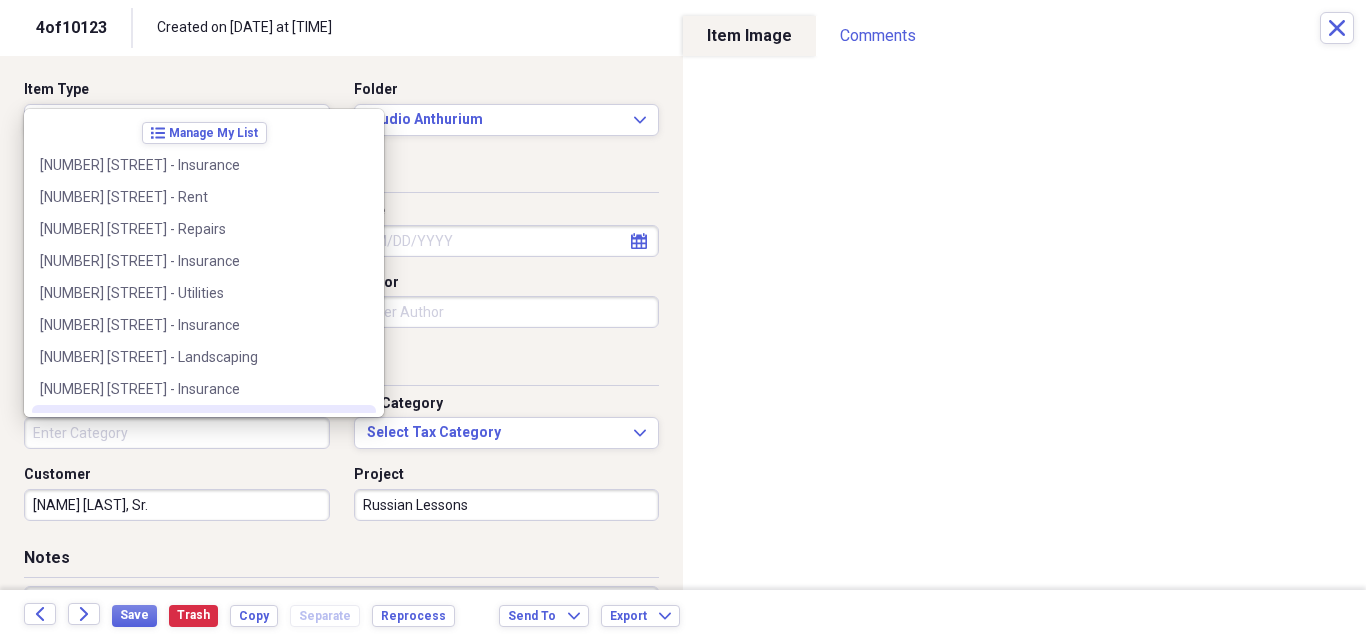 type 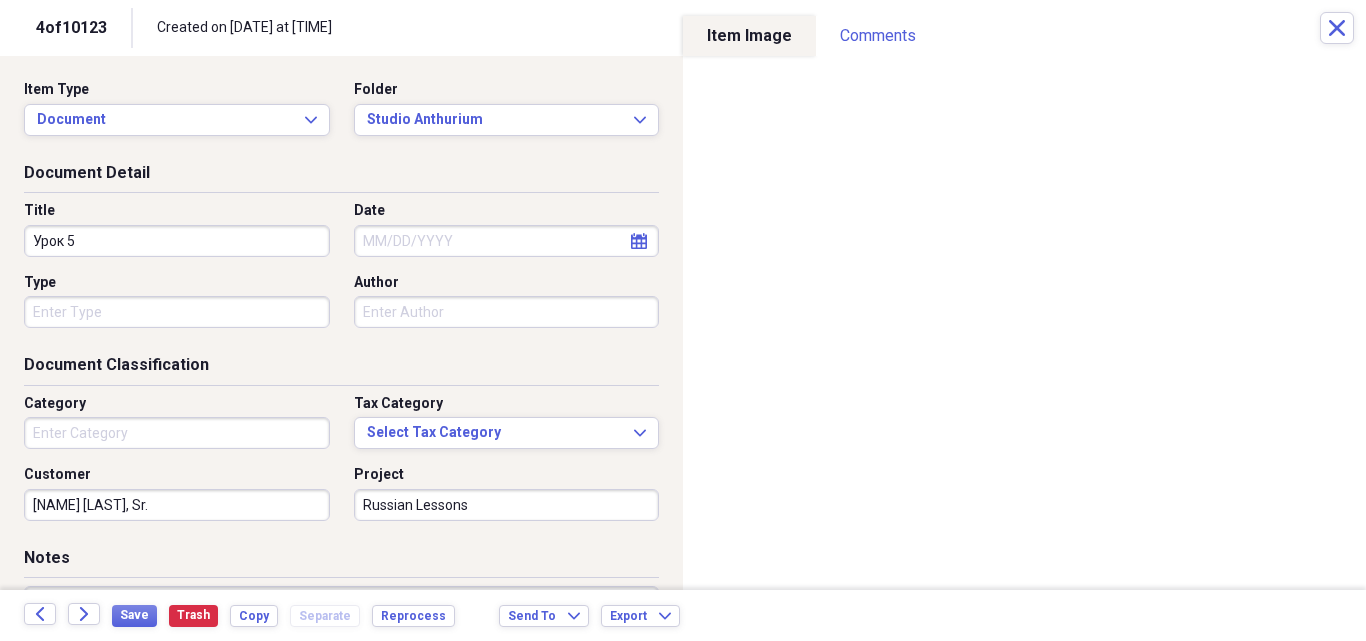 click on "Document Classification" at bounding box center (341, 369) 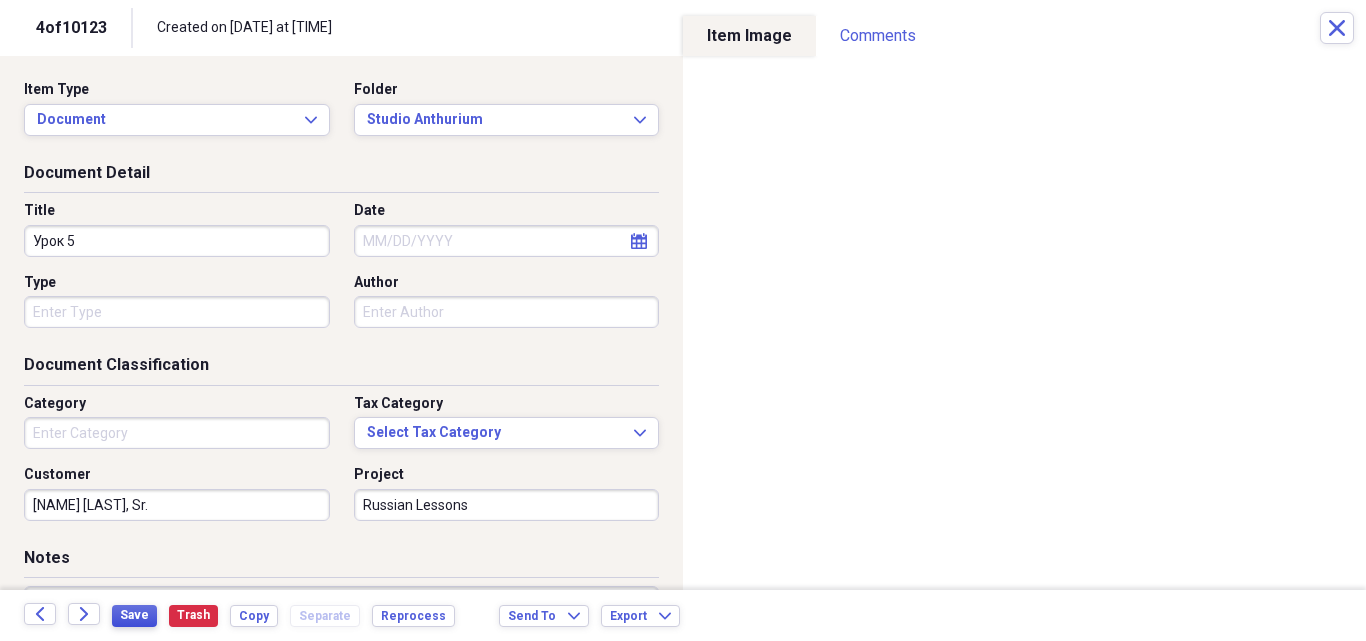 click on "Save" at bounding box center (134, 615) 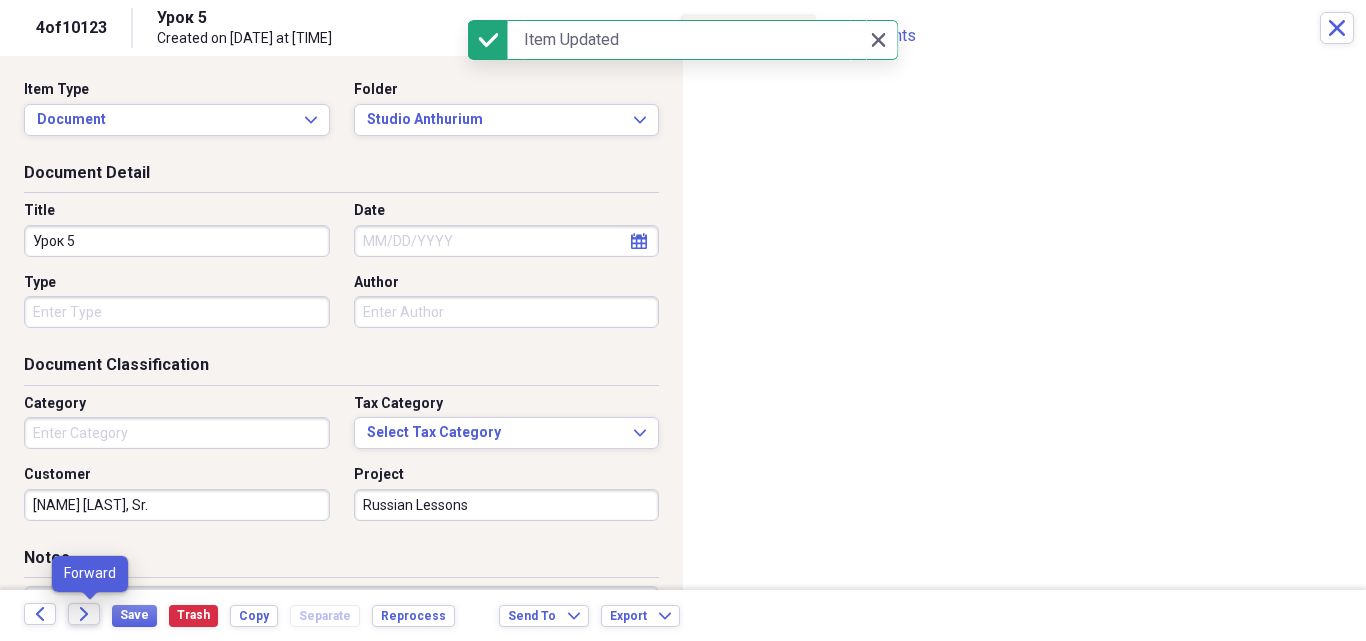 click 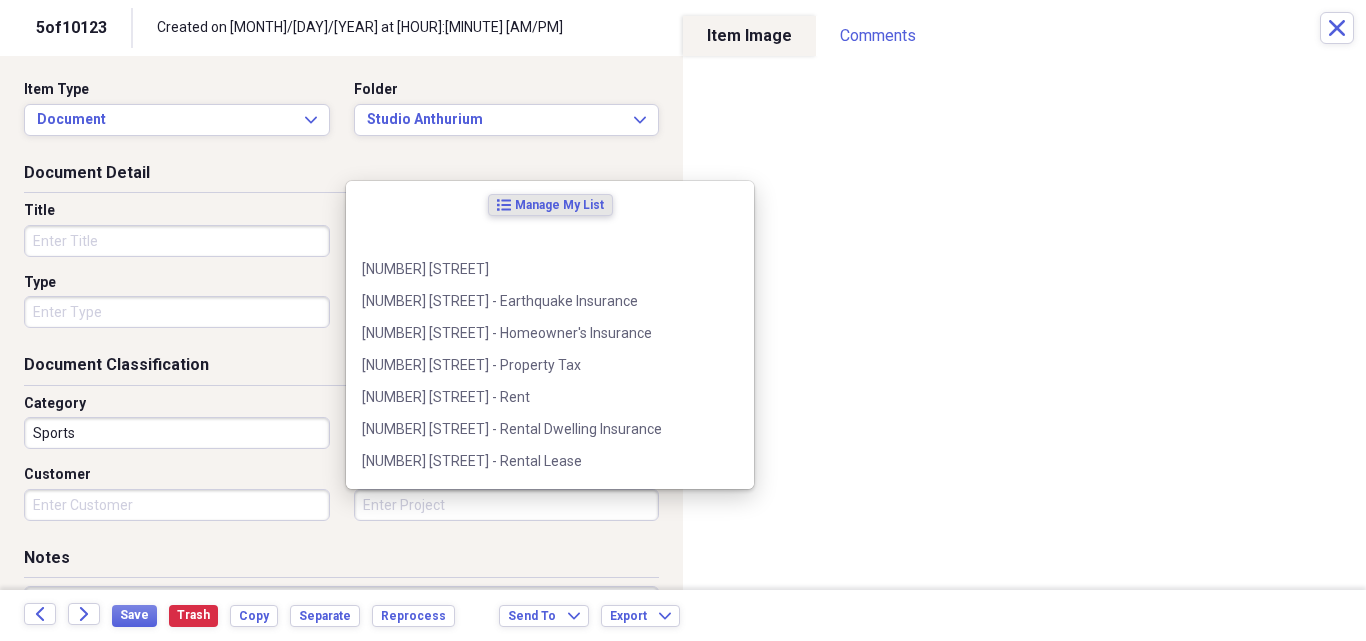 click on "Project" at bounding box center (507, 505) 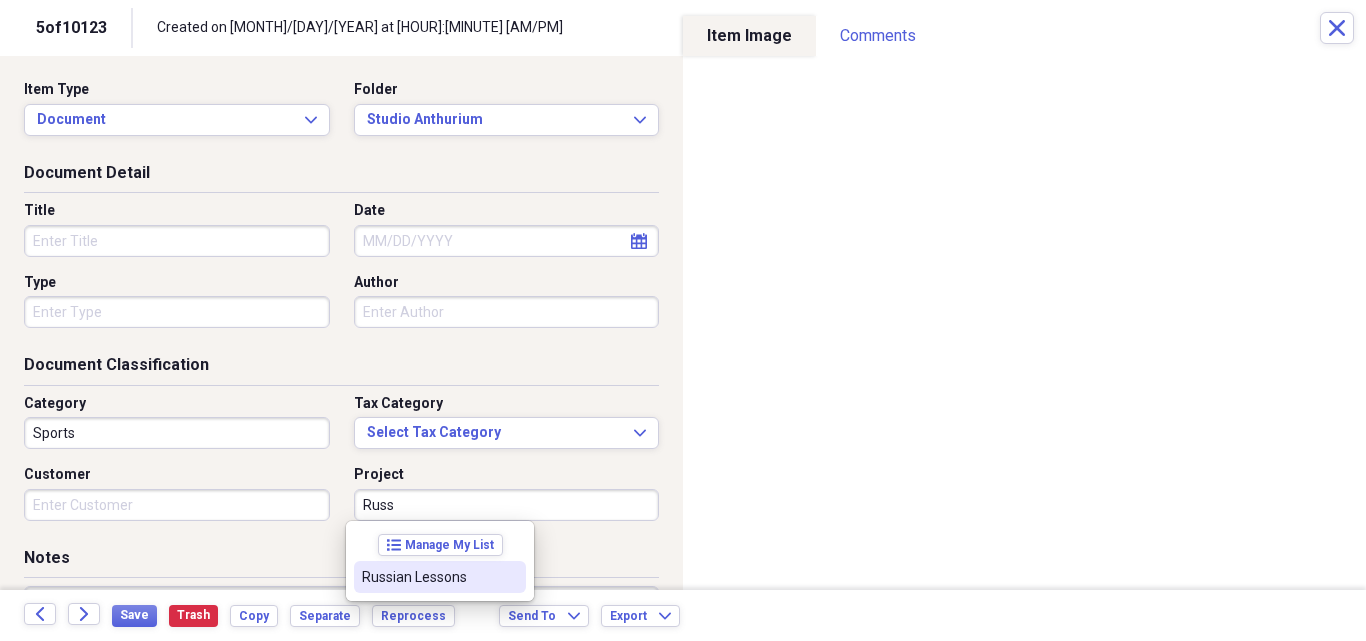 click on "Russian Lessons" at bounding box center [428, 577] 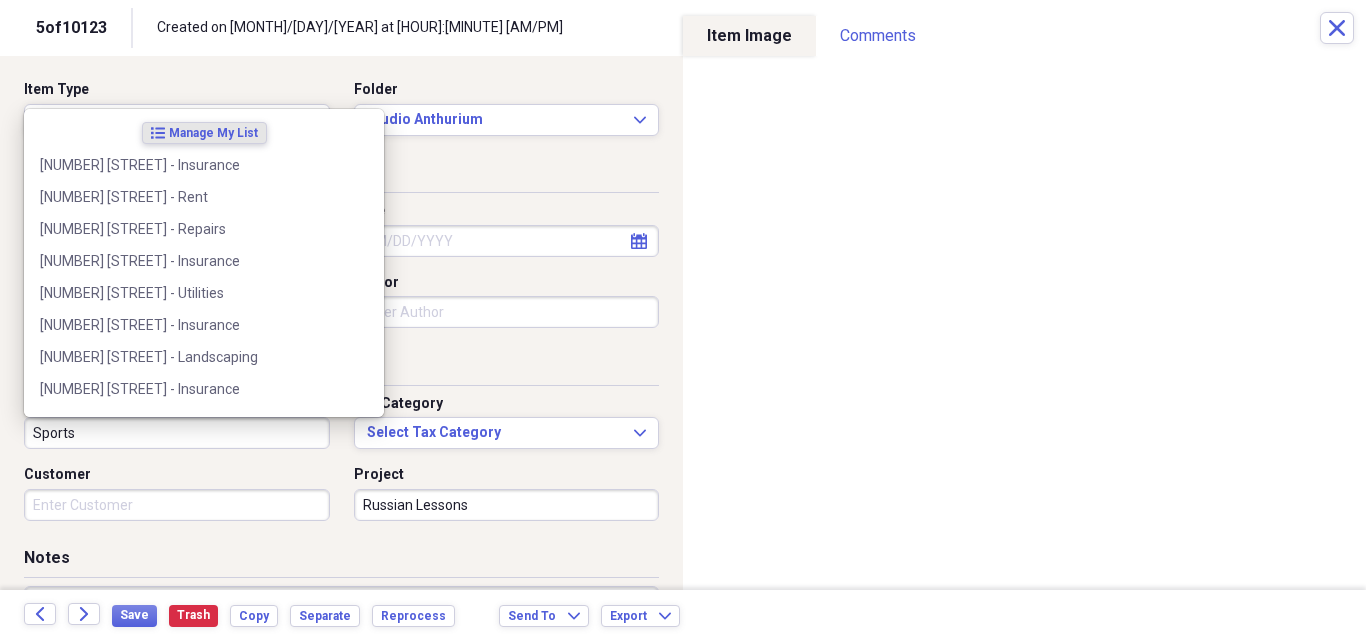 click on "Sports" at bounding box center (177, 433) 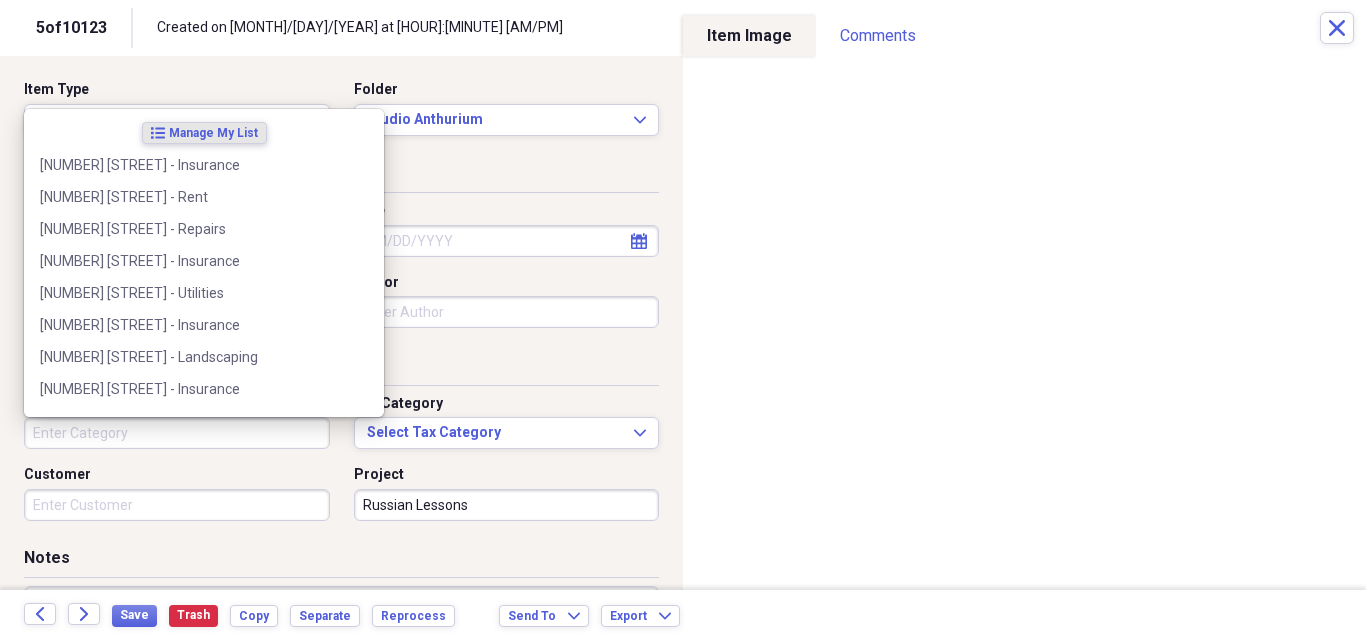 type 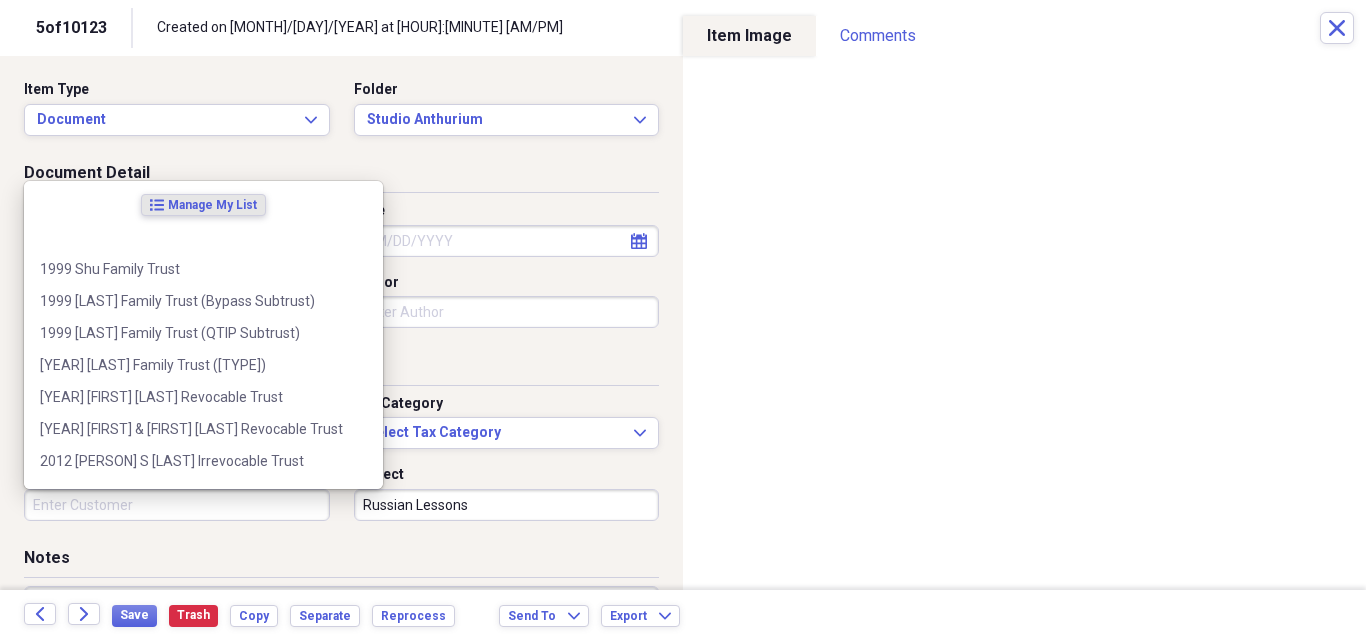 click on "Customer" at bounding box center (177, 505) 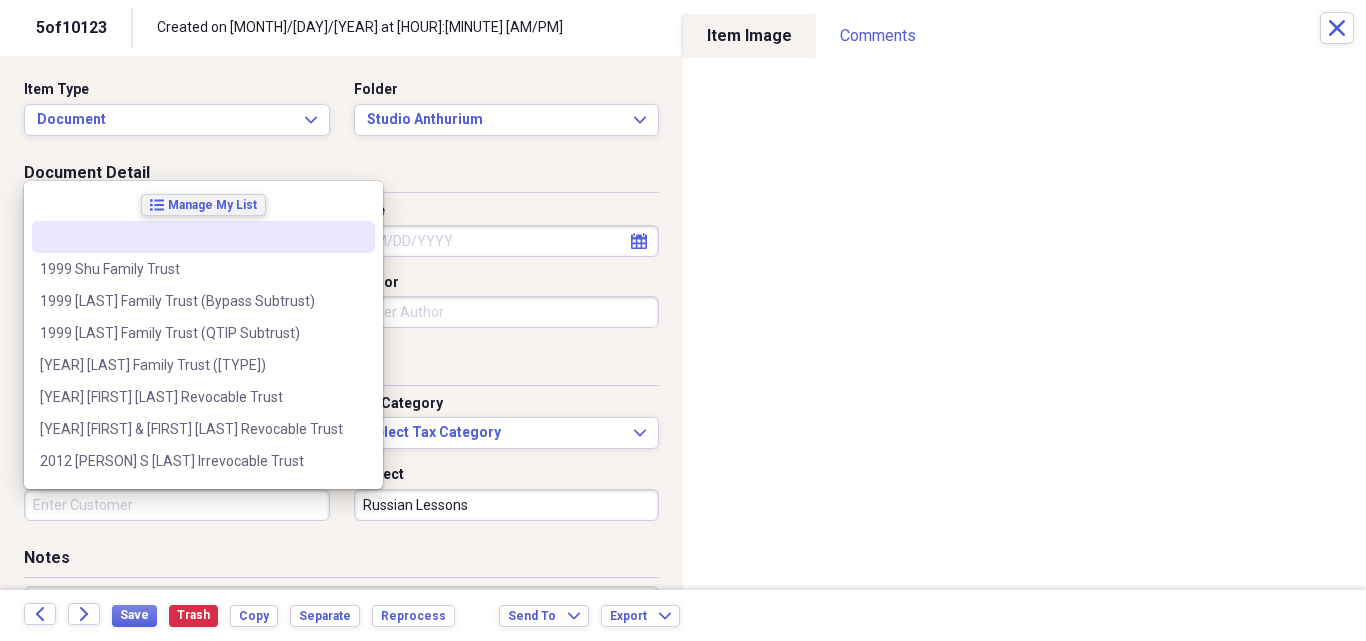 click on "Manage My List" at bounding box center [212, 205] 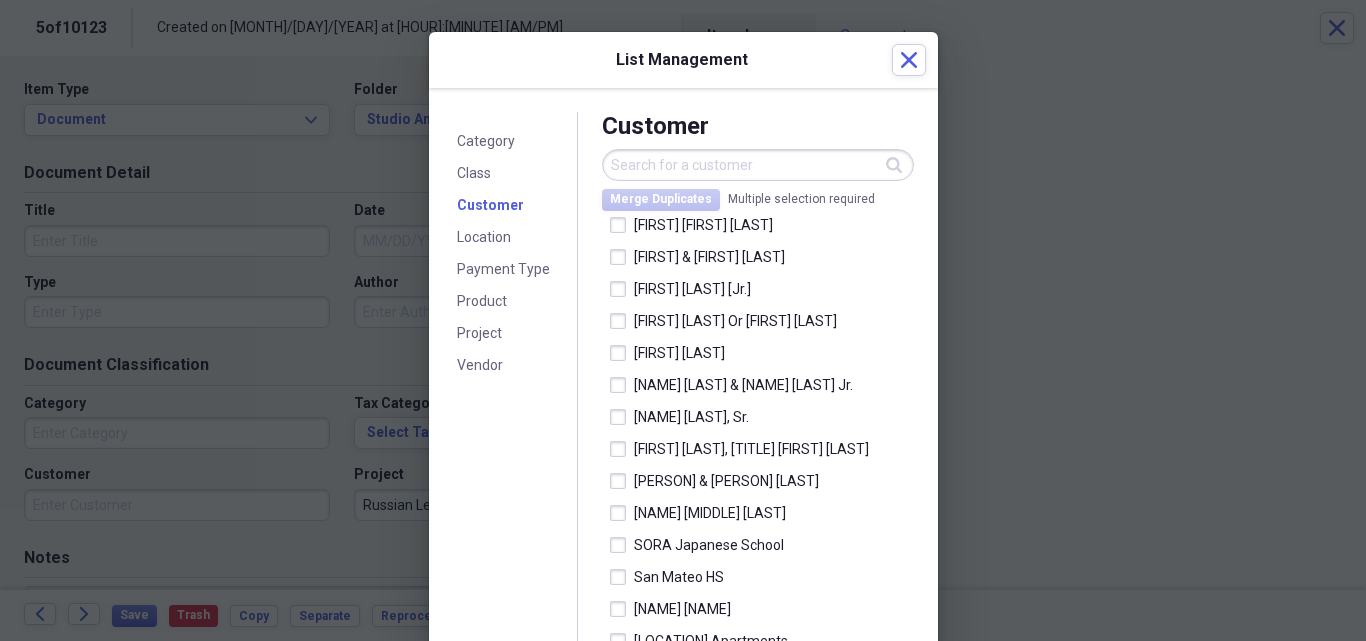 scroll, scrollTop: 900, scrollLeft: 0, axis: vertical 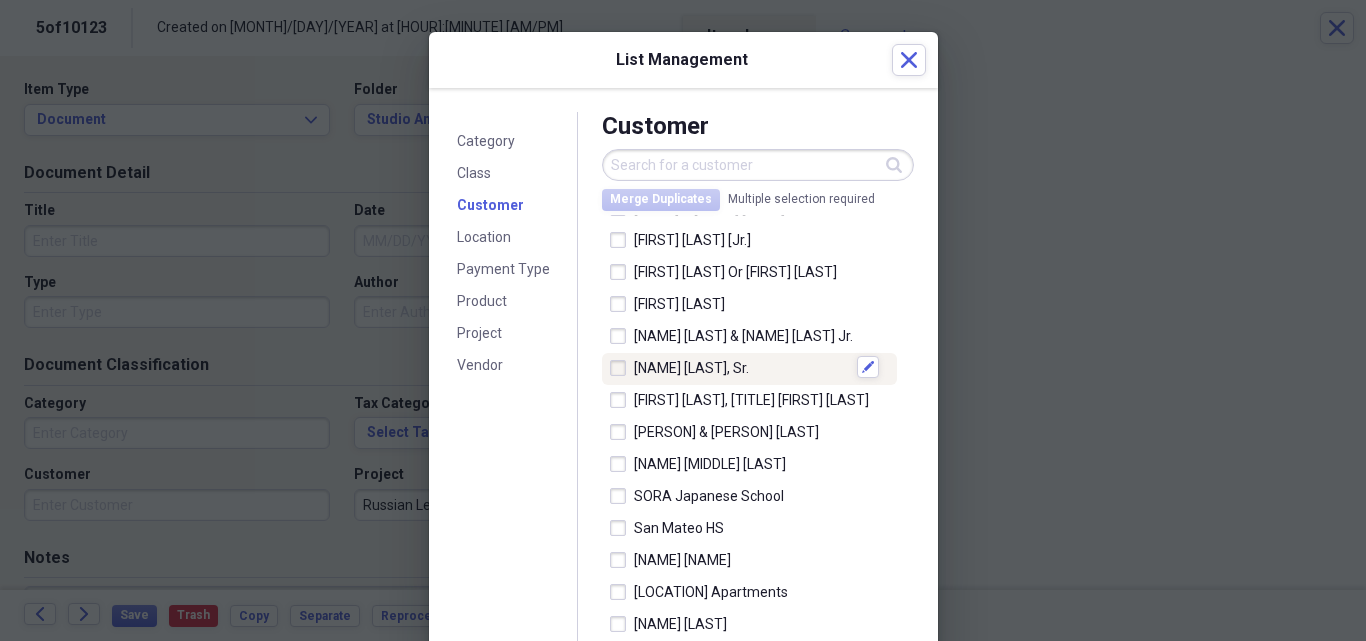 click at bounding box center (622, 368) 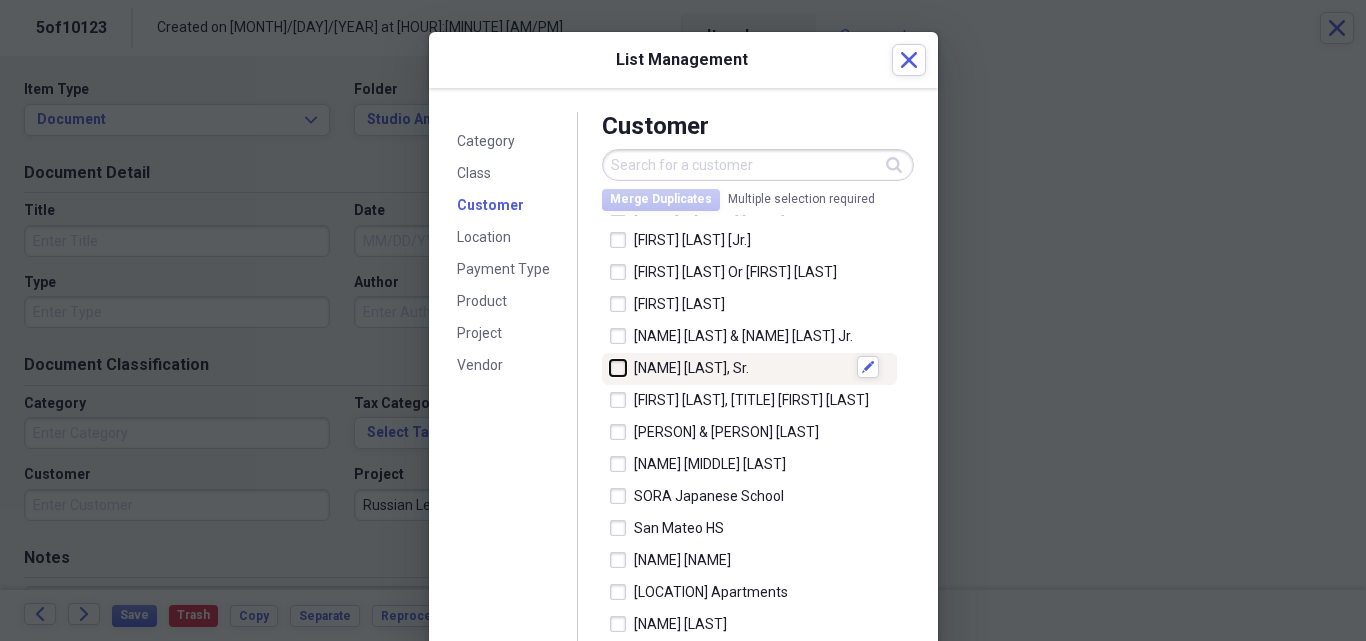 click at bounding box center [610, 367] 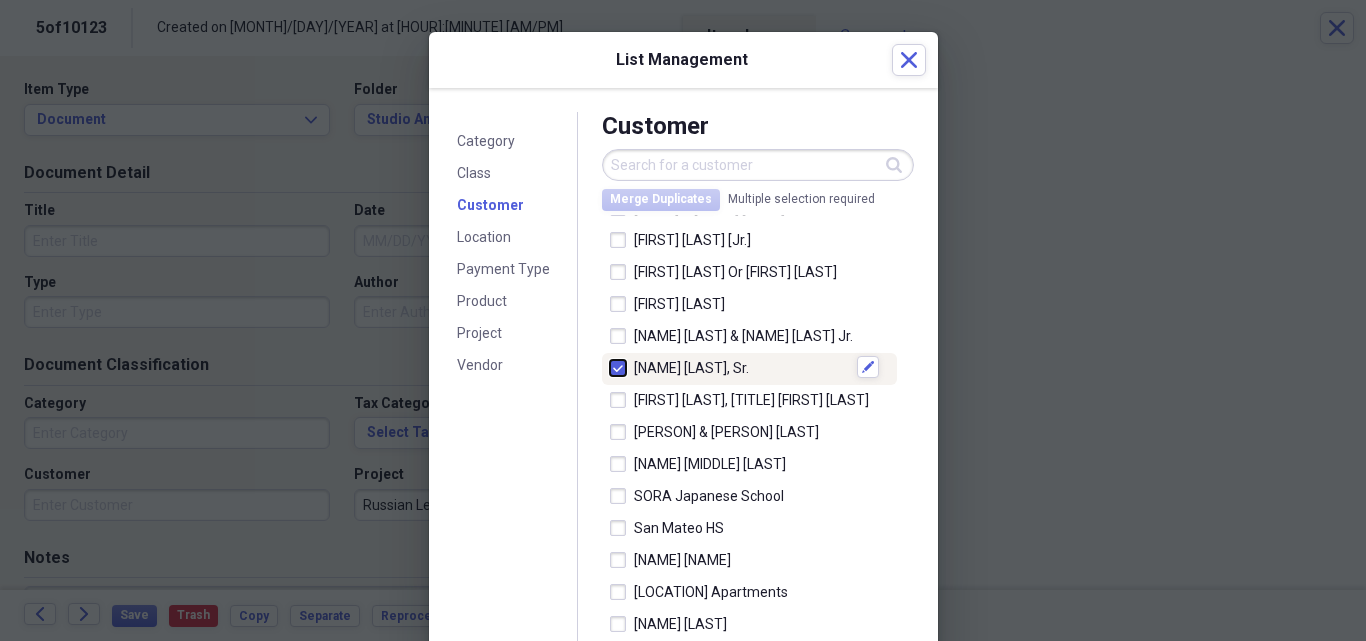 checkbox on "true" 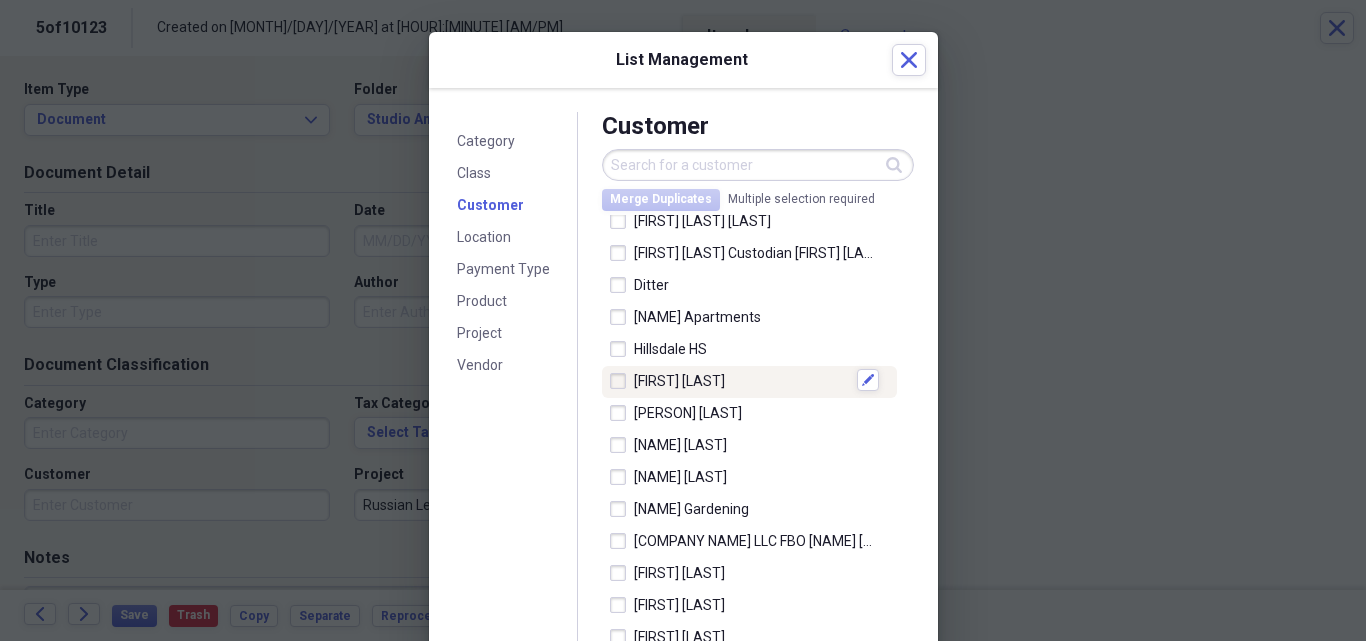 scroll, scrollTop: 400, scrollLeft: 0, axis: vertical 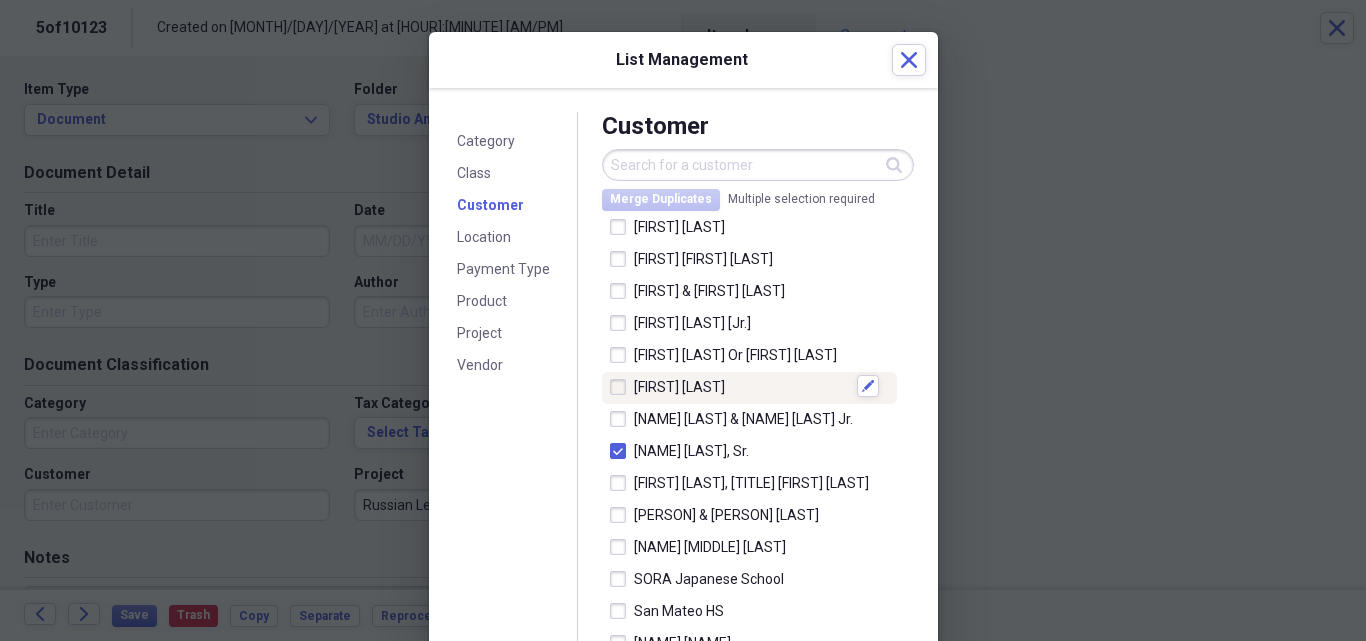 click at bounding box center [622, 387] 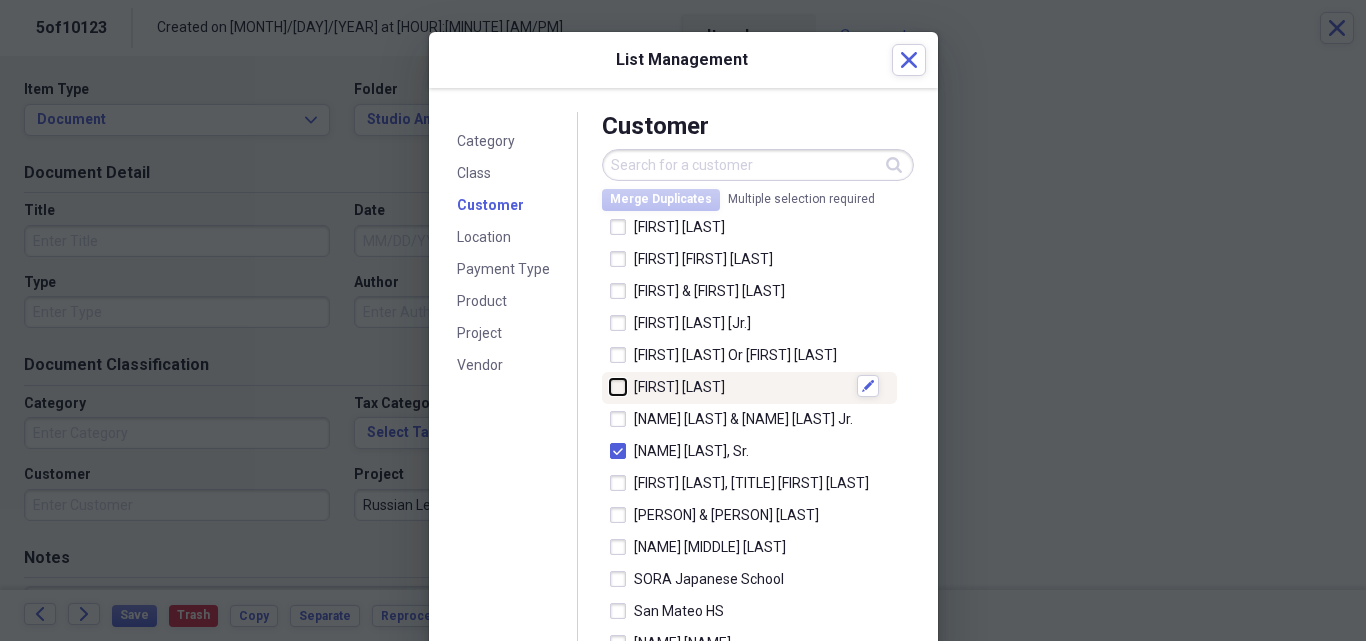 click at bounding box center (610, 386) 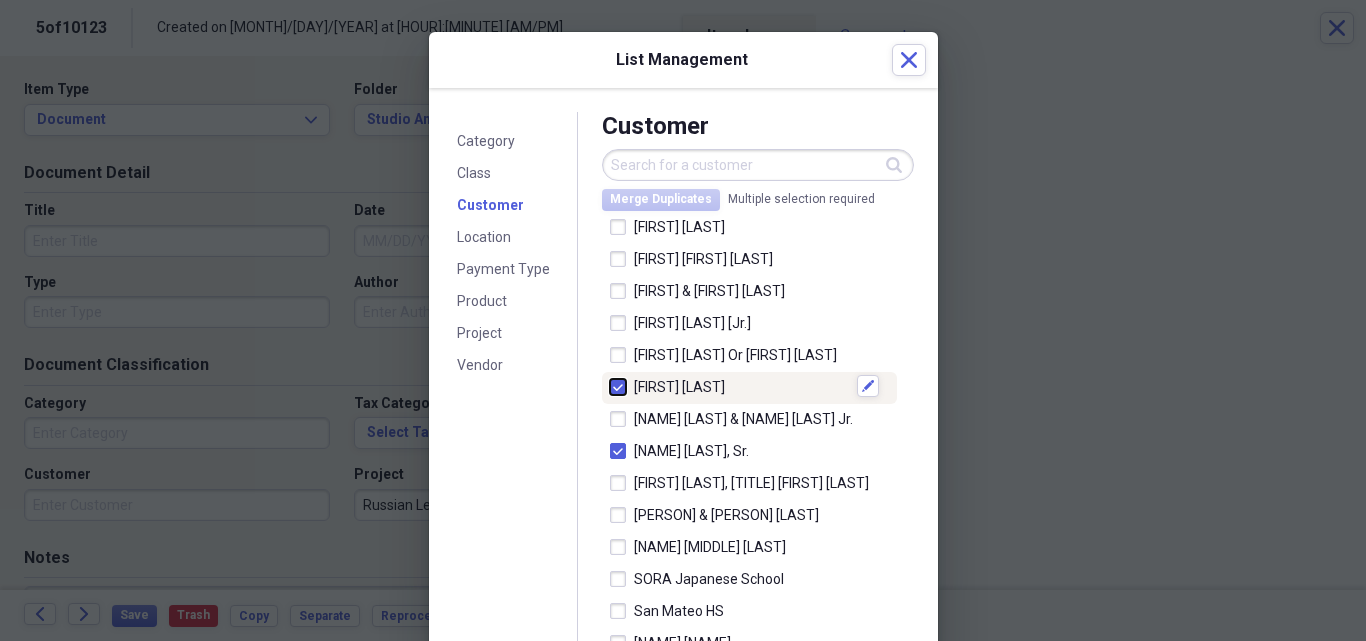 checkbox on "true" 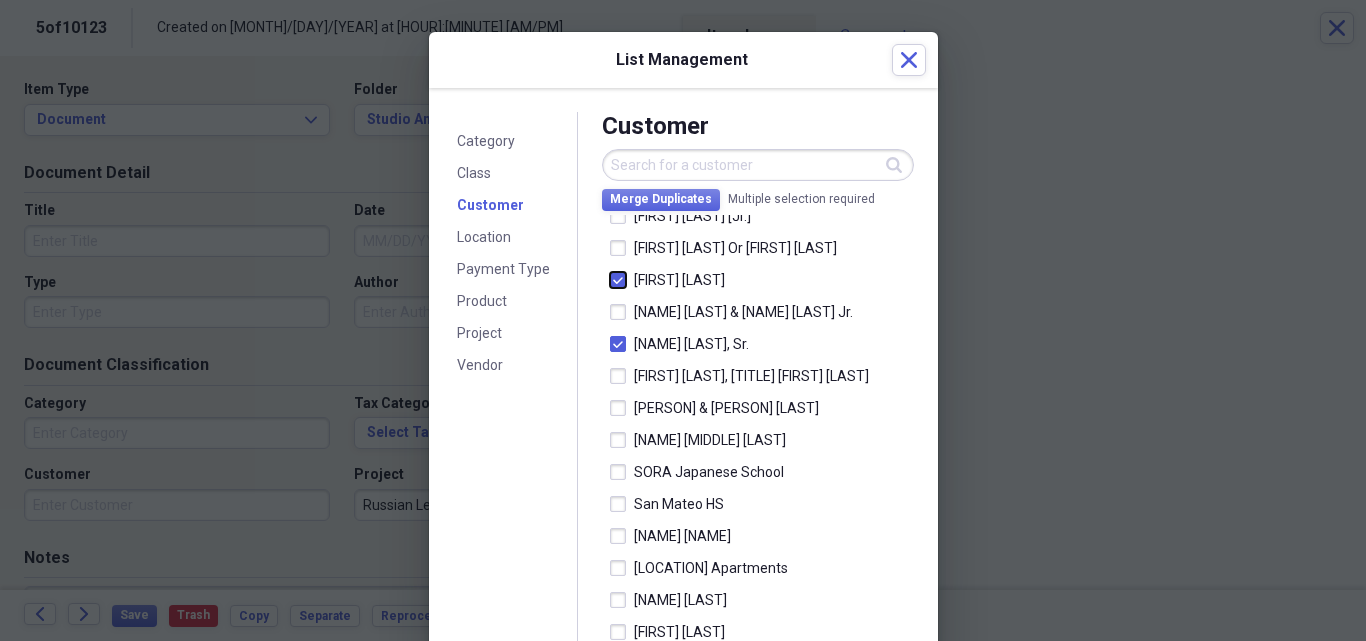 scroll, scrollTop: 974, scrollLeft: 0, axis: vertical 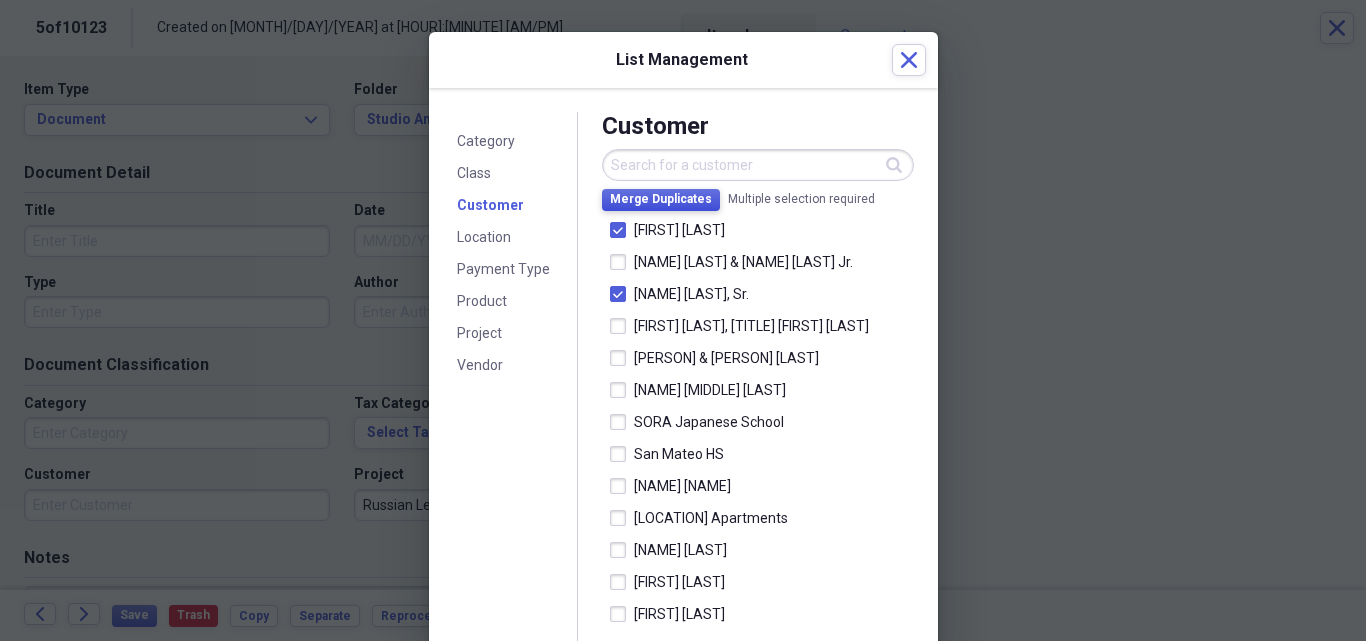 click on "Merge Duplicates" at bounding box center [661, 199] 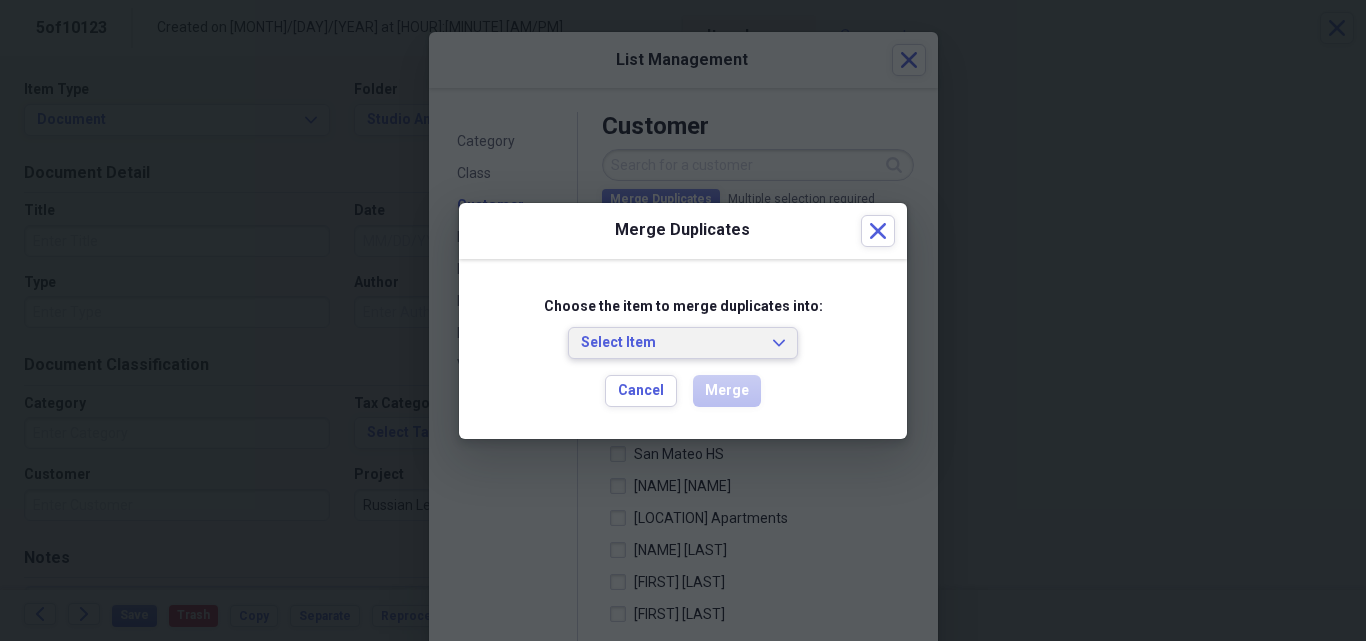 click on "Select Item" at bounding box center (671, 343) 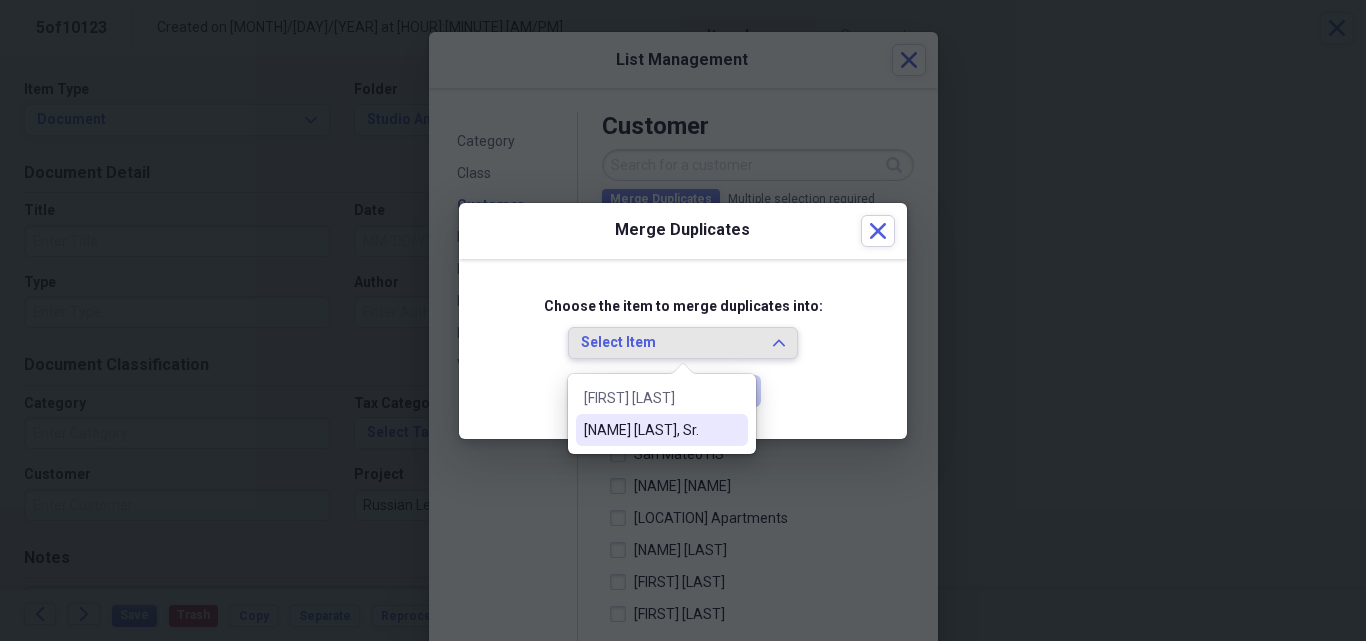 click on "[NAME] [LAST], Sr." at bounding box center [662, 430] 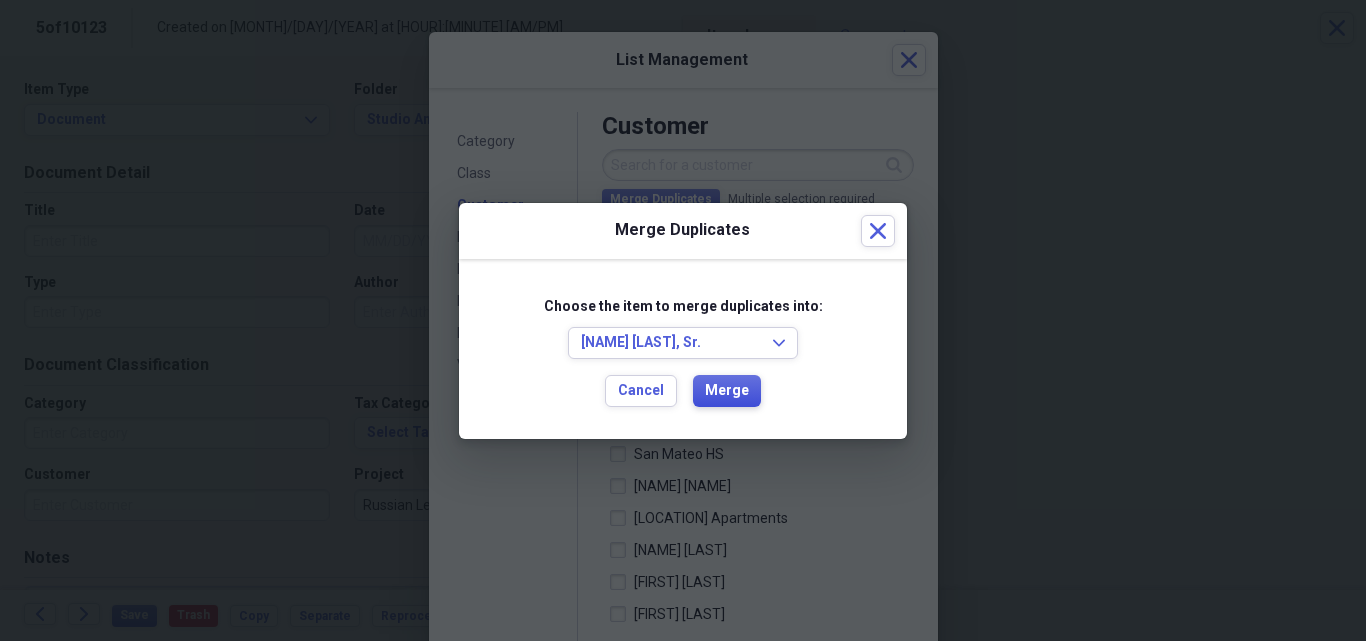 click on "Merge" at bounding box center [727, 391] 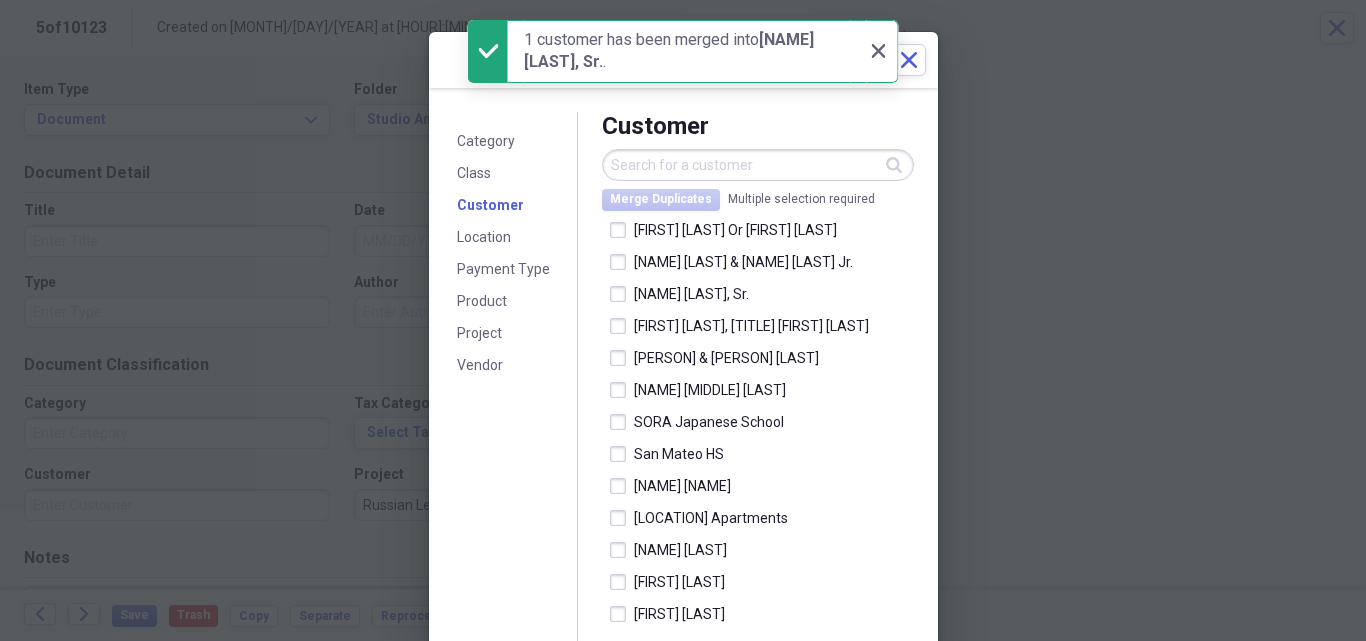 checkbox on "false" 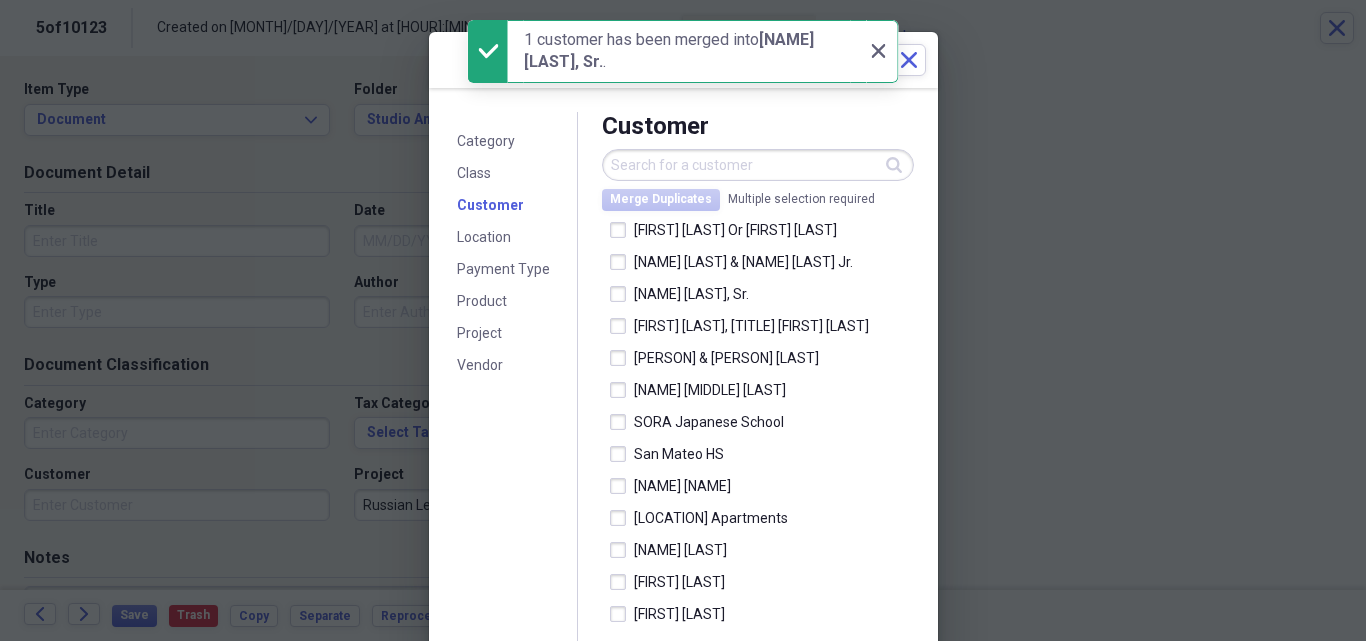 click on "Close" 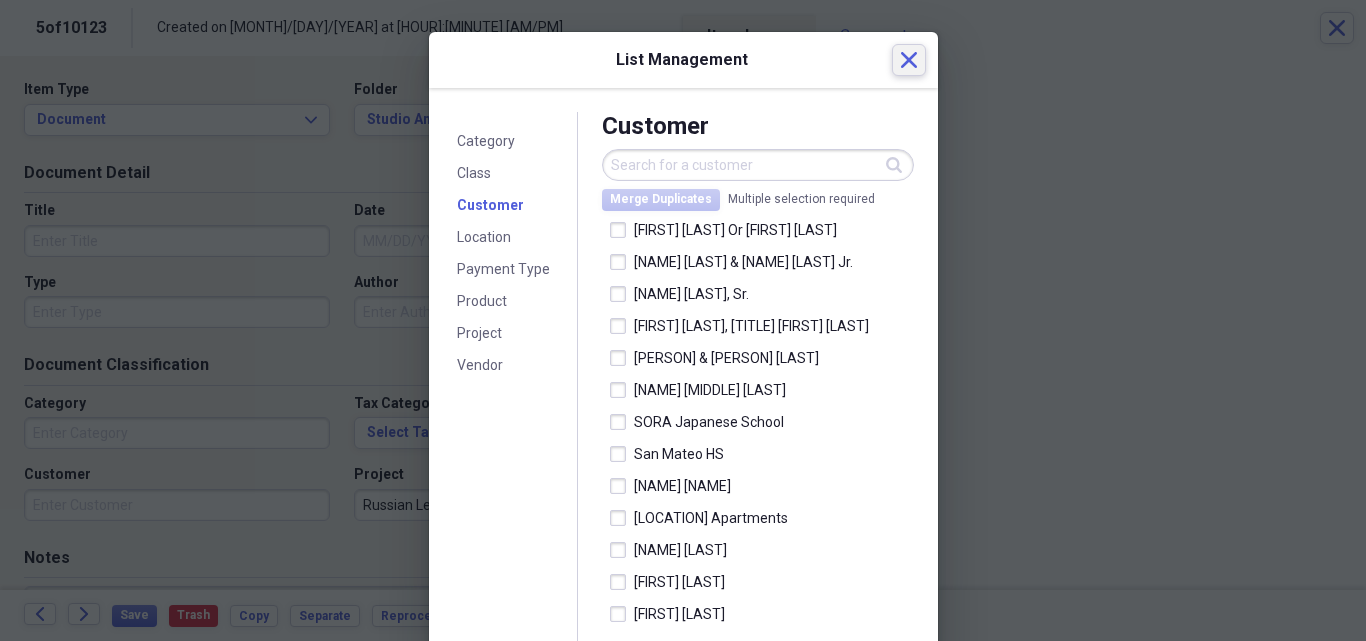 click on "Close" 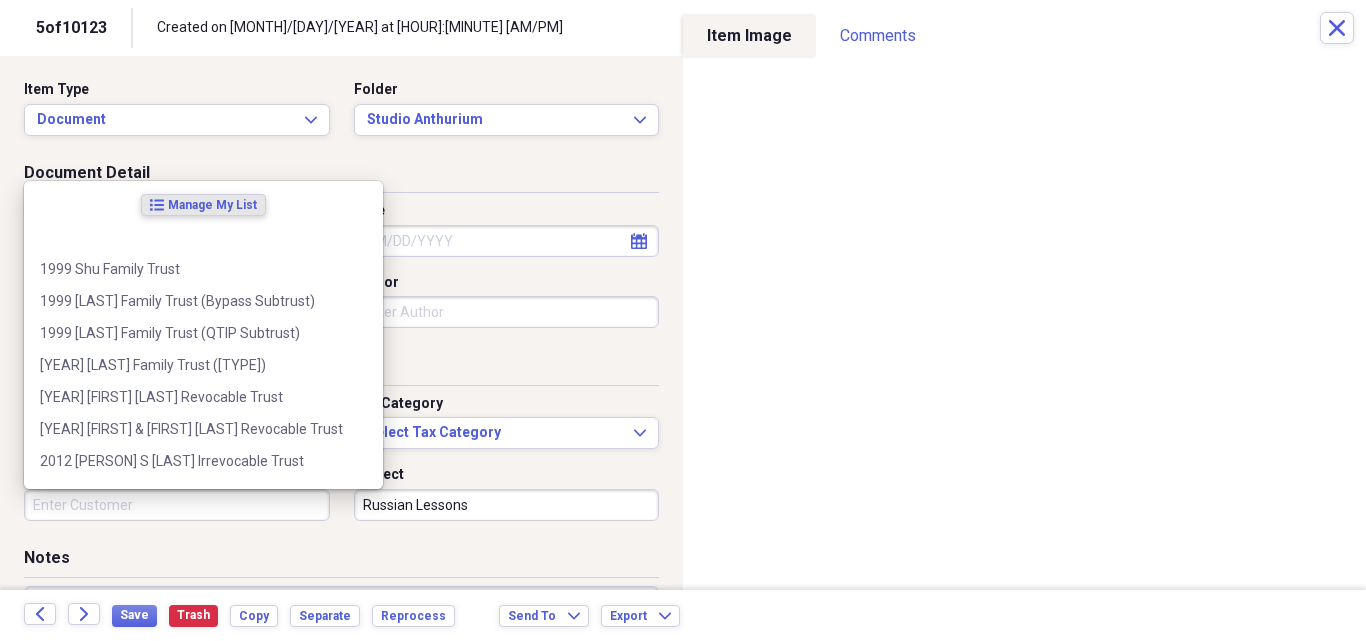 click on "Customer" at bounding box center (177, 505) 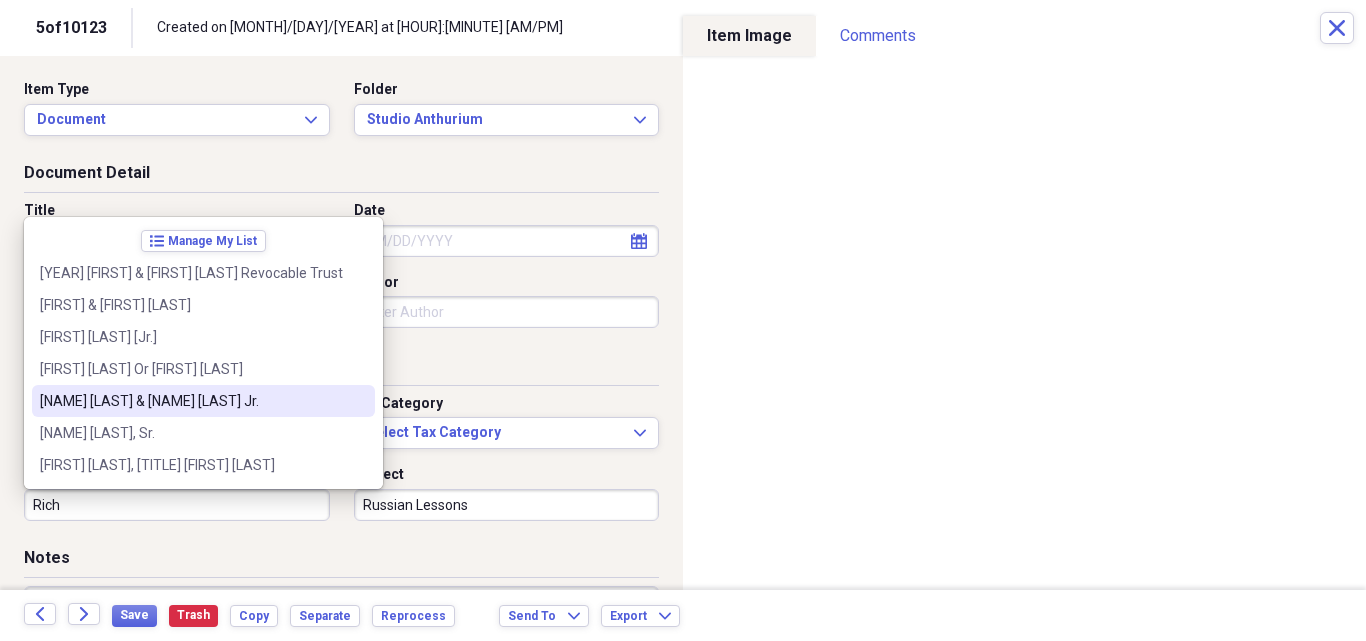 click on "[NAME] [LAST] & [NAME] [LAST] Jr." at bounding box center (191, 401) 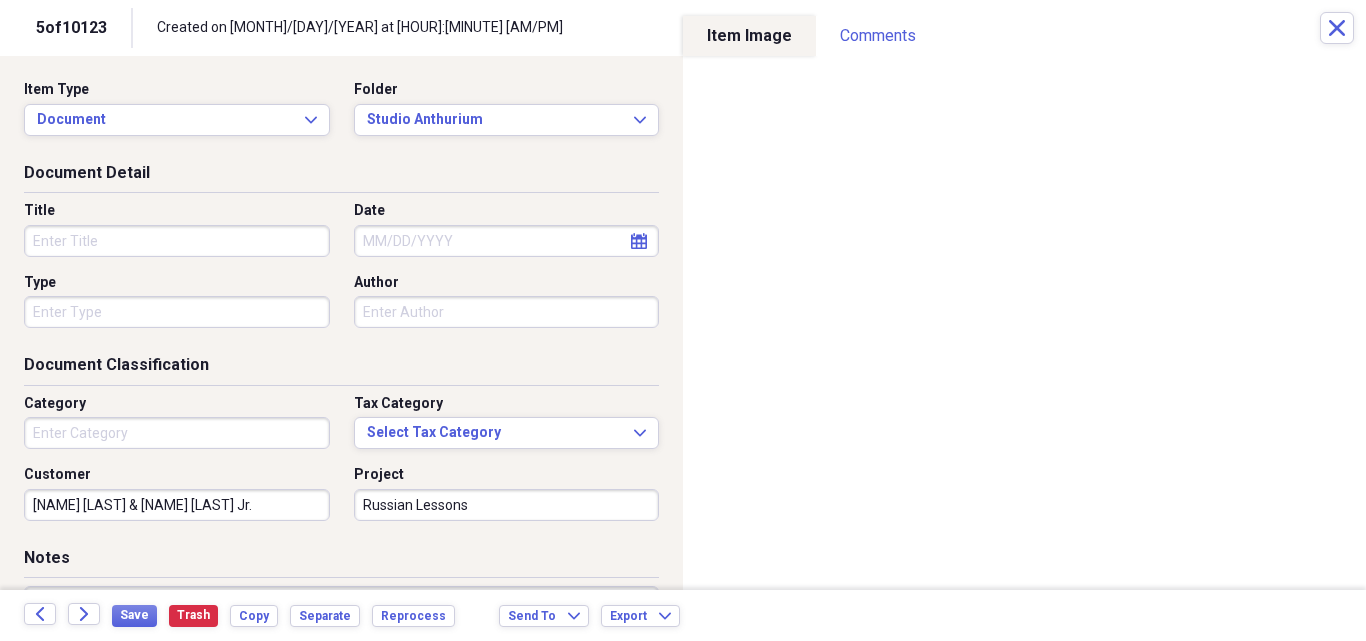 drag, startPoint x: 105, startPoint y: 501, endPoint x: 263, endPoint y: 507, distance: 158.11388 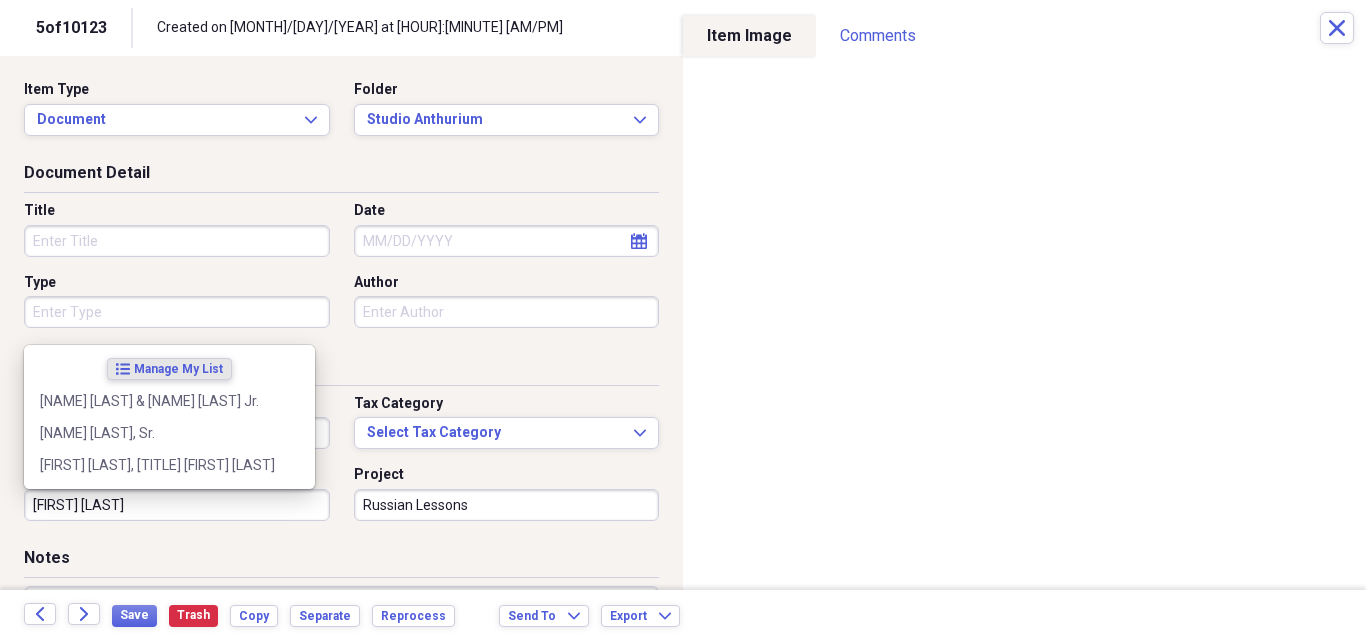 scroll, scrollTop: 0, scrollLeft: 0, axis: both 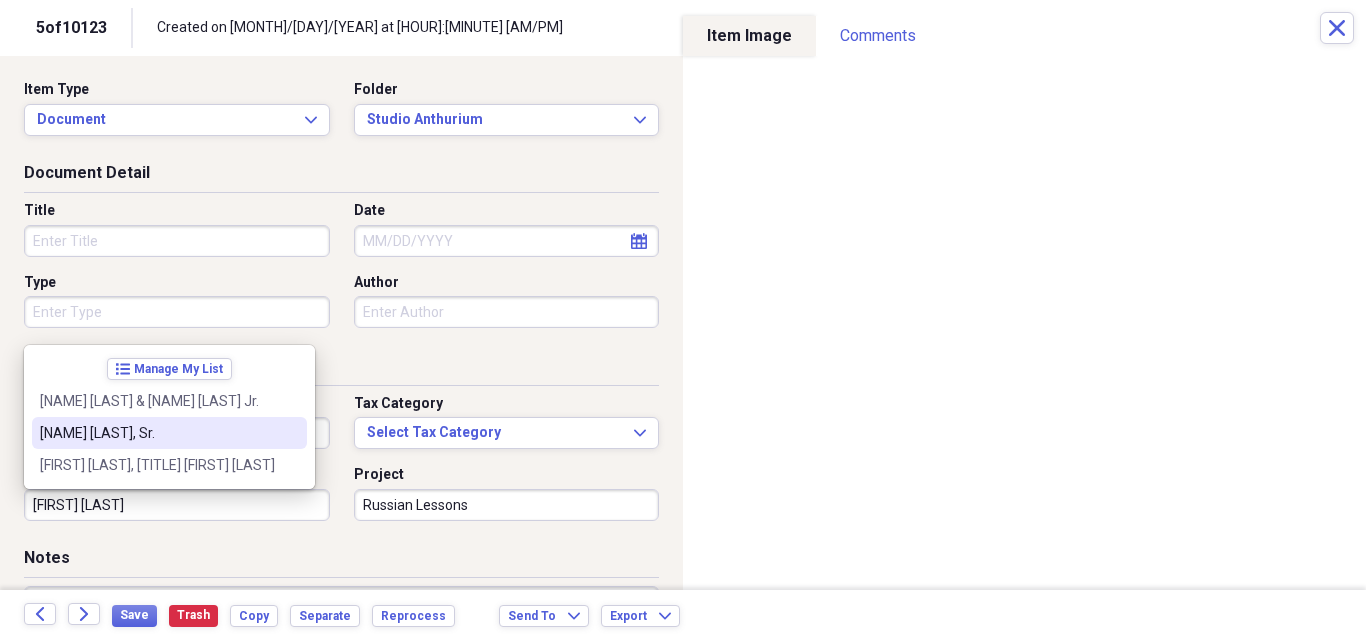 click on "[NAME] [LAST], Sr." at bounding box center [157, 433] 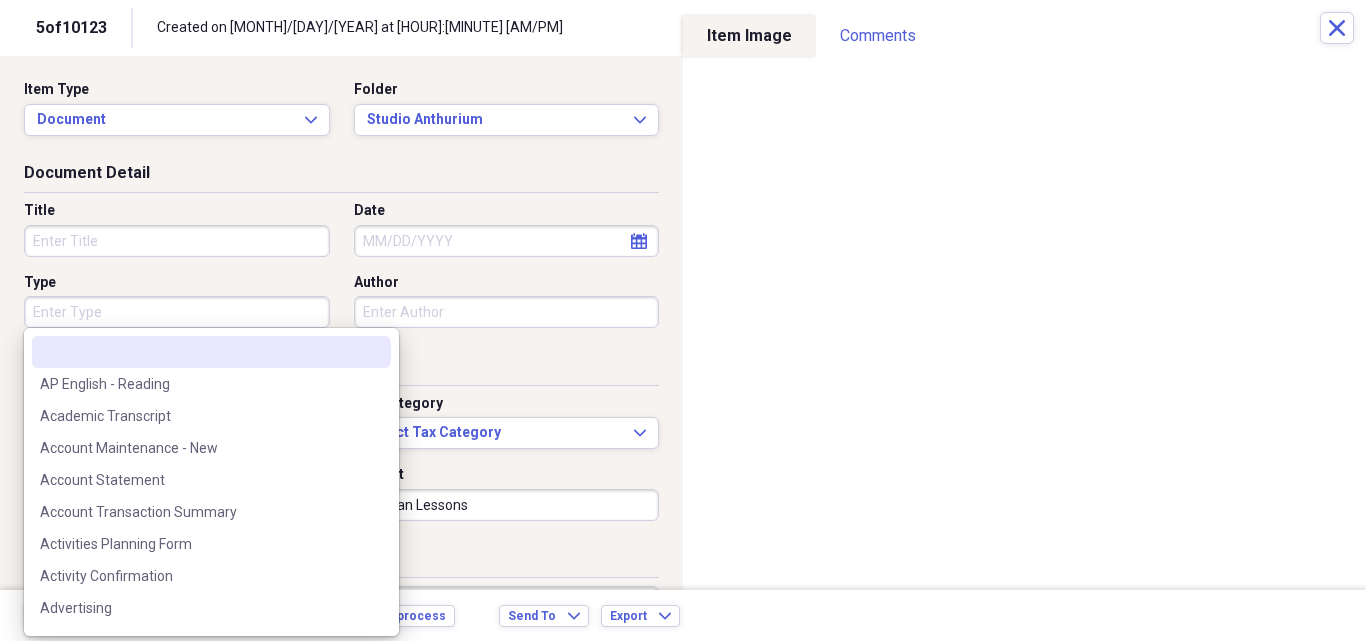 click on "Type" at bounding box center (177, 312) 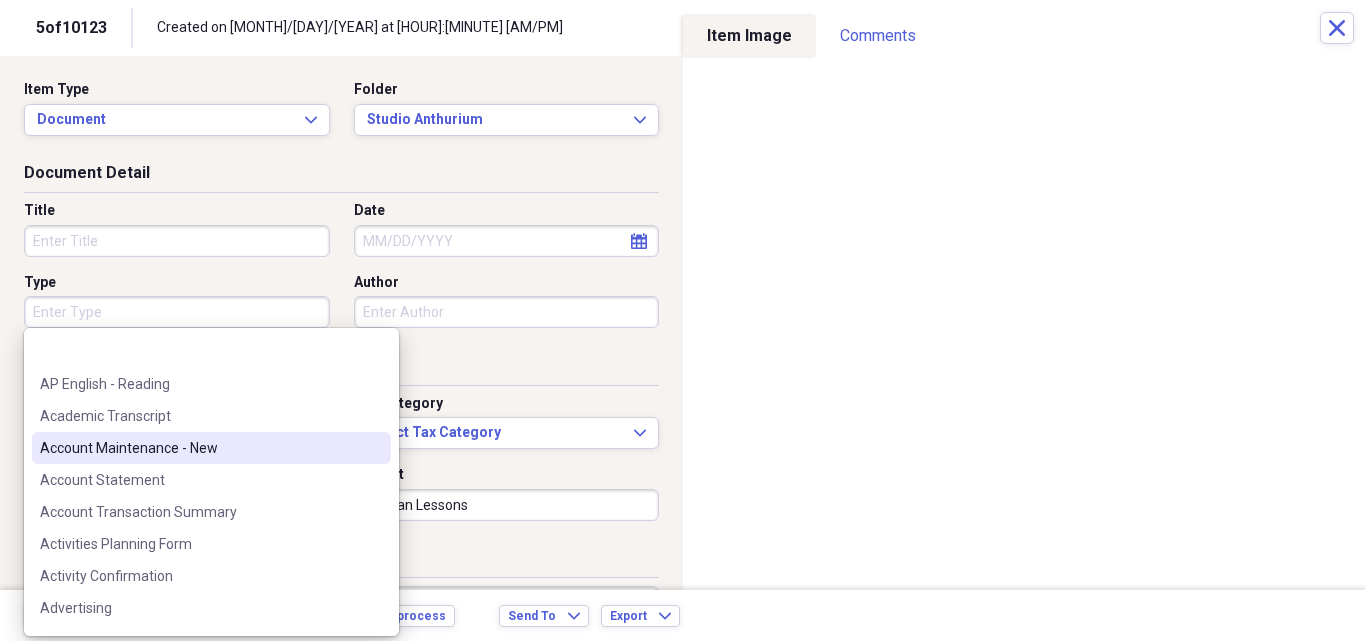 click on "Russian Lessons" at bounding box center [507, 505] 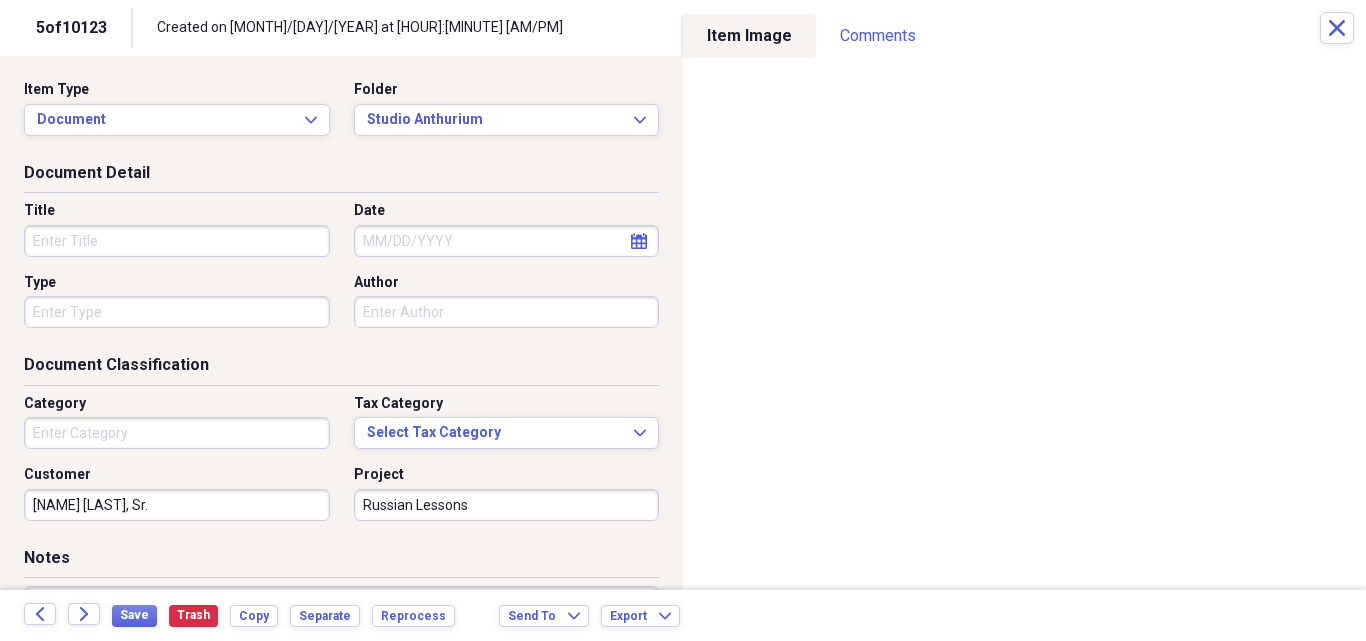 click on "Item Type Document Expand Folder Studio Anthurium Expand" at bounding box center [341, 116] 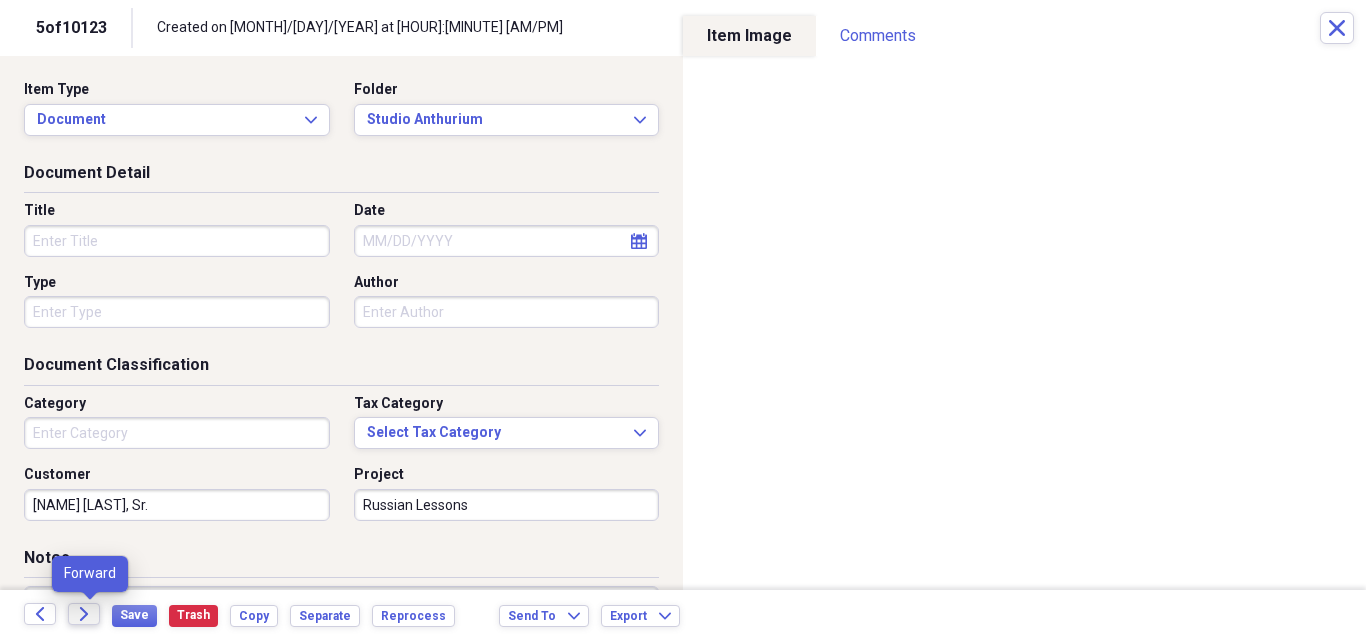 click on "Forward" 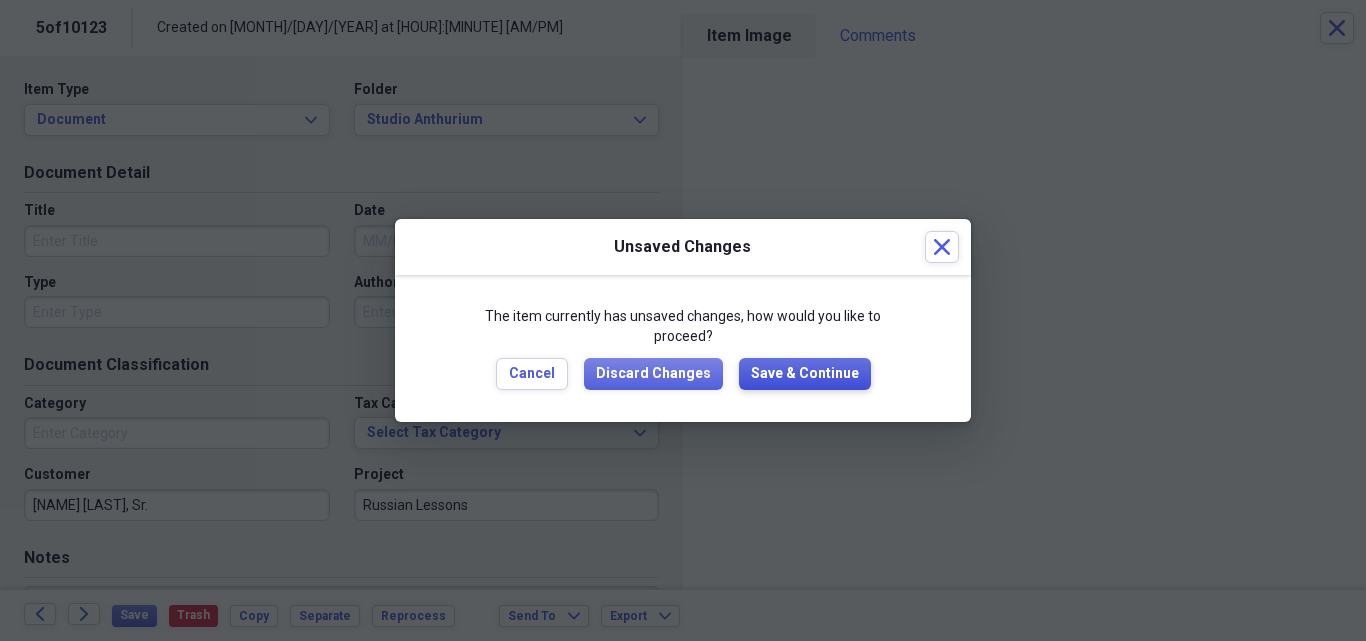click on "Save & Continue" at bounding box center [805, 374] 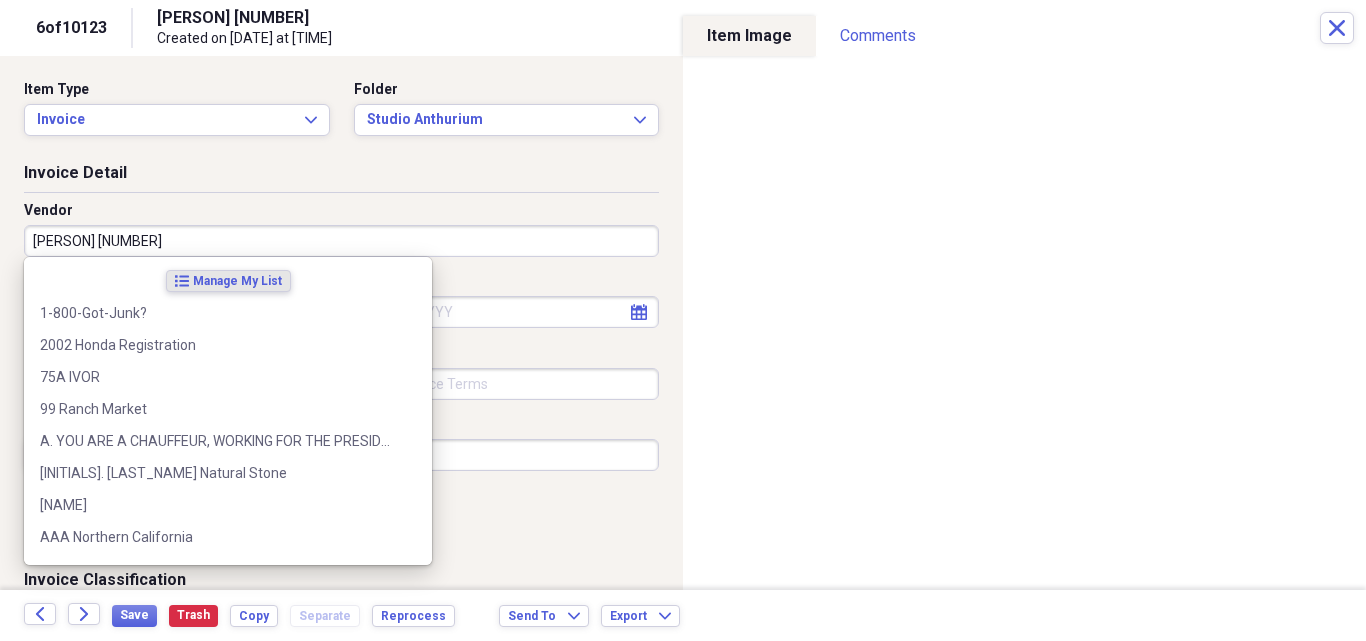 paste on "Урок 6" 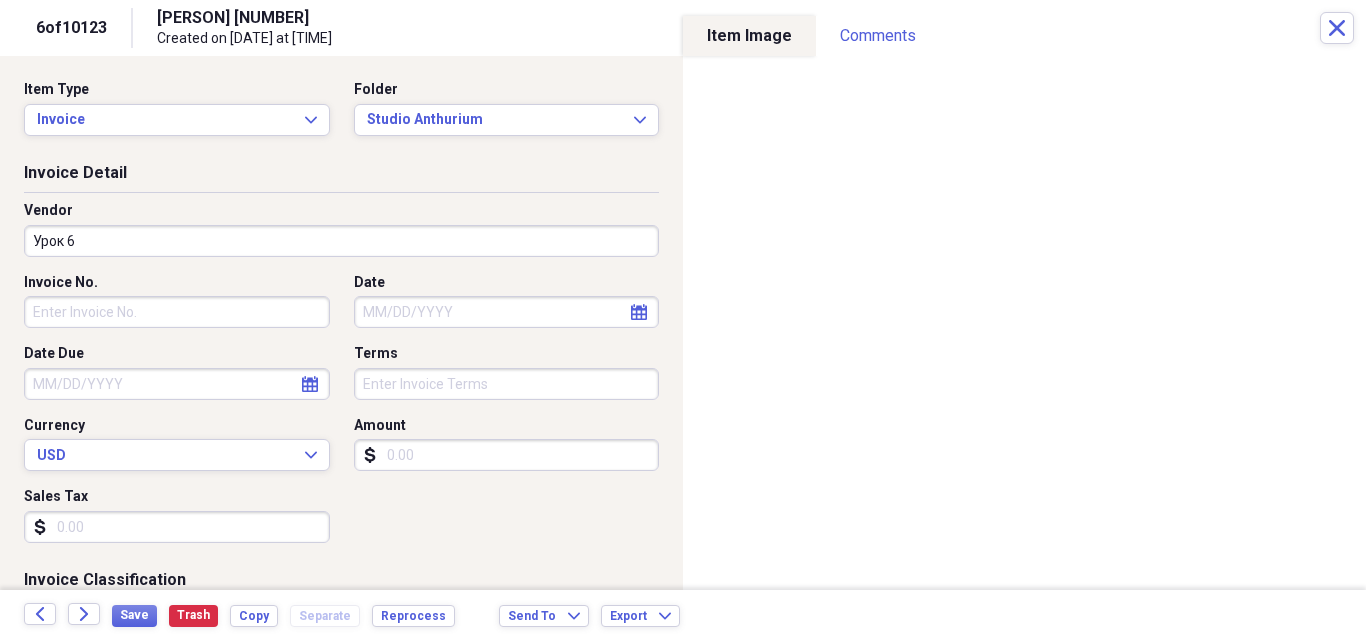 drag, startPoint x: 68, startPoint y: 236, endPoint x: 79, endPoint y: 239, distance: 11.401754 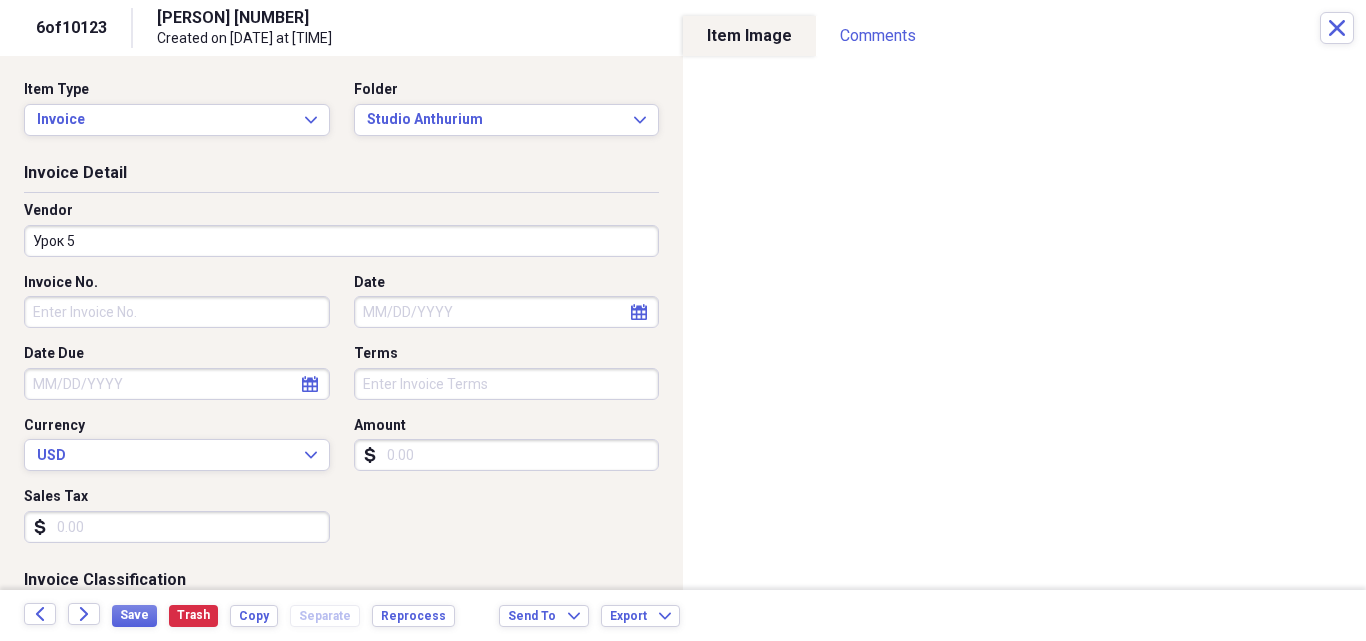 type on "Урок 5" 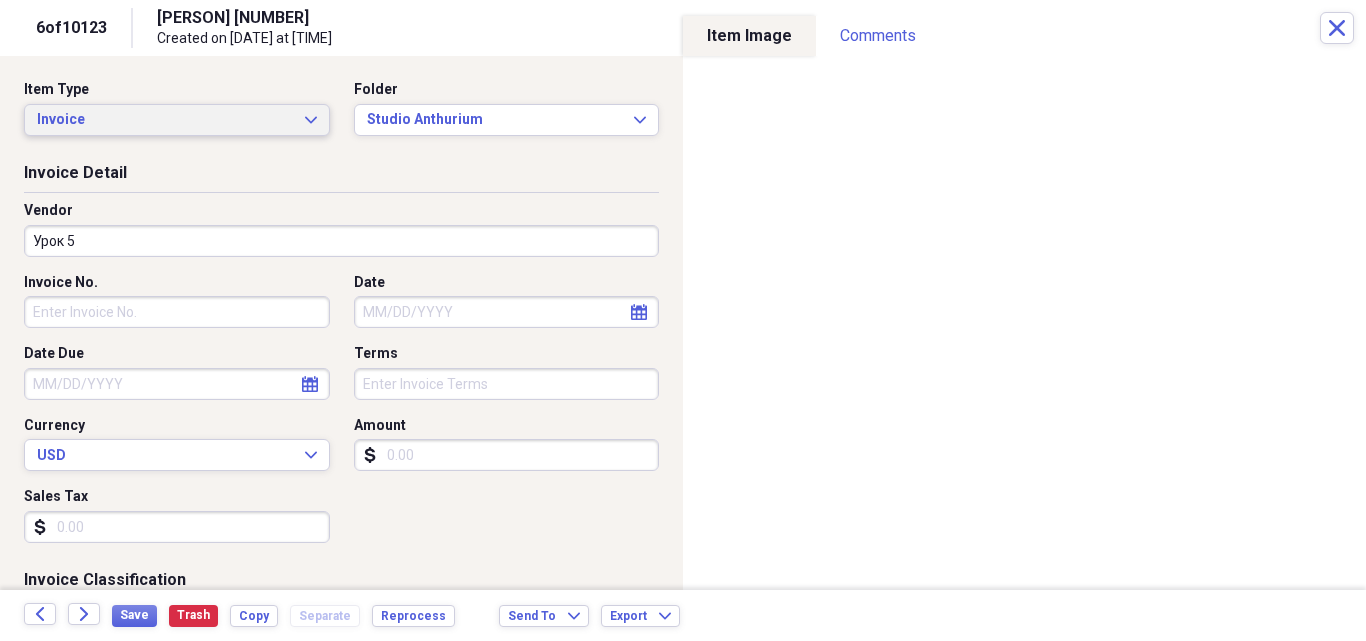 click on "Invoice" at bounding box center [165, 120] 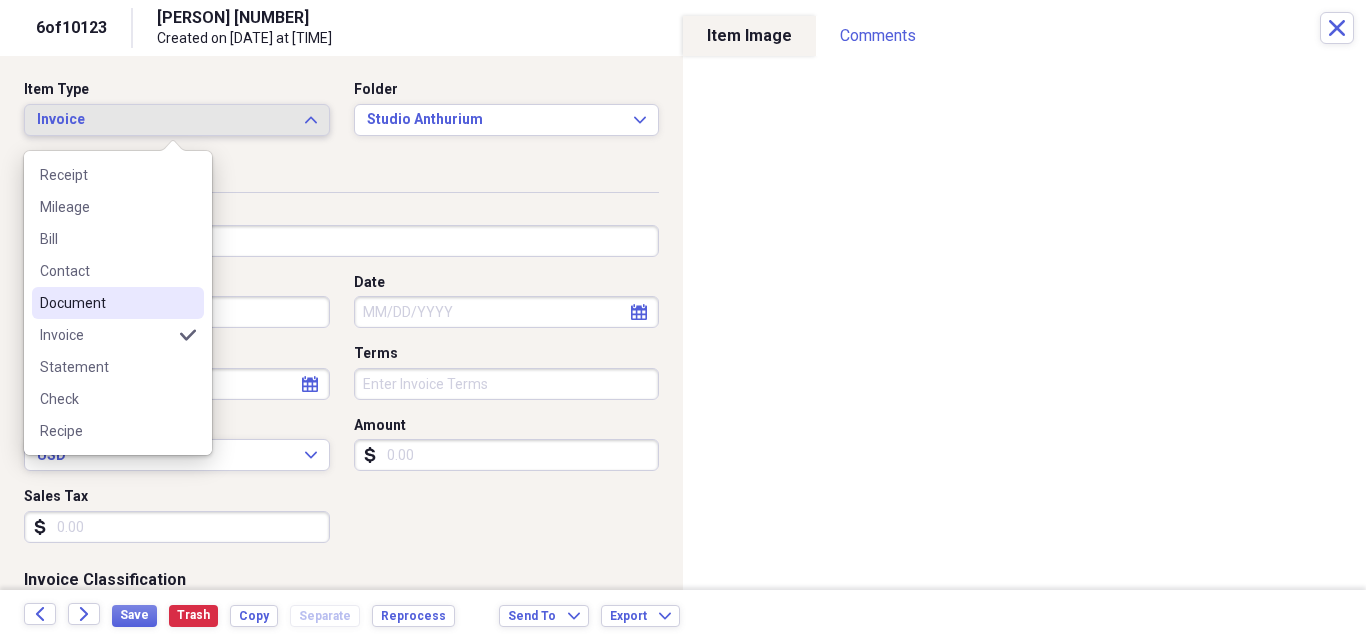 click on "Document" at bounding box center [106, 303] 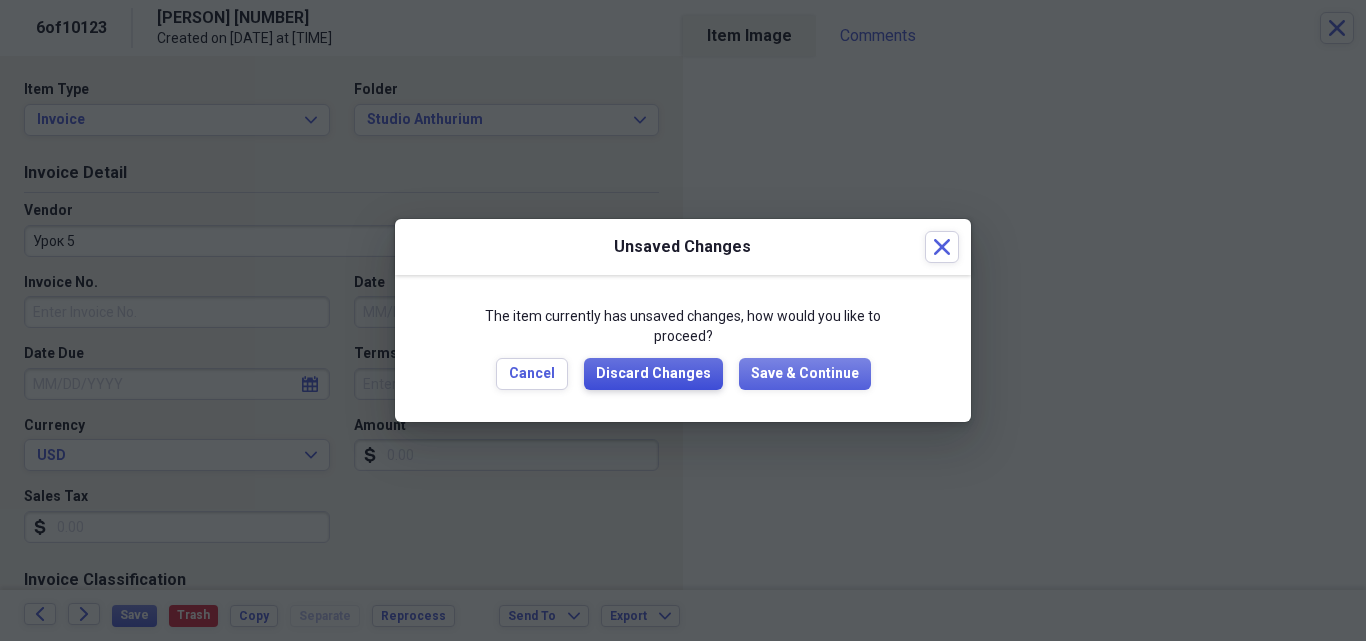 click on "Discard Changes" at bounding box center [653, 374] 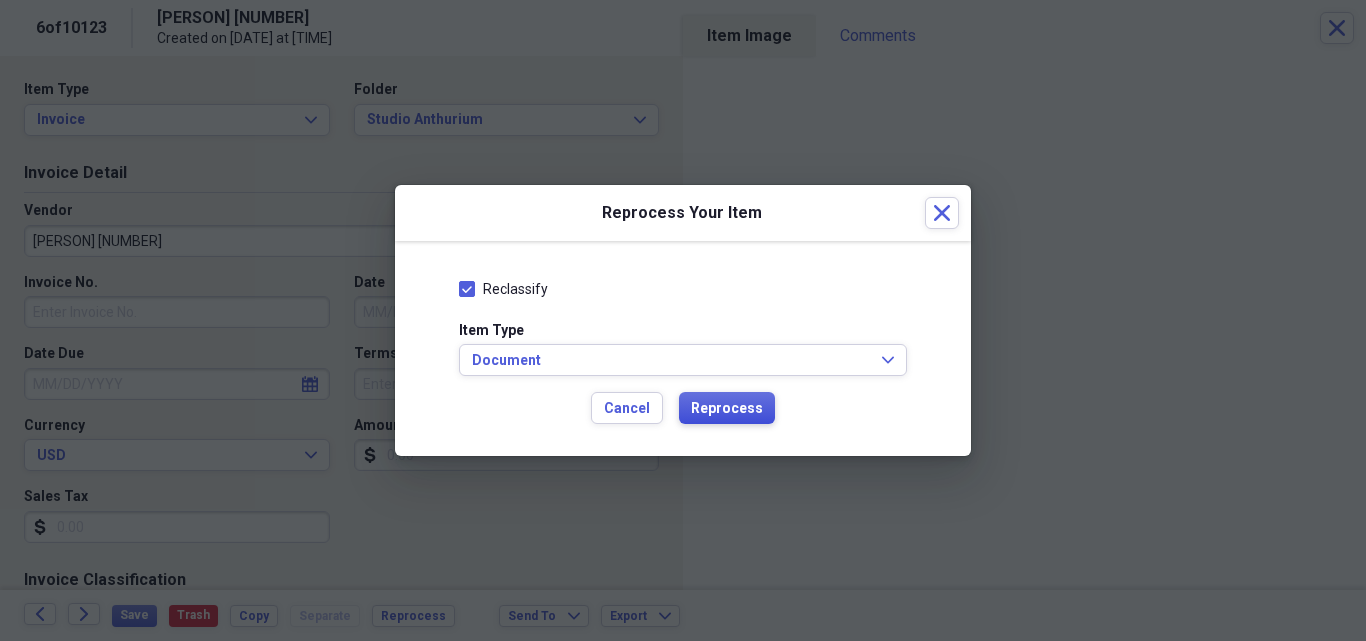 click on "Reprocess" at bounding box center (727, 409) 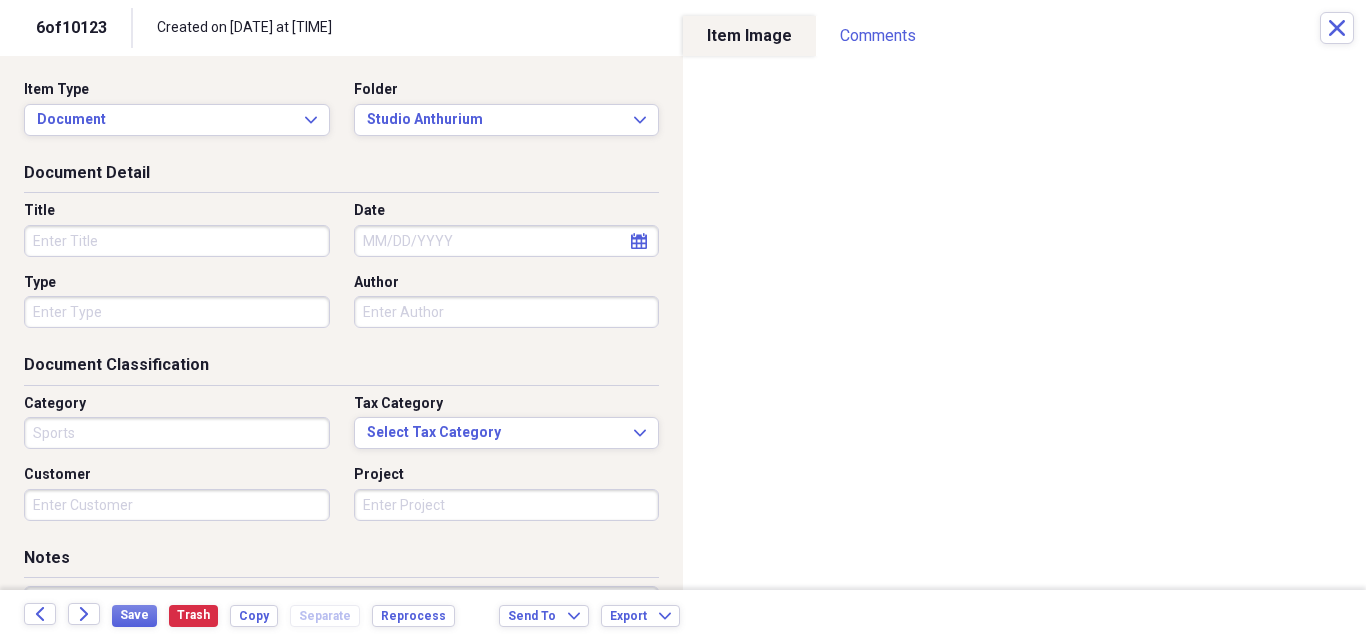 type on "Sports" 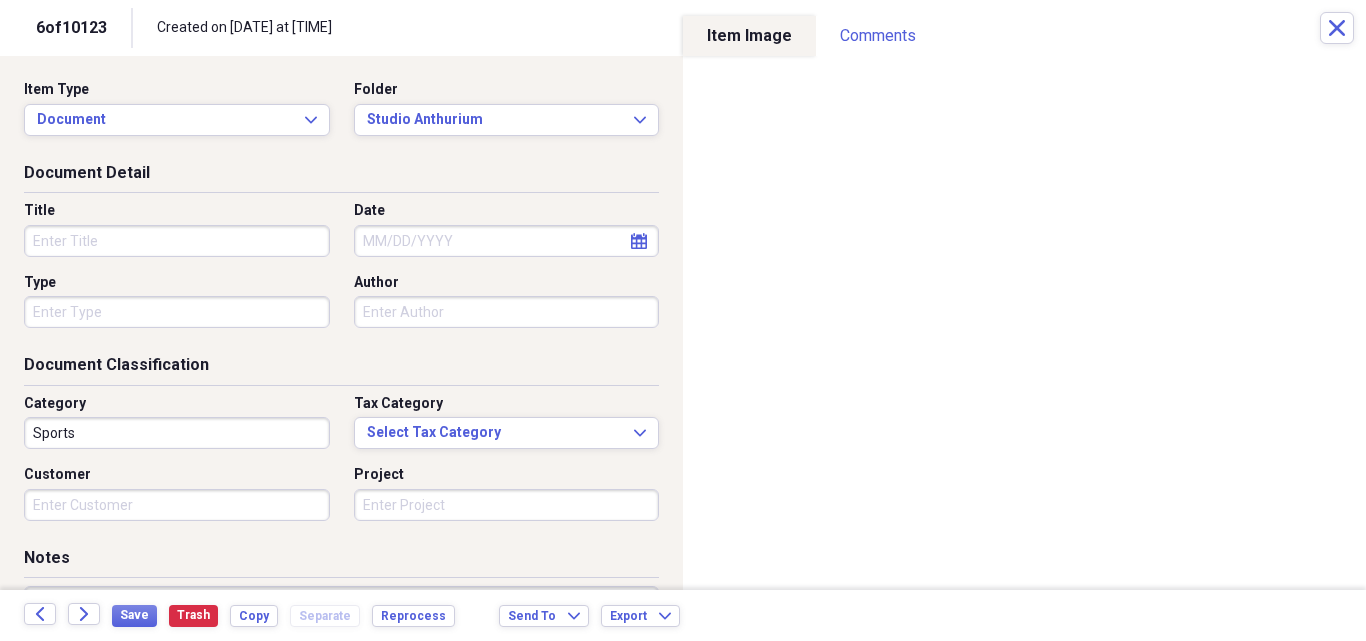 click on "Created on [DATE] at [TIME]" at bounding box center (403, 28) 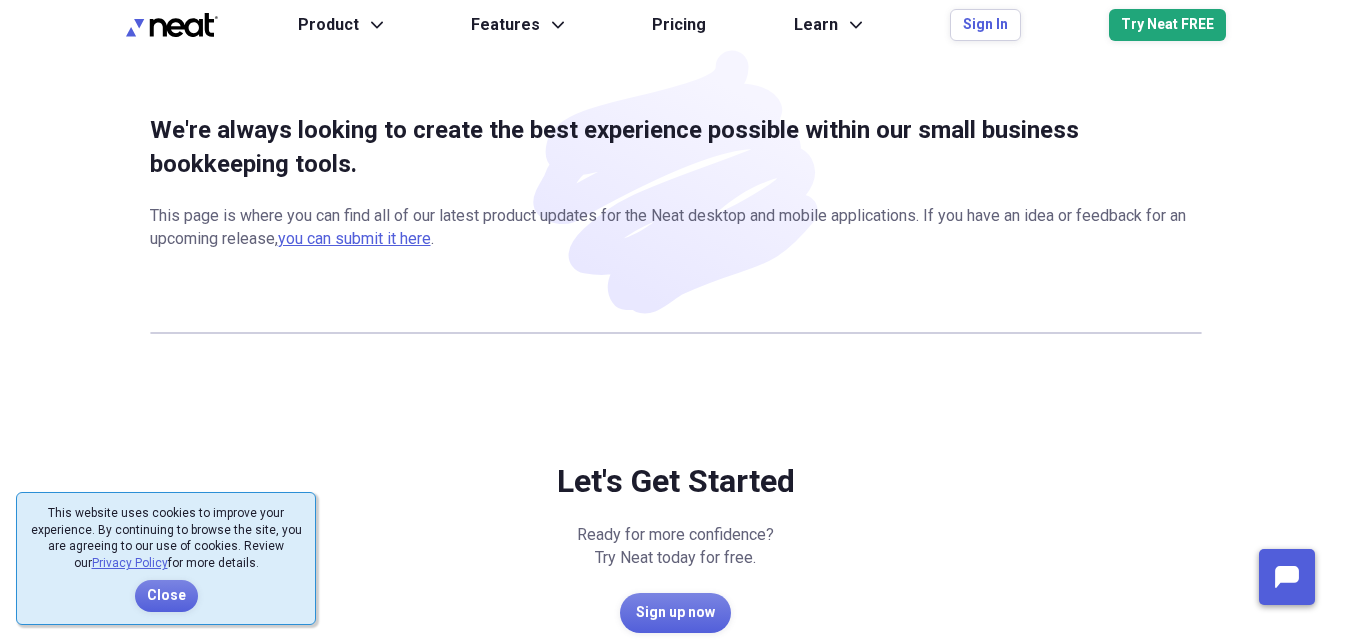 scroll, scrollTop: 0, scrollLeft: 0, axis: both 